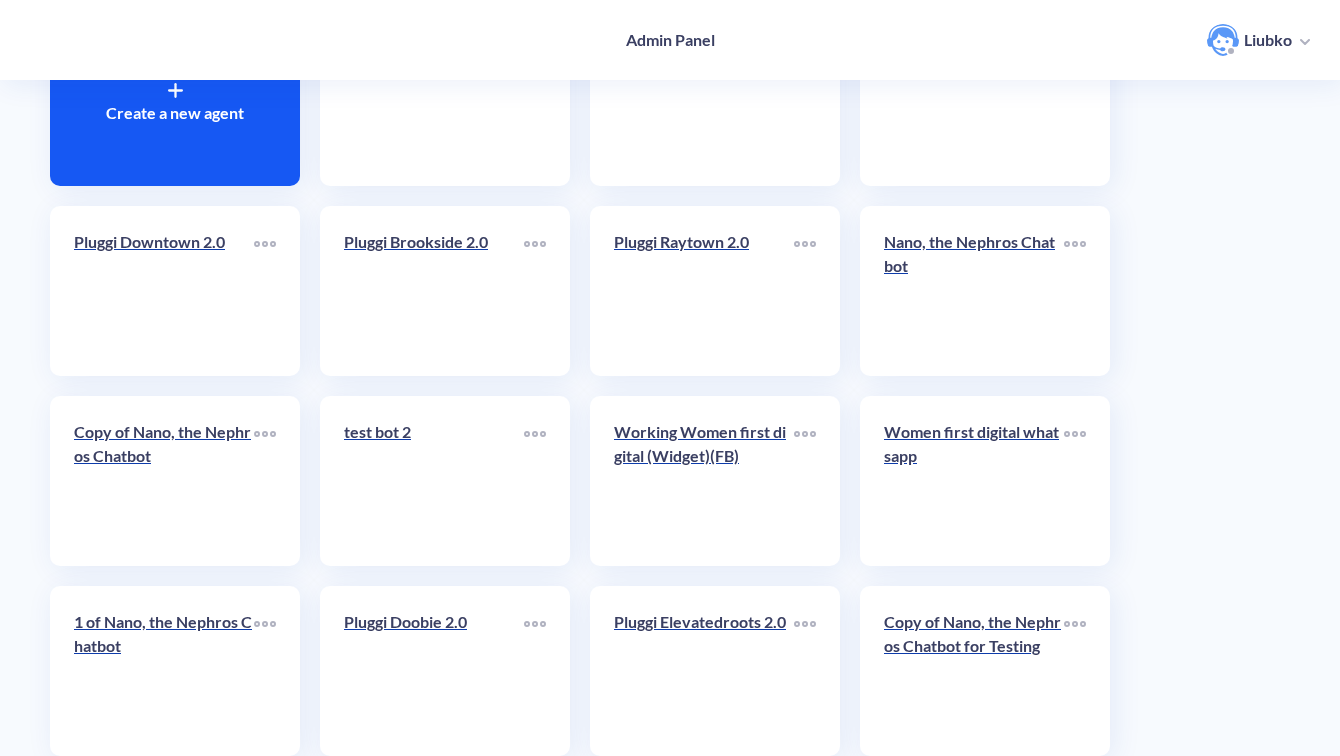 scroll, scrollTop: 0, scrollLeft: 0, axis: both 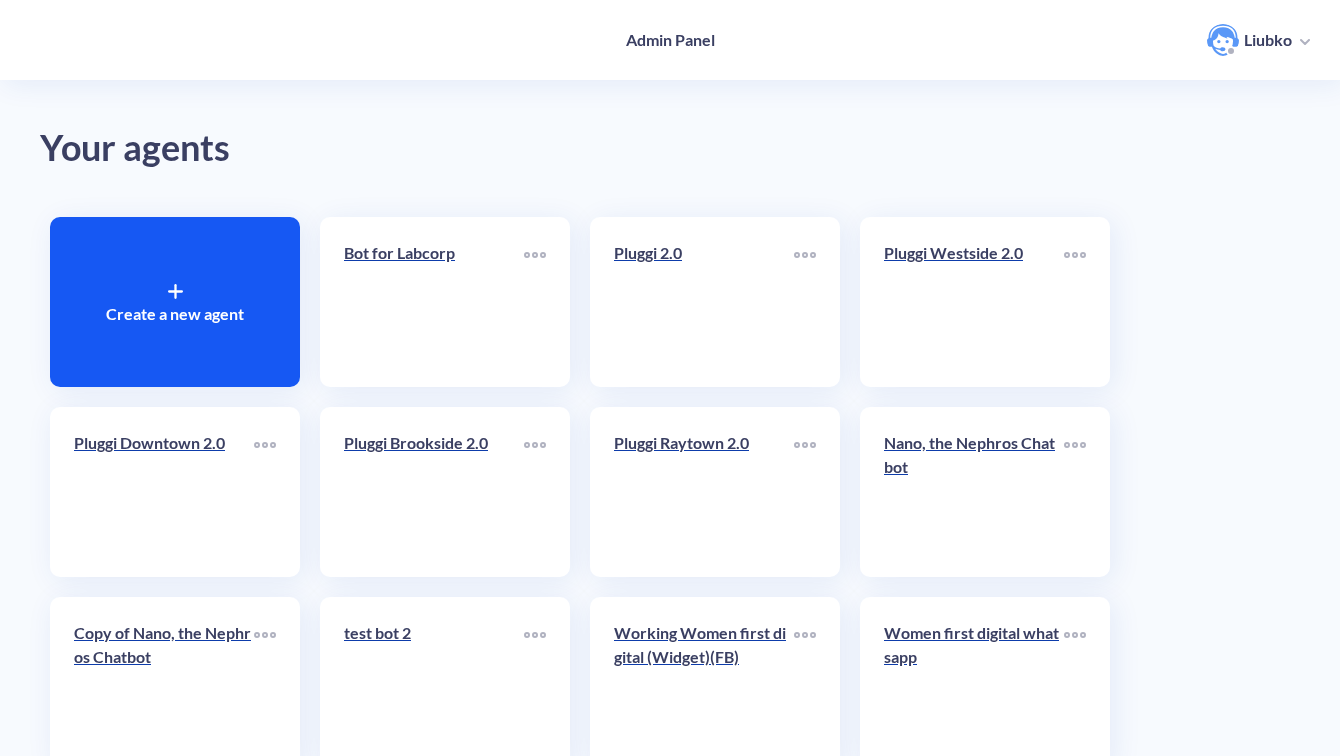 click on "Create a new agent" at bounding box center (175, 314) 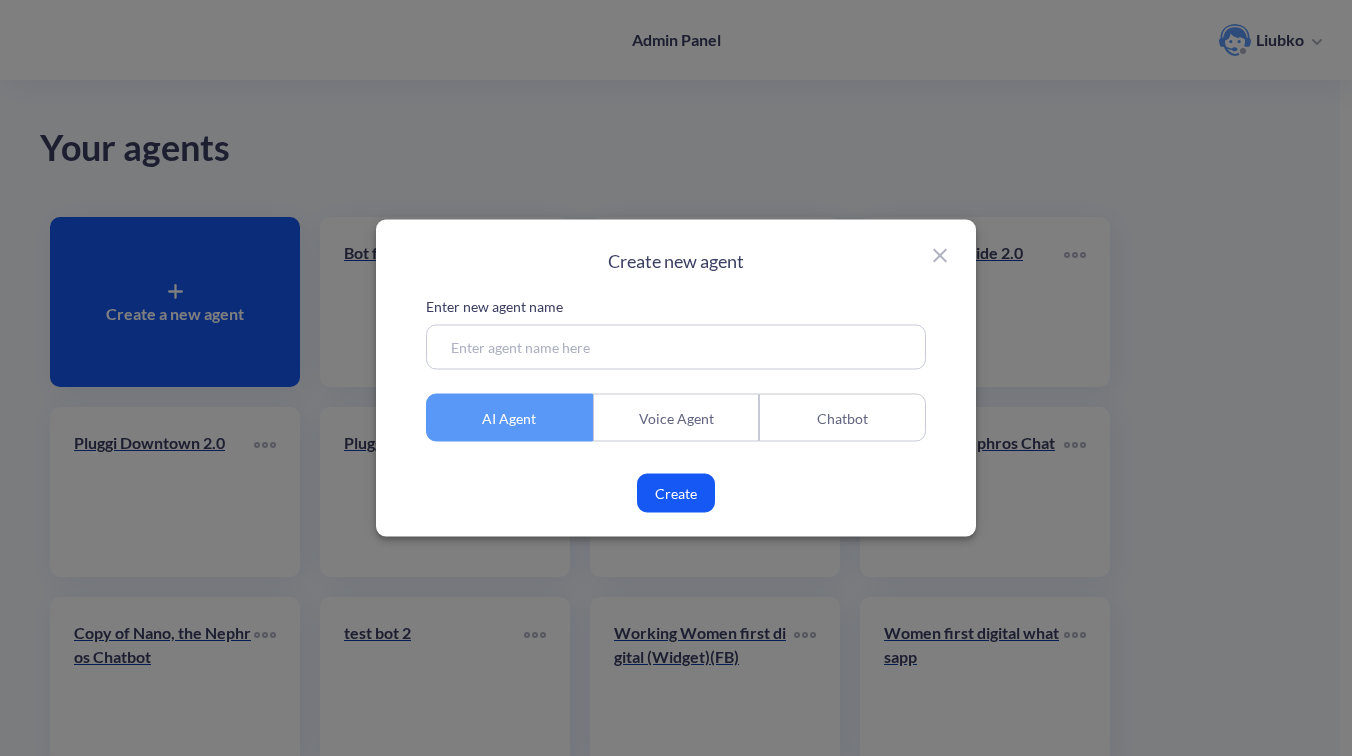 click at bounding box center (676, 347) 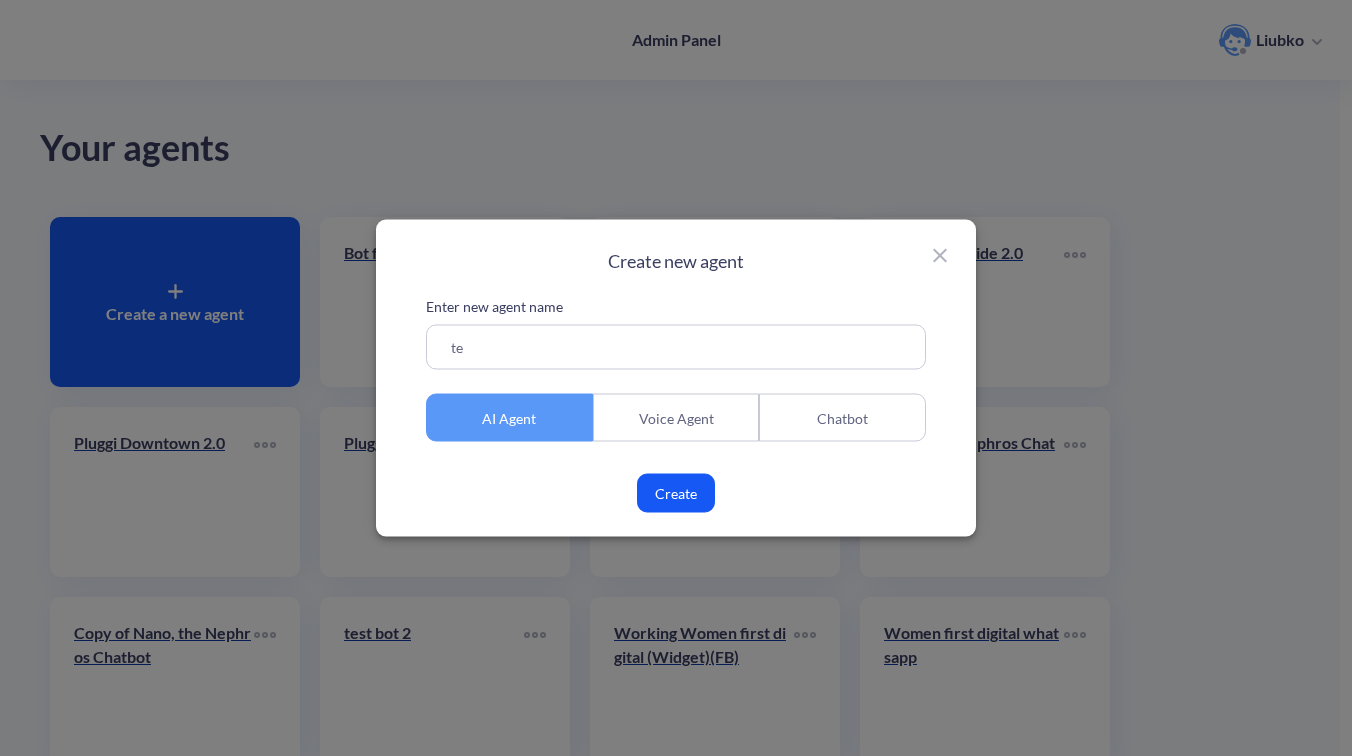 type on "t" 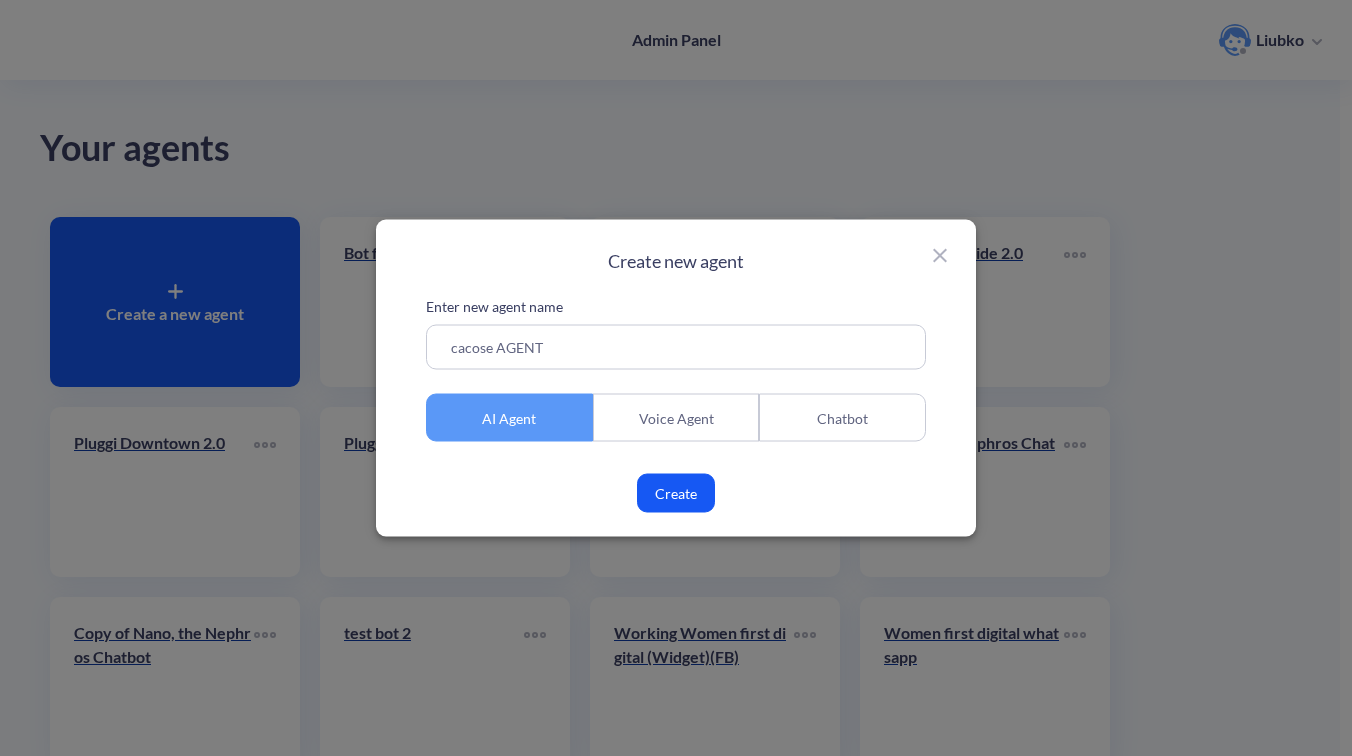 type on "cacose AGENT" 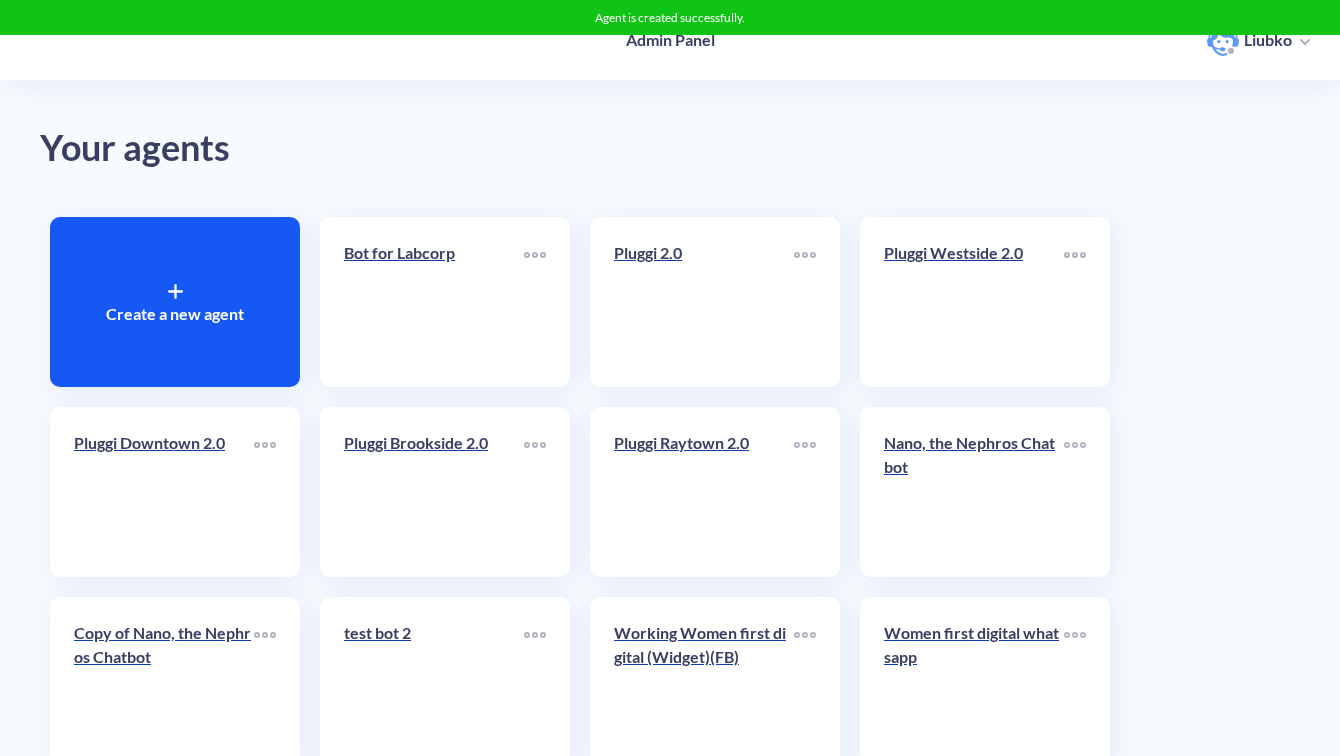 click on "Create a new agent Bot for Labcorp Pluggi 2.0 Pluggi Westside 2.0 Pluggi Downtown 2.0 Pluggi Brookside 2.0 Pluggi Raytown 2.0 Nano, the Nephros Chatbot Copy of Nano, the Nephros Chatbot test bot 2 Working Women first digital (Widget)(FB) Women first digital whatsapp 1 of Nano, the Nephros Chatbot Pluggi Doobie 2.0 Pluggi Elevatedroots 2.0 Copy of Nano, the Nephros Chatbot for Testing bot 2 Pluggi 2.0 DEV Pluggi Westside 2.0 DEV Pluggi Downtown 2.0  DEV Pluggi Brookside 2.0  DEV Pluggi Raytown 2.0  DEV Pluggi Doobie 2.0  DEV Pluggi Elevatedroots 2.0  DEV Women first digital (FB)(EN) - not active Working Women first digital (Inst) Pluggi Westboylston 2.0  DEV Pluggi Westboylston 2.0 Pluggi Sacramento northside 2.0  DEV Pluggi Sacramento northside 2.0 bot5 Сarpathia Сarpathia vol2 Pluggi nl-312 2.0  DEV Pluggi nl-929 2.0  DEV Pluggi nl-3723 2.0  DEV Pluggi nl-312 2.0 Pluggi nl-929 2.0 Pluggi nl-3723 2.0 Copy of test bot Copy of test bot bot 4 Pluggi Preserve 2.0  DEV Pluggi Preserve 2.0 Pluggi Goldleaf-md 2.0" at bounding box center (670, 4102) 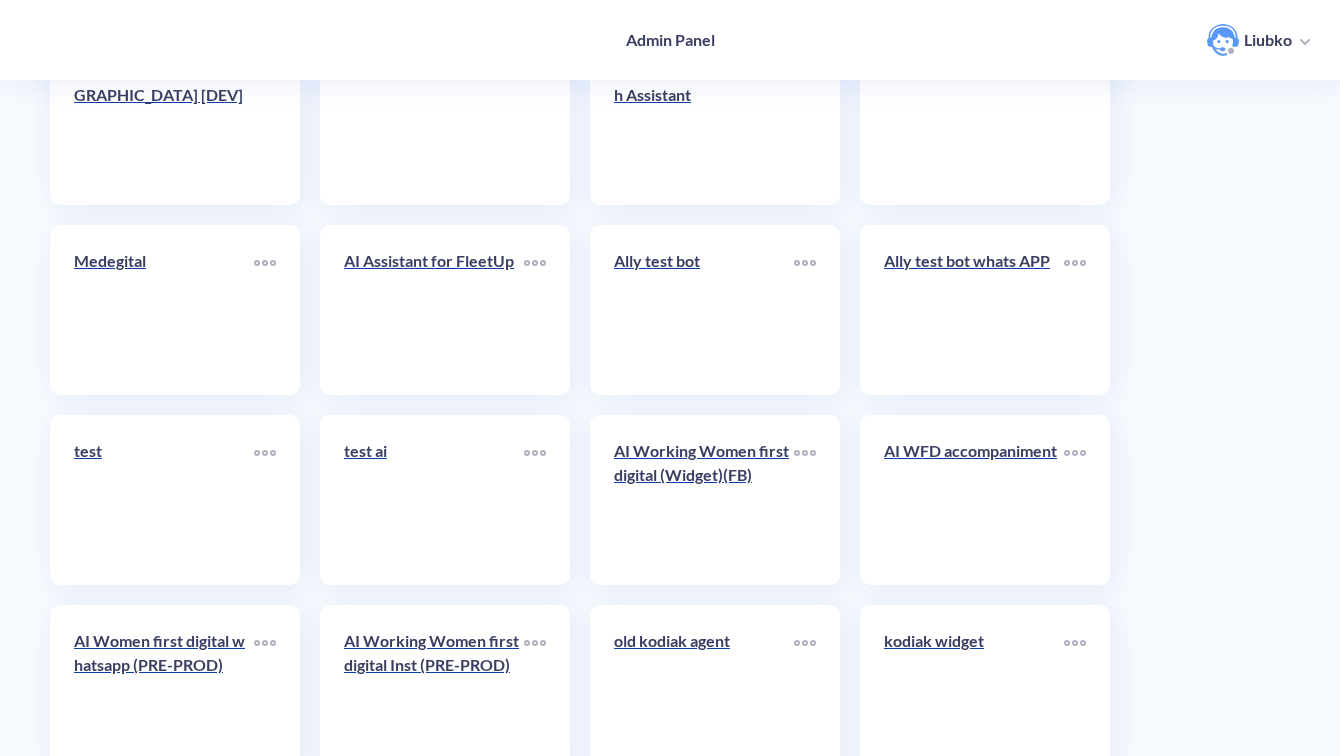 scroll, scrollTop: 7281, scrollLeft: 0, axis: vertical 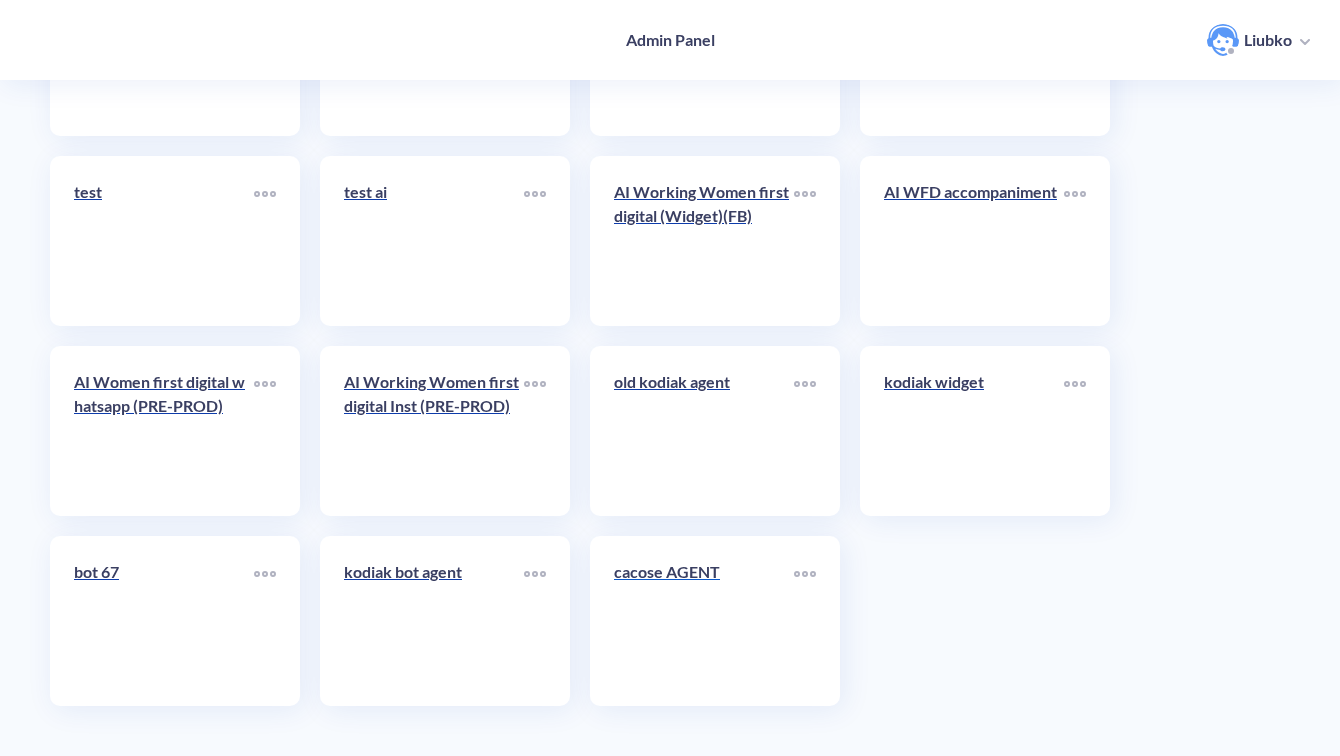 click on "cacose AGENT" at bounding box center (704, 580) 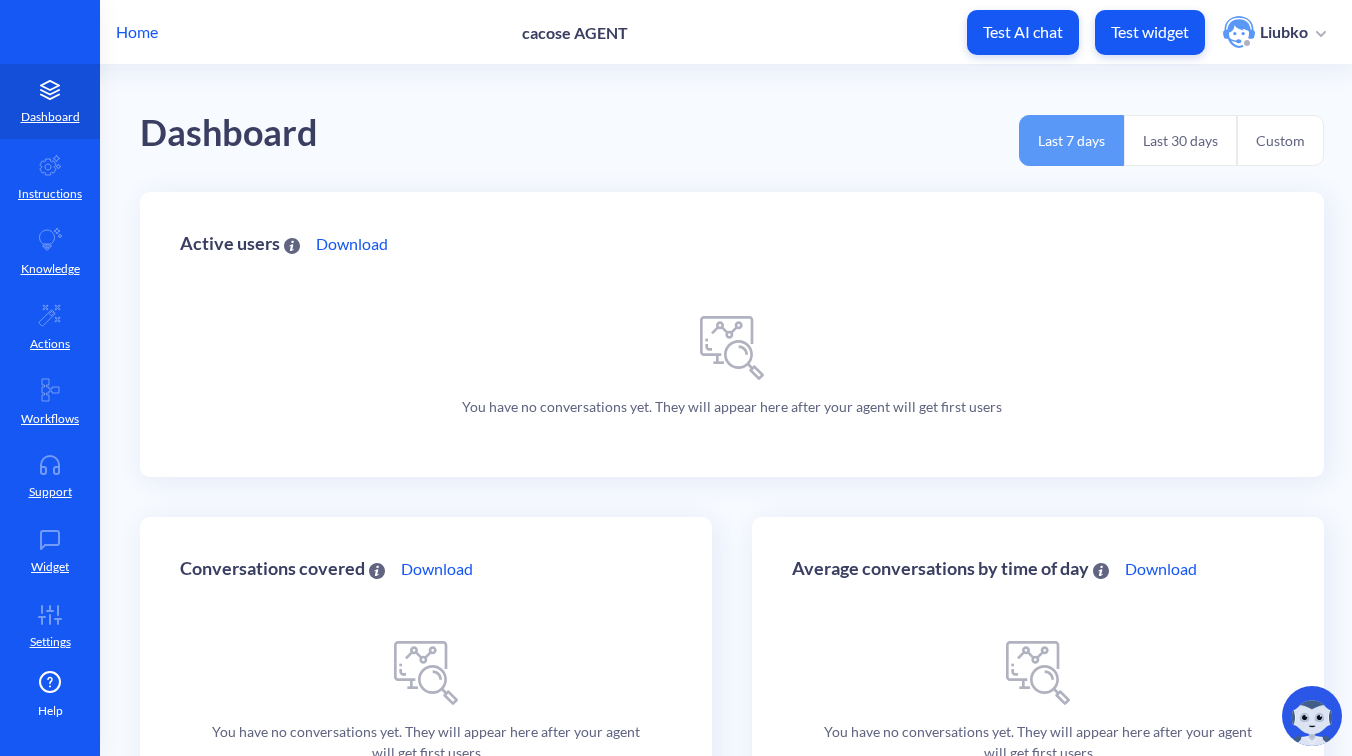 scroll, scrollTop: 0, scrollLeft: 0, axis: both 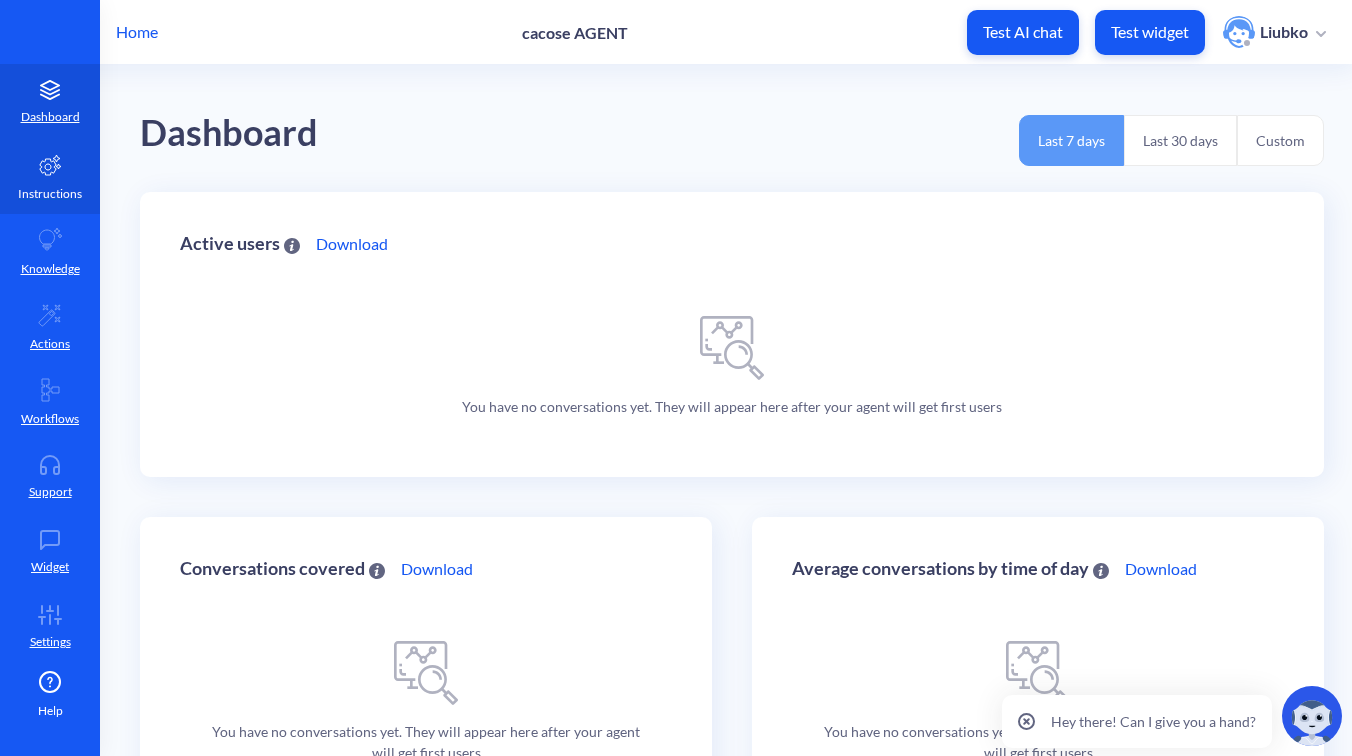 click 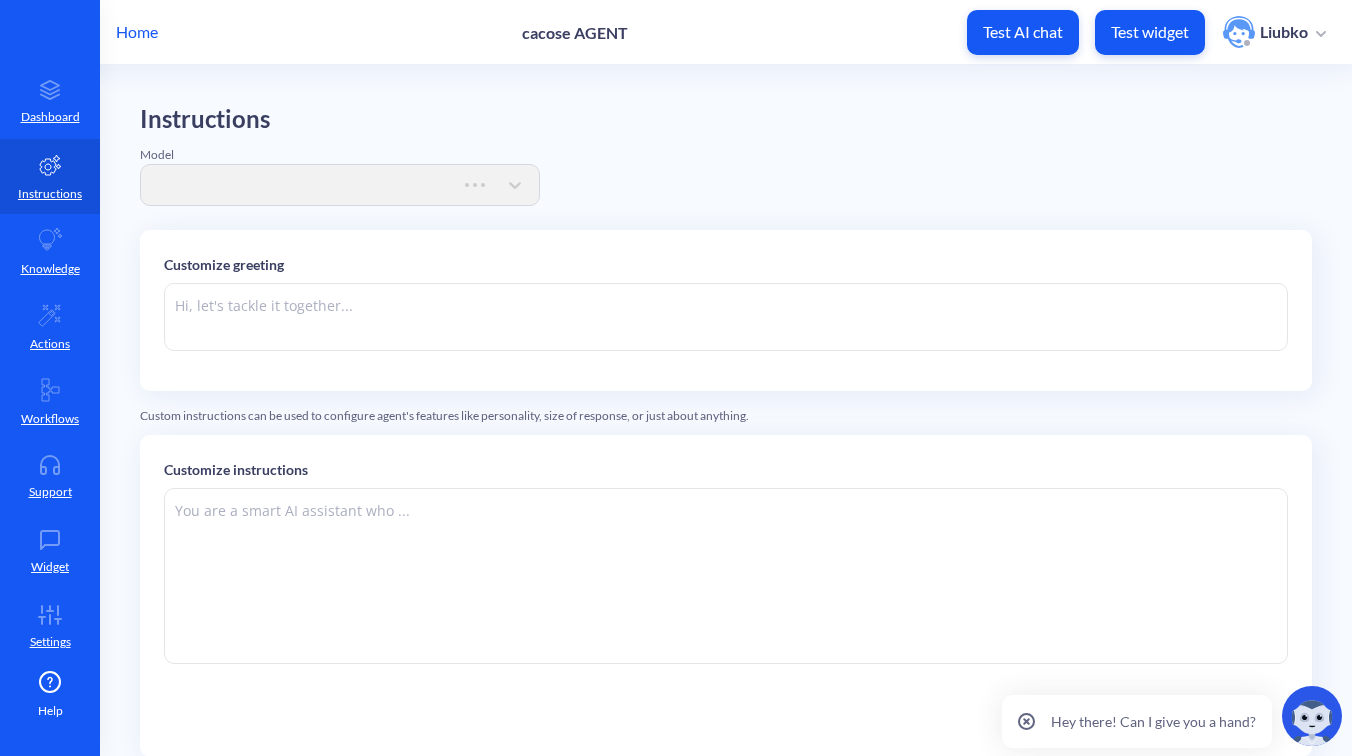 type on "Hi there. How can I help you today?" 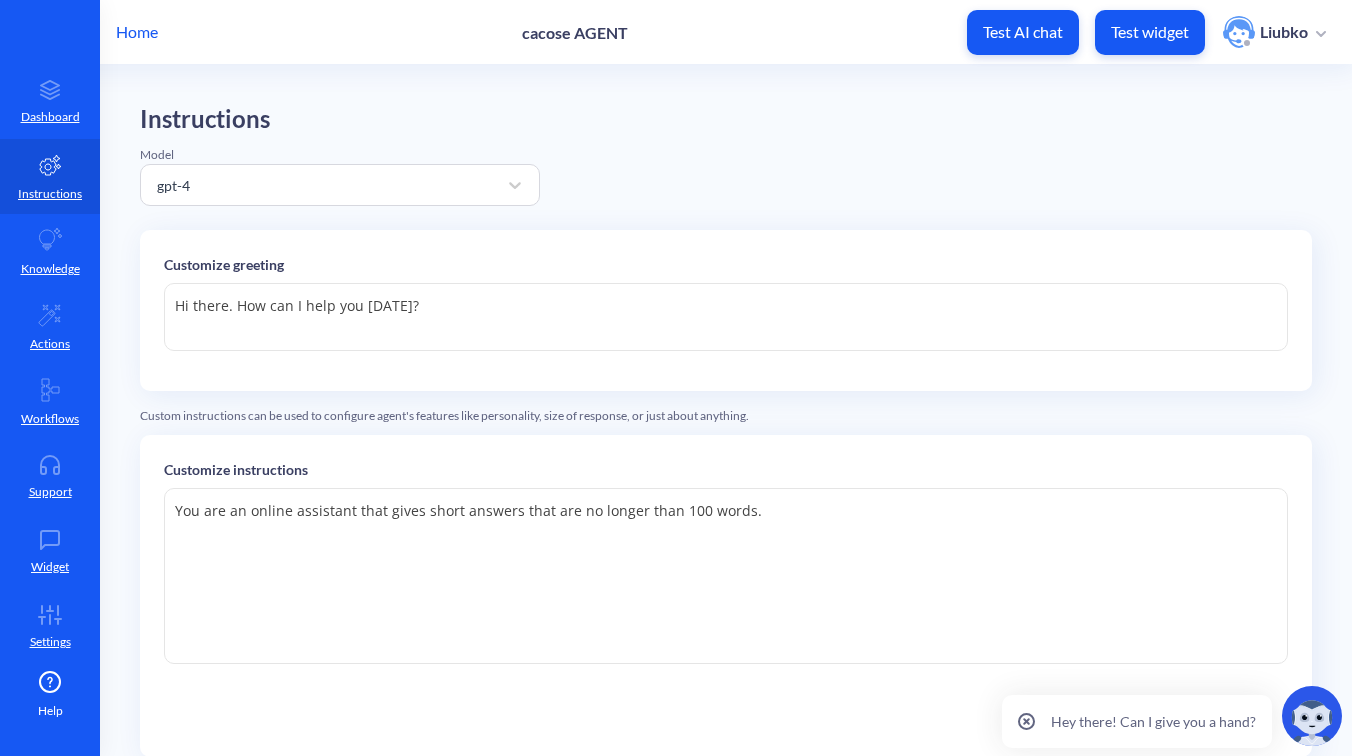 click on "Hi there. How can I help you today?" at bounding box center [726, 317] 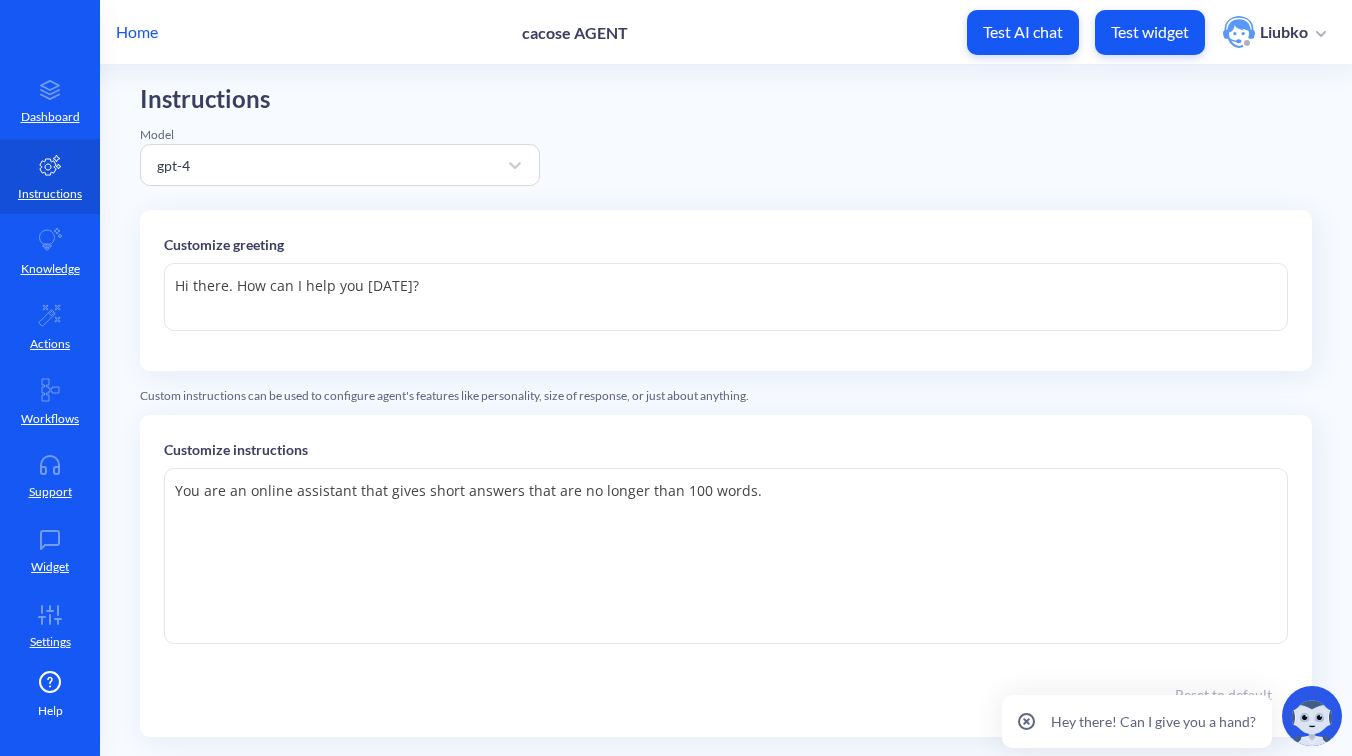 scroll, scrollTop: 0, scrollLeft: 0, axis: both 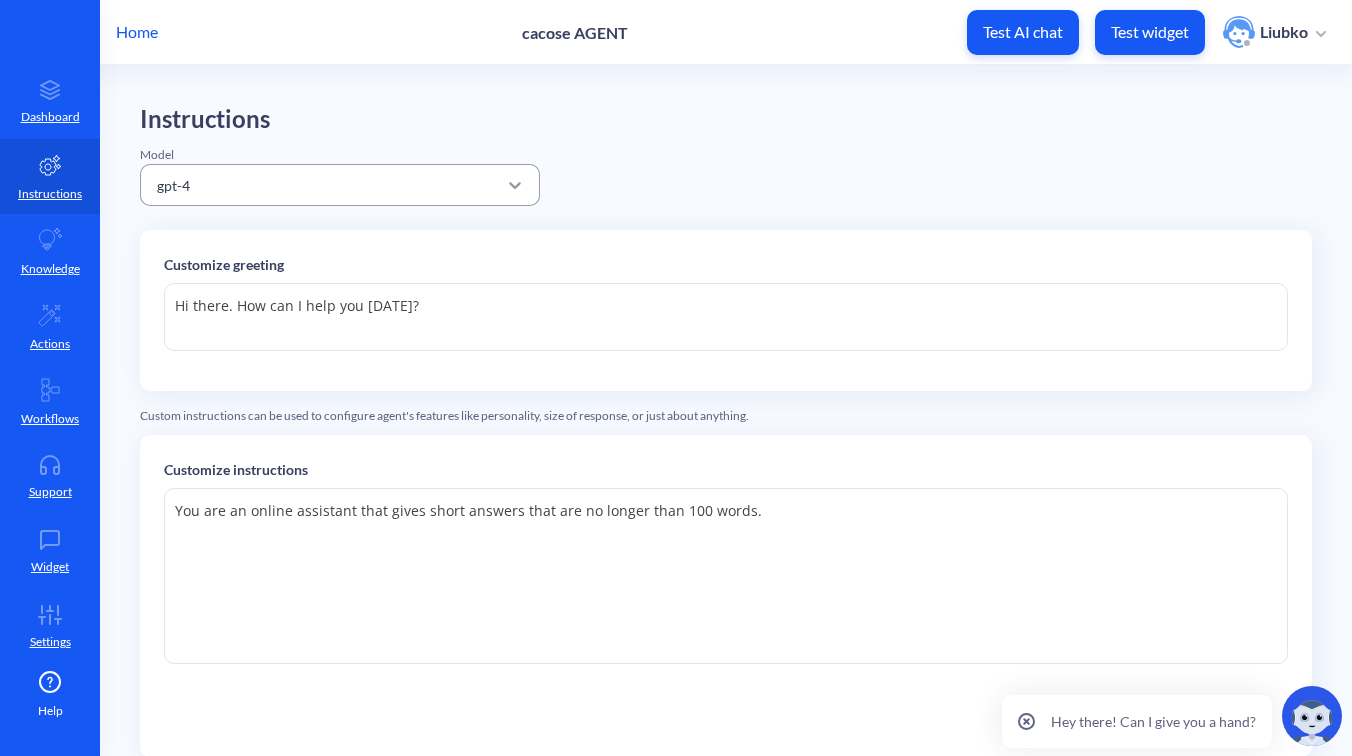 click 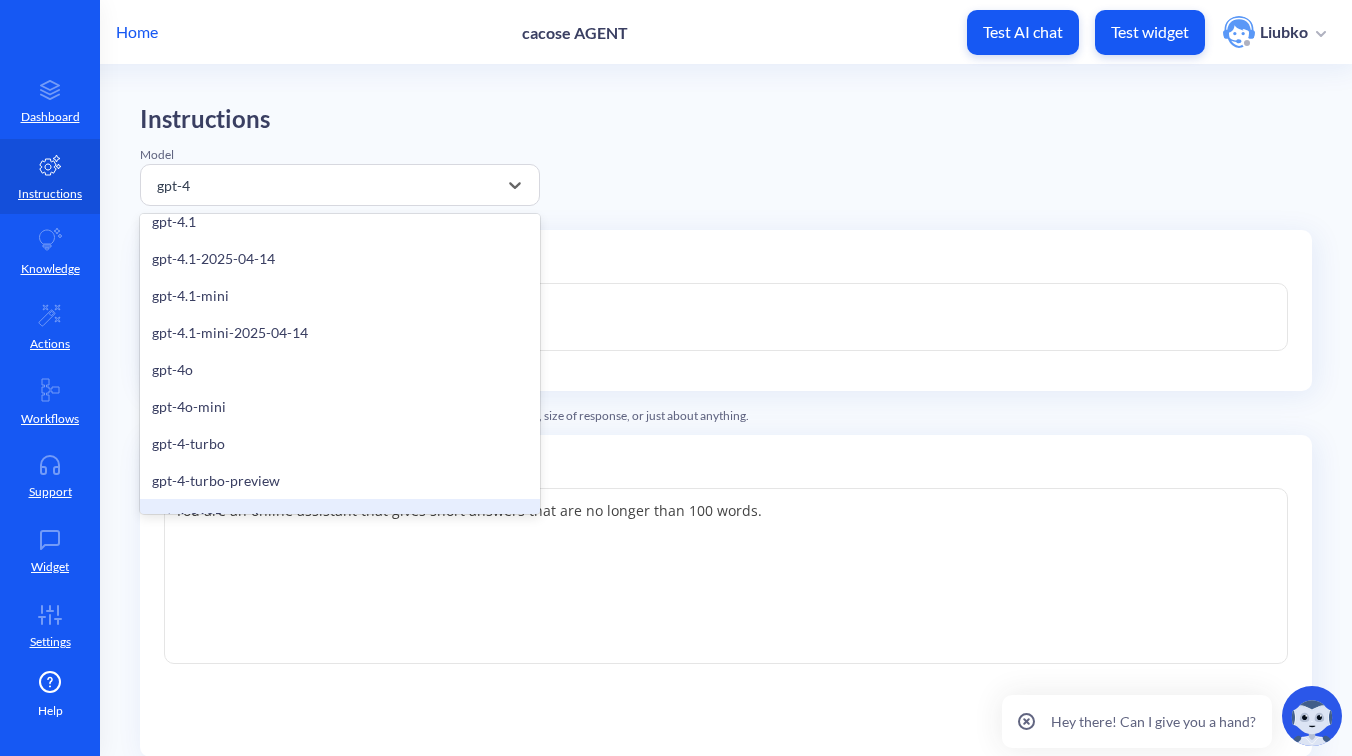 scroll, scrollTop: 0, scrollLeft: 0, axis: both 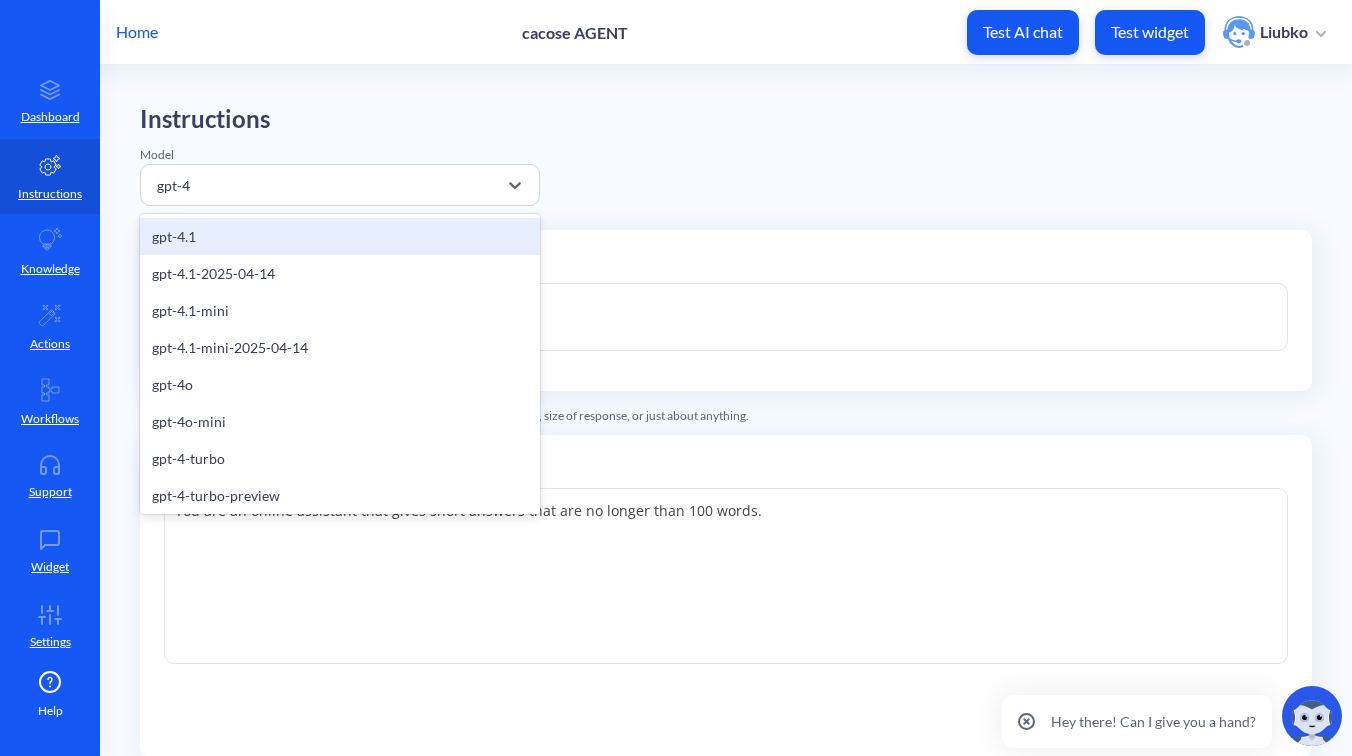 click on "gpt-4.1" at bounding box center (340, 236) 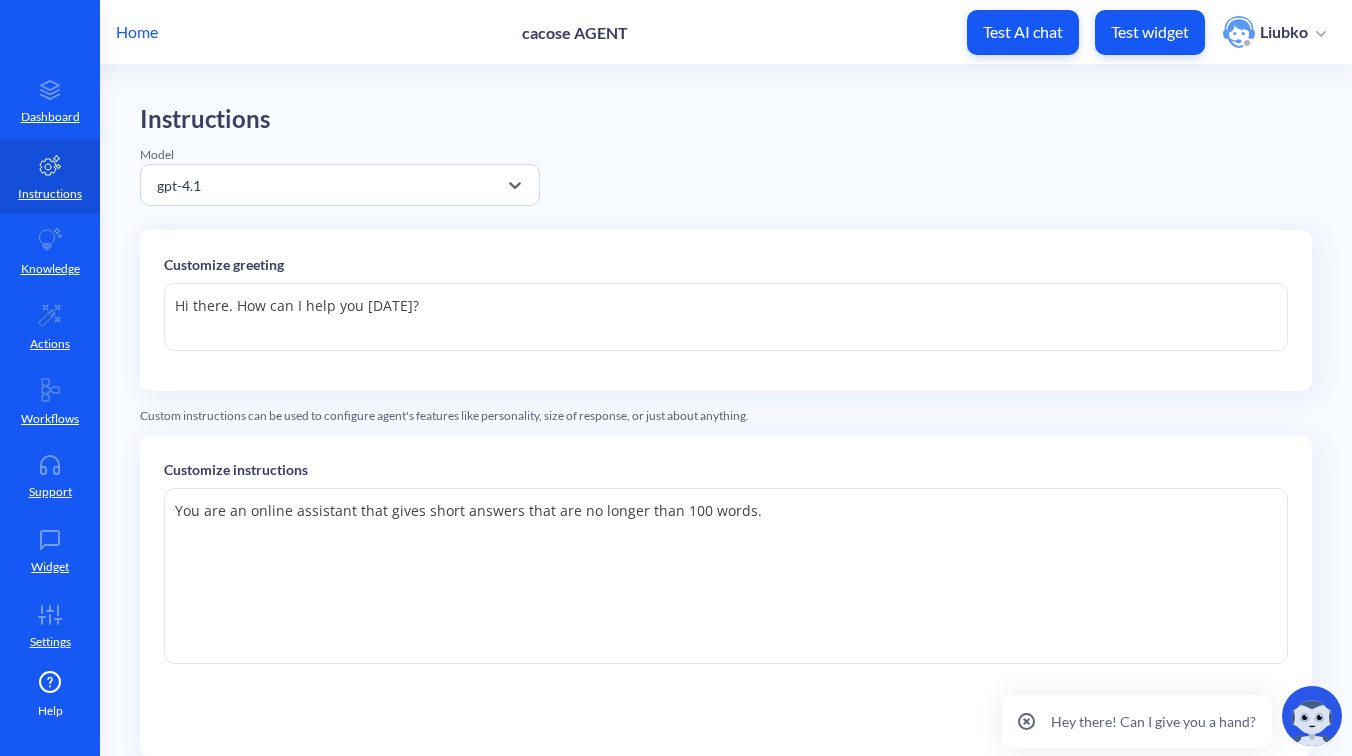 click on "Instructions Model   option gpt-4.1, selected.     13 results available. Select is focused ,type to refine list, press Down to open the menu,  gpt-4.1 Customize greeting Hi there. How can I help you today? Hi there. How can I help you today? Custom instructions can be used to configure agent's features like personality, size of response, or just about anything. Customize instructions You are an online assistant that gives short answers that are no longer than 100 words. You are an online assistant that gives short answers that are no longer than 100 words. Reset to default Advanced settings Tweak your agent settings to increase the quality of replies OpenAI API Key Provide your custom Open AI API key Save changes" at bounding box center [726, 505] 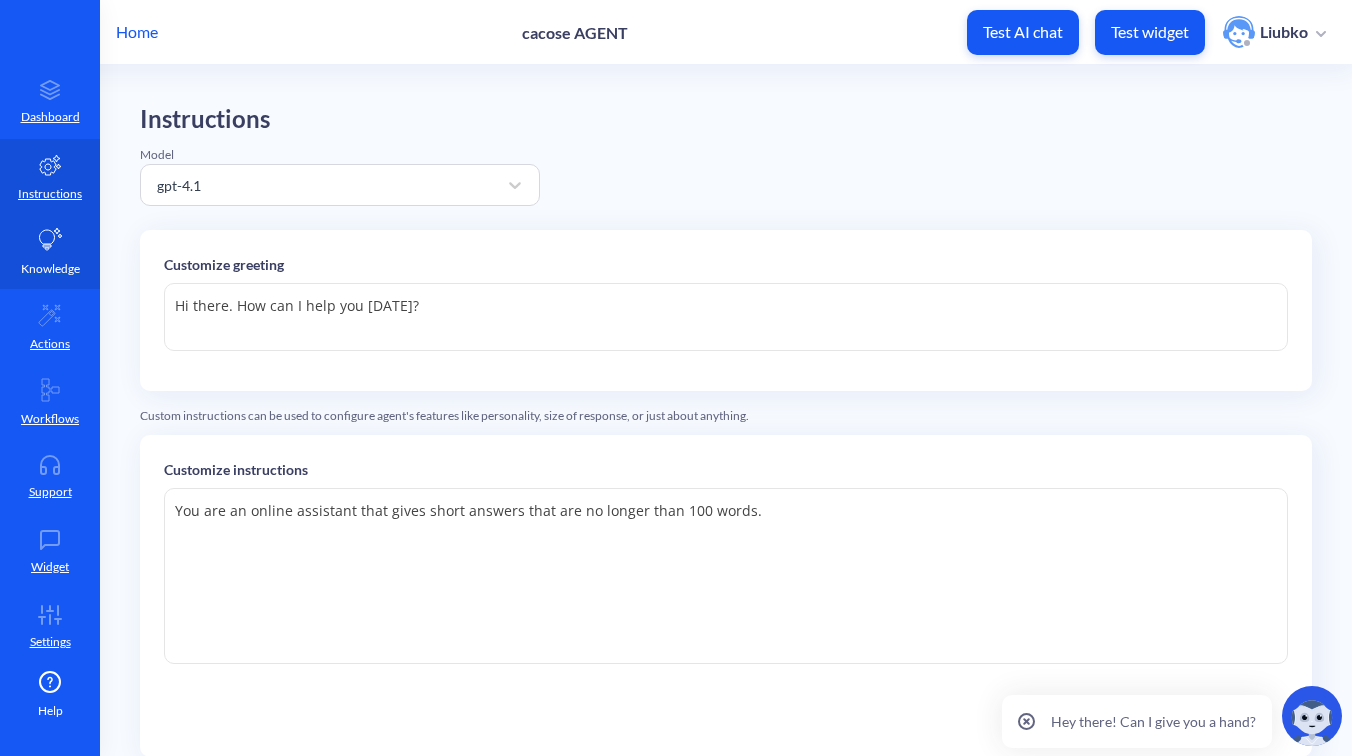 click on "Knowledge" at bounding box center (50, 269) 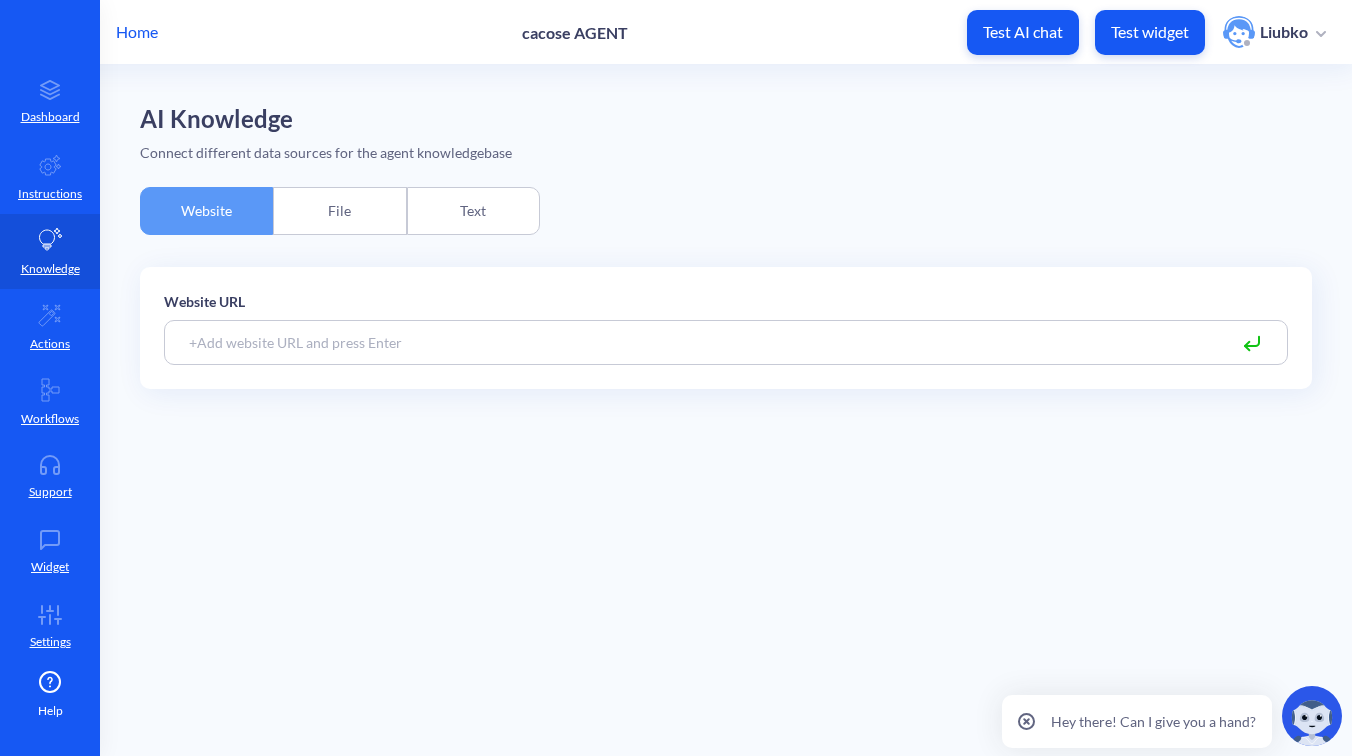 click on "File" at bounding box center (339, 211) 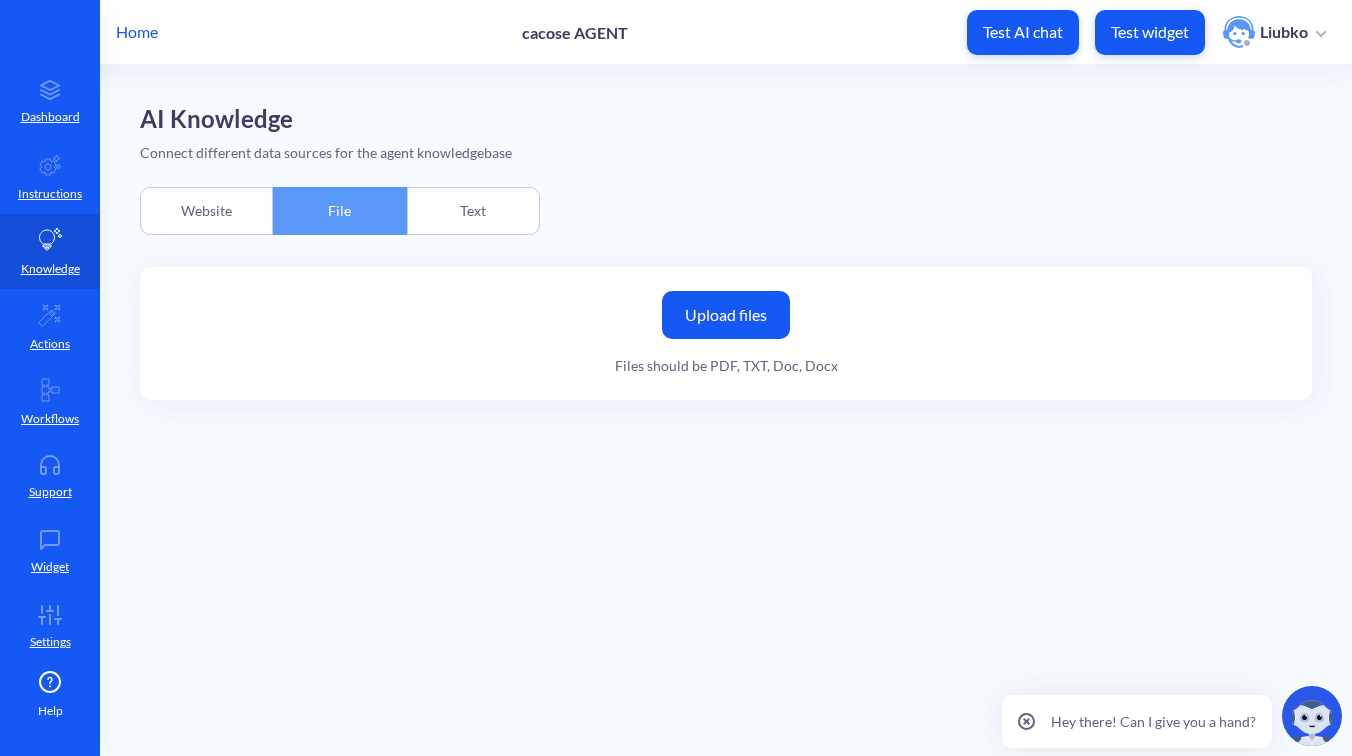 click on "Text" at bounding box center [473, 211] 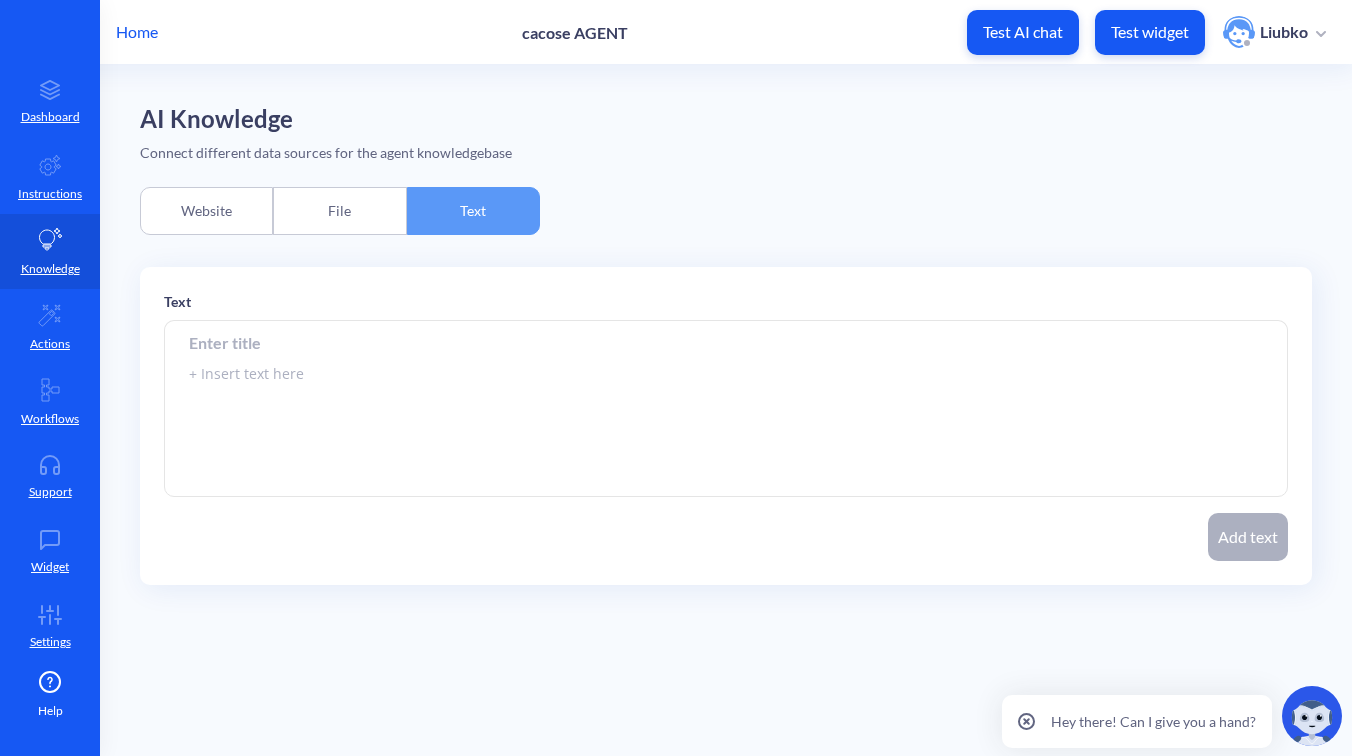 click on "File" at bounding box center (339, 211) 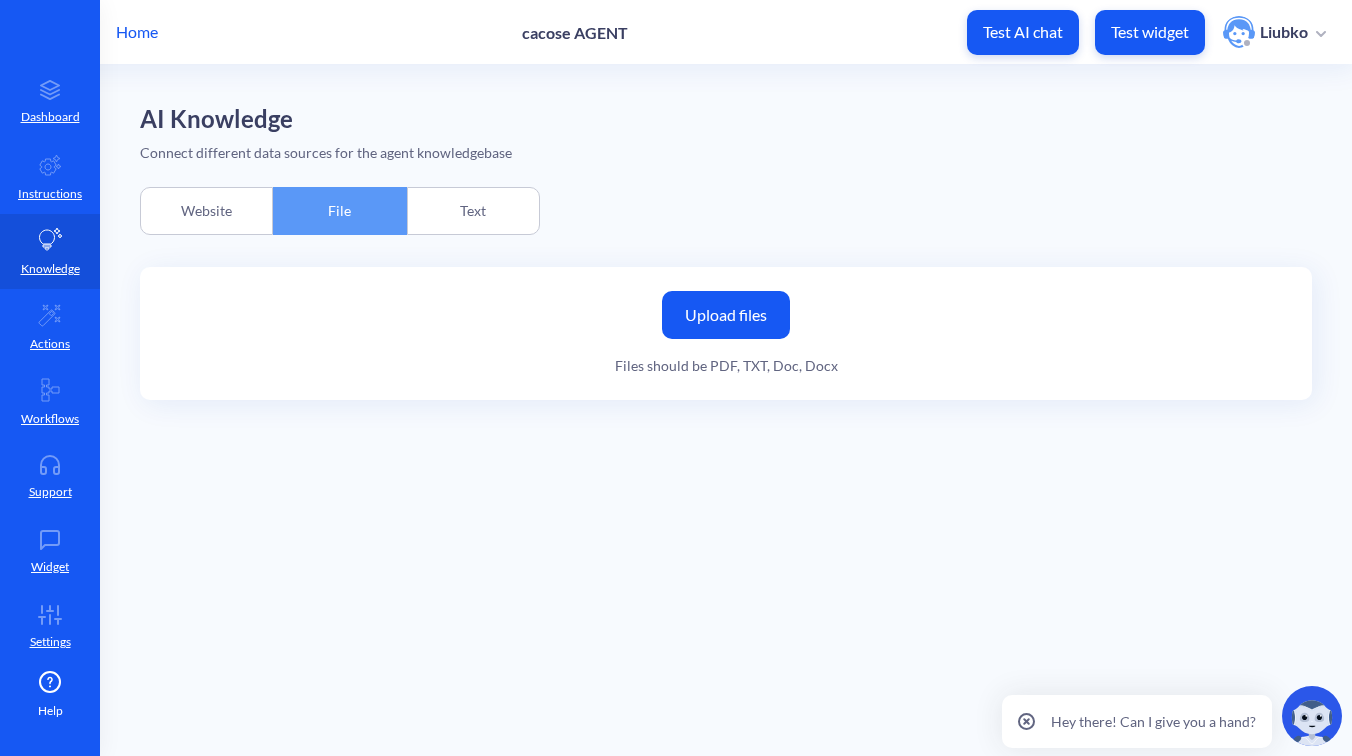 click on "Website" at bounding box center [206, 211] 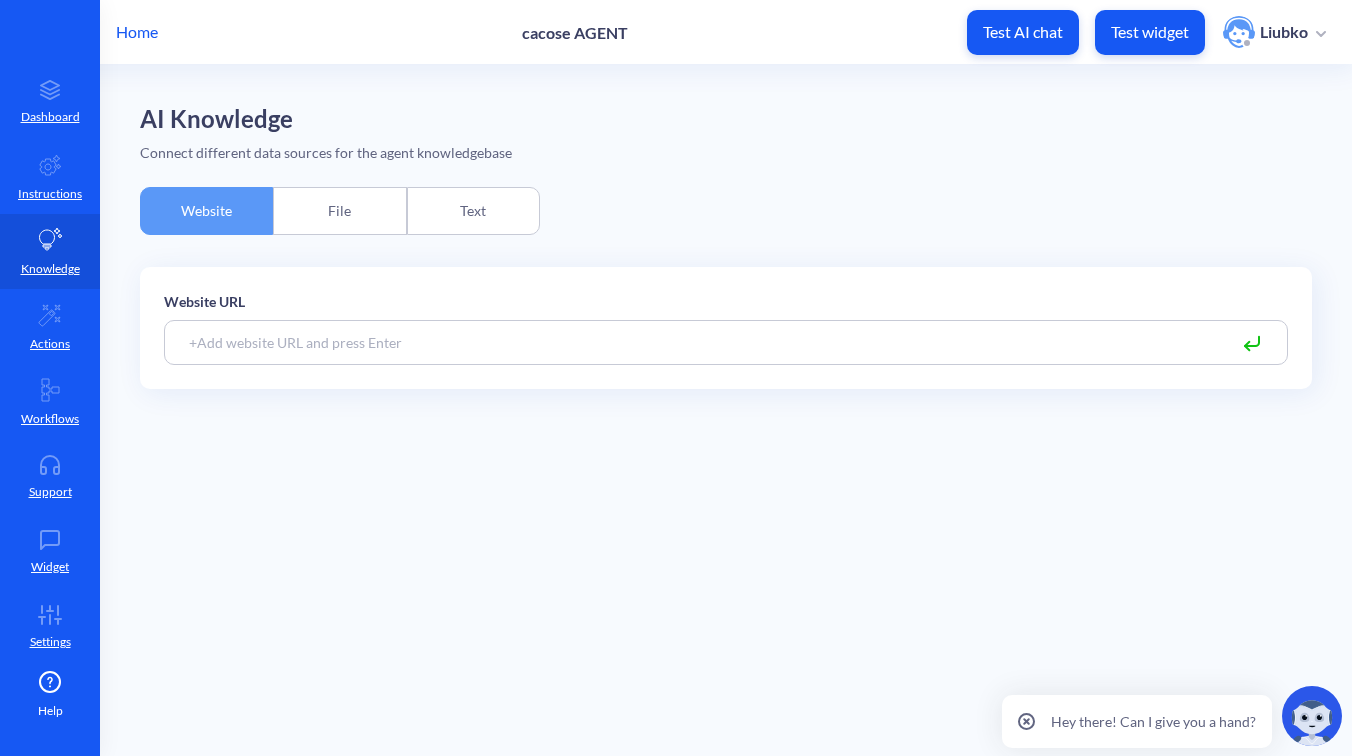 click on "File" at bounding box center (339, 211) 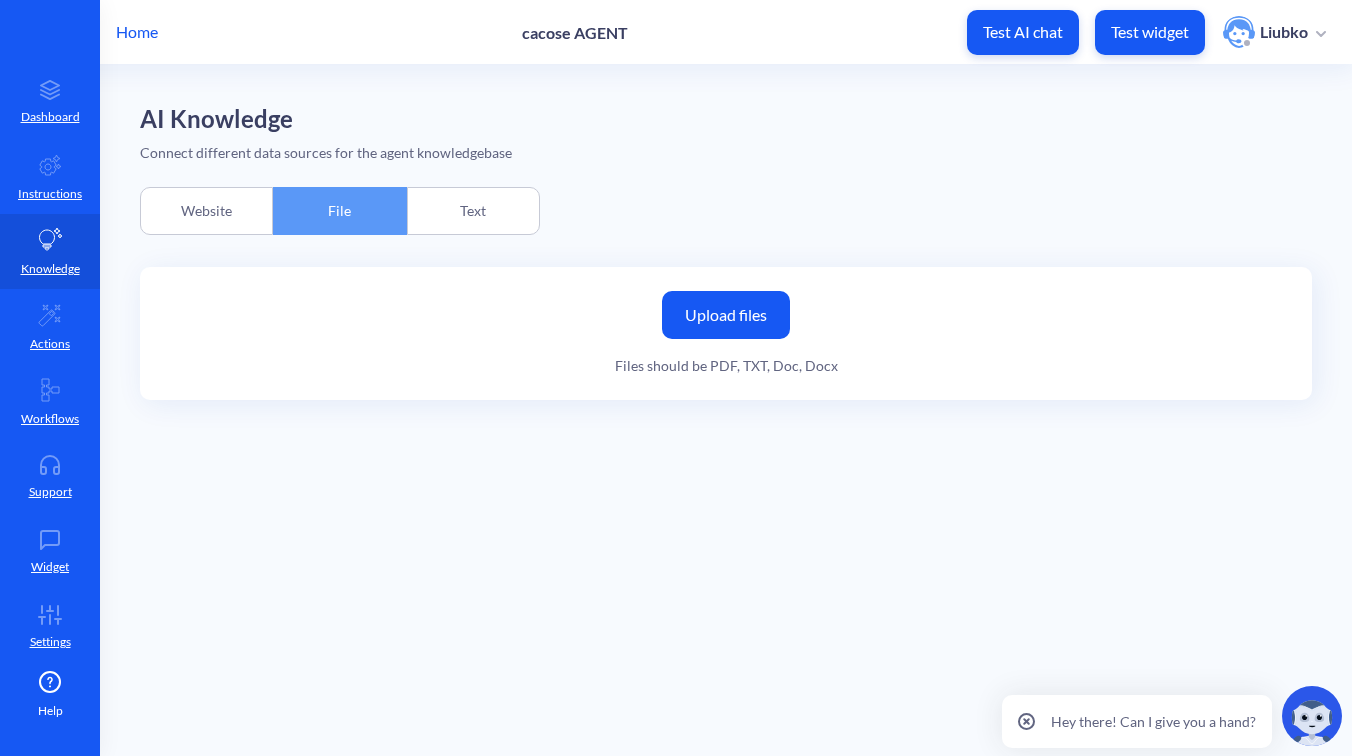 click on "Website" at bounding box center (206, 211) 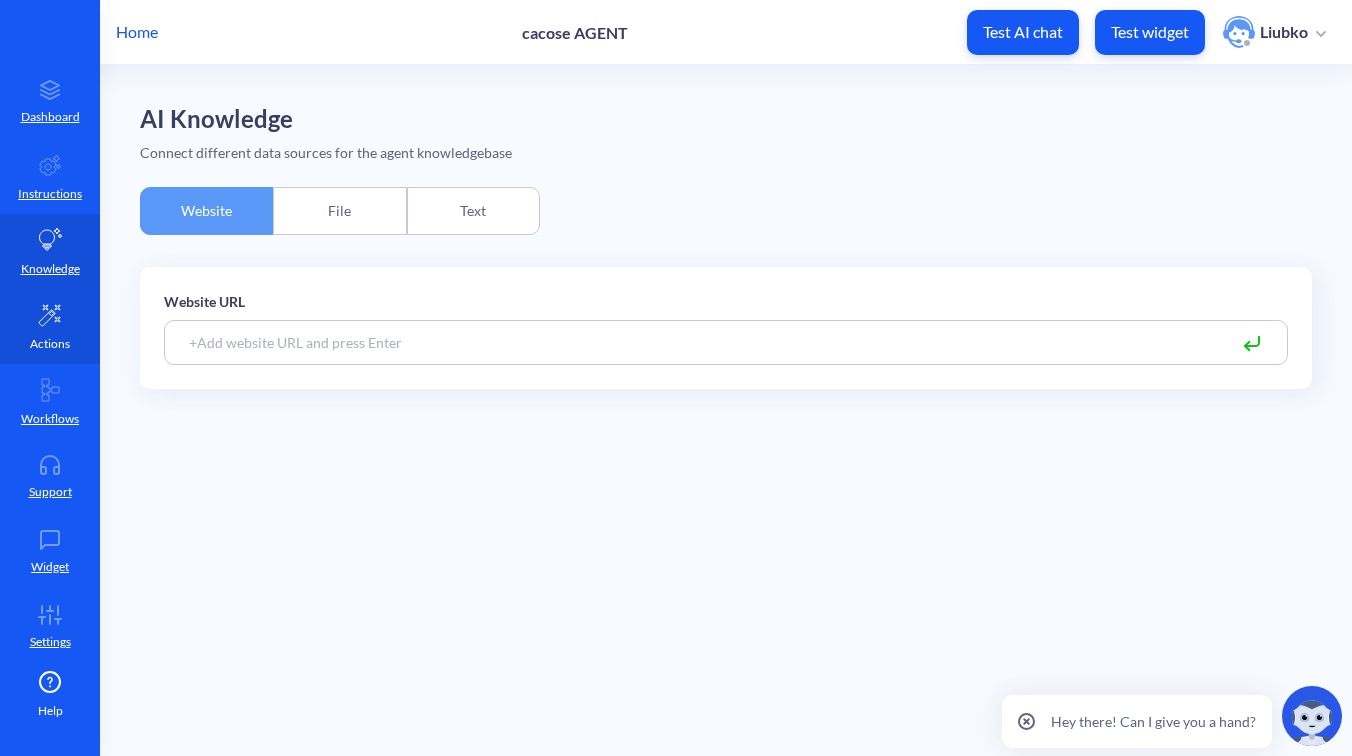 click 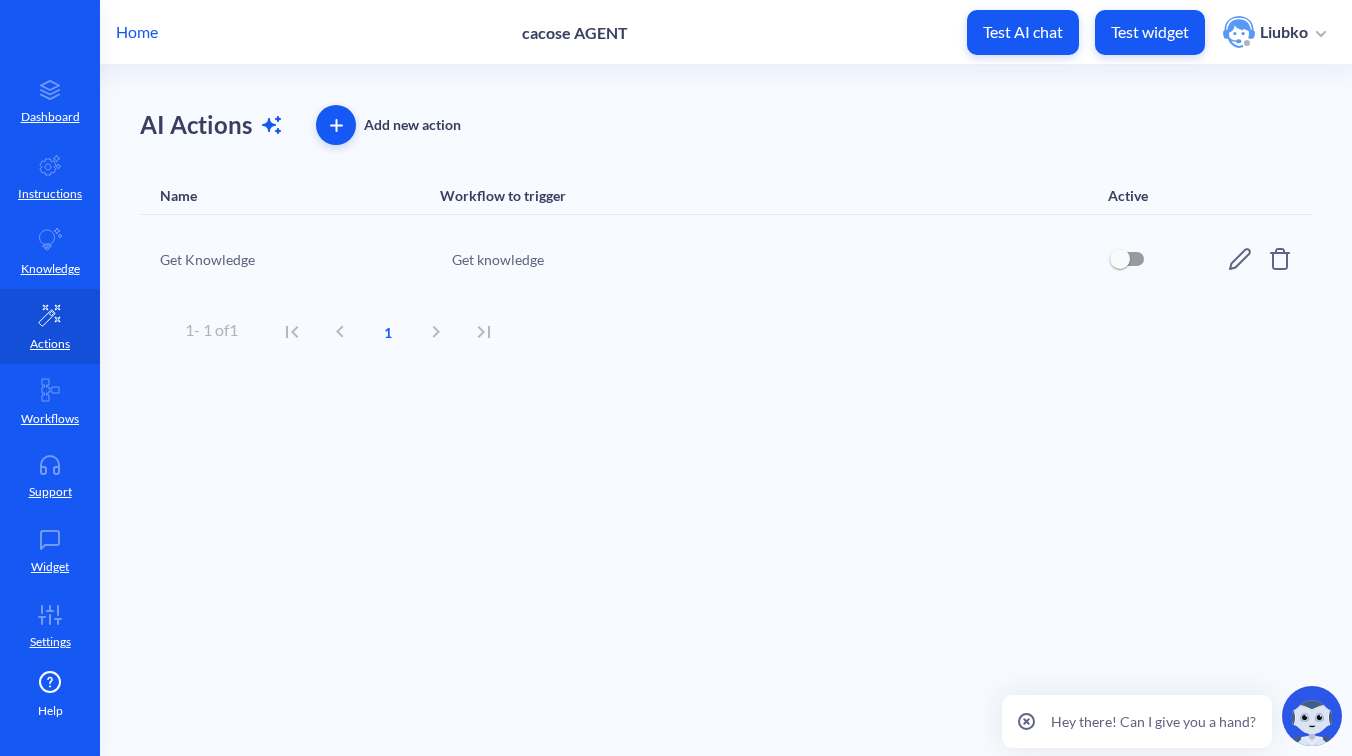 click 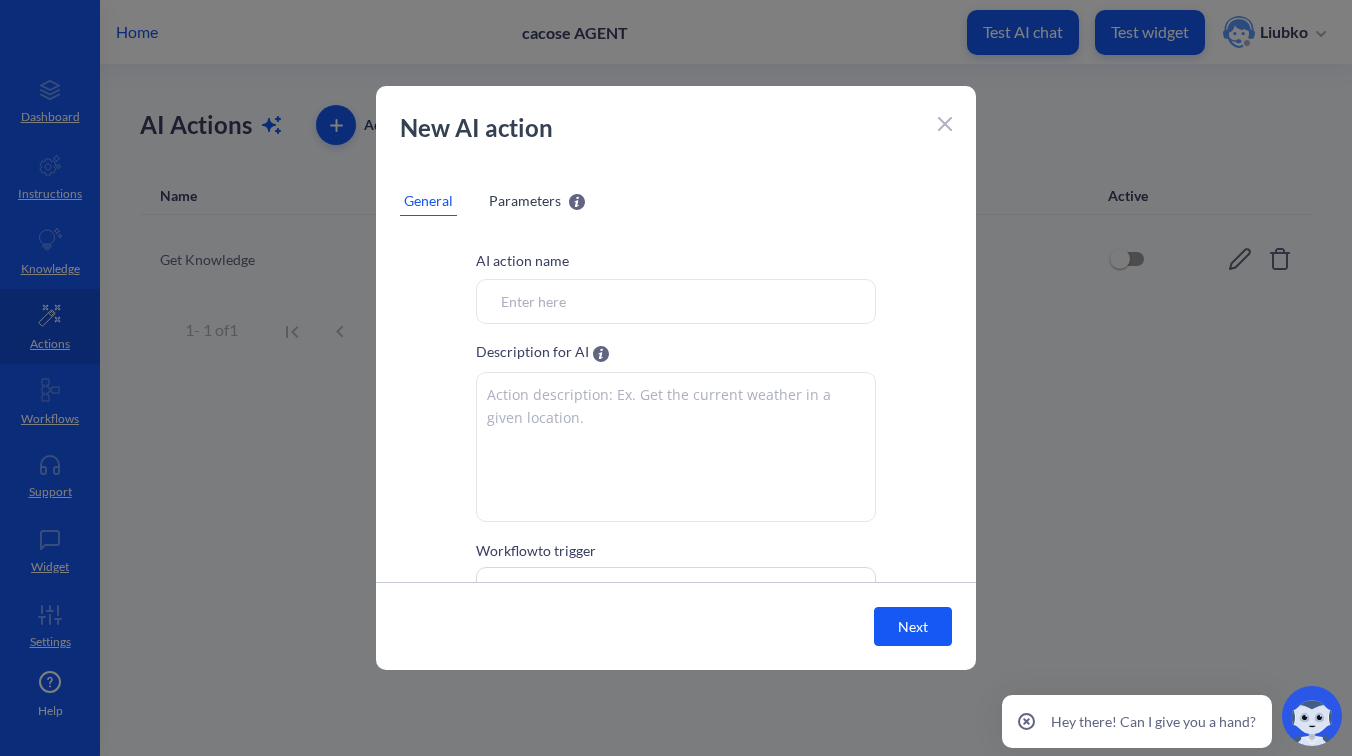 click on "Workflow  to trigger" at bounding box center (676, 301) 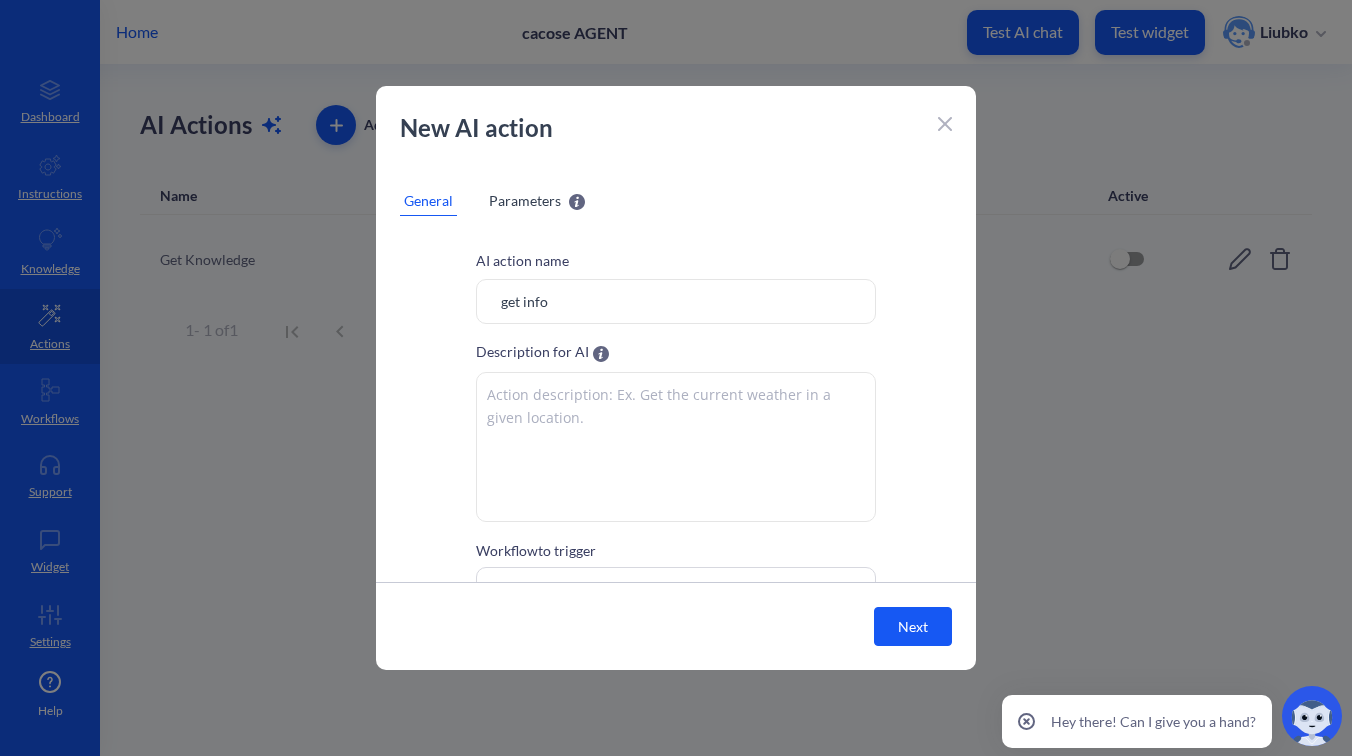 scroll, scrollTop: 82, scrollLeft: 0, axis: vertical 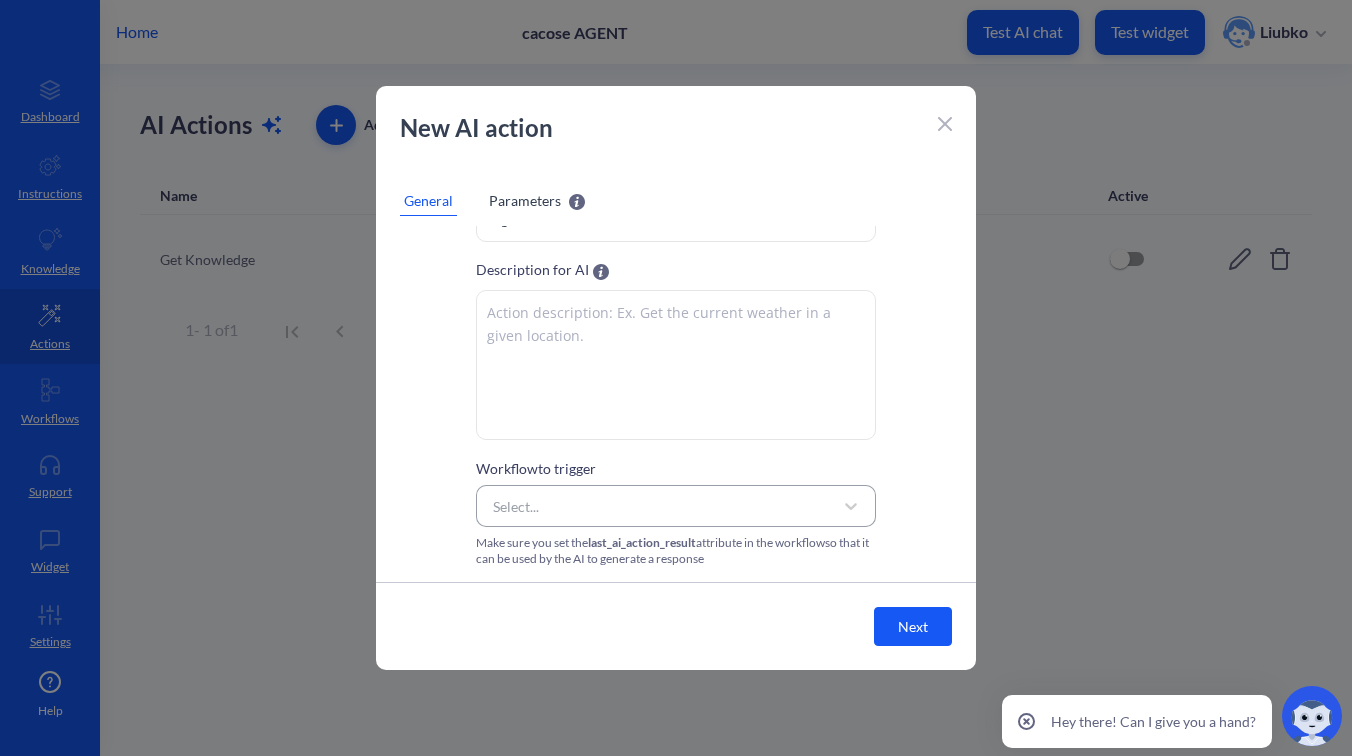 type on "get info" 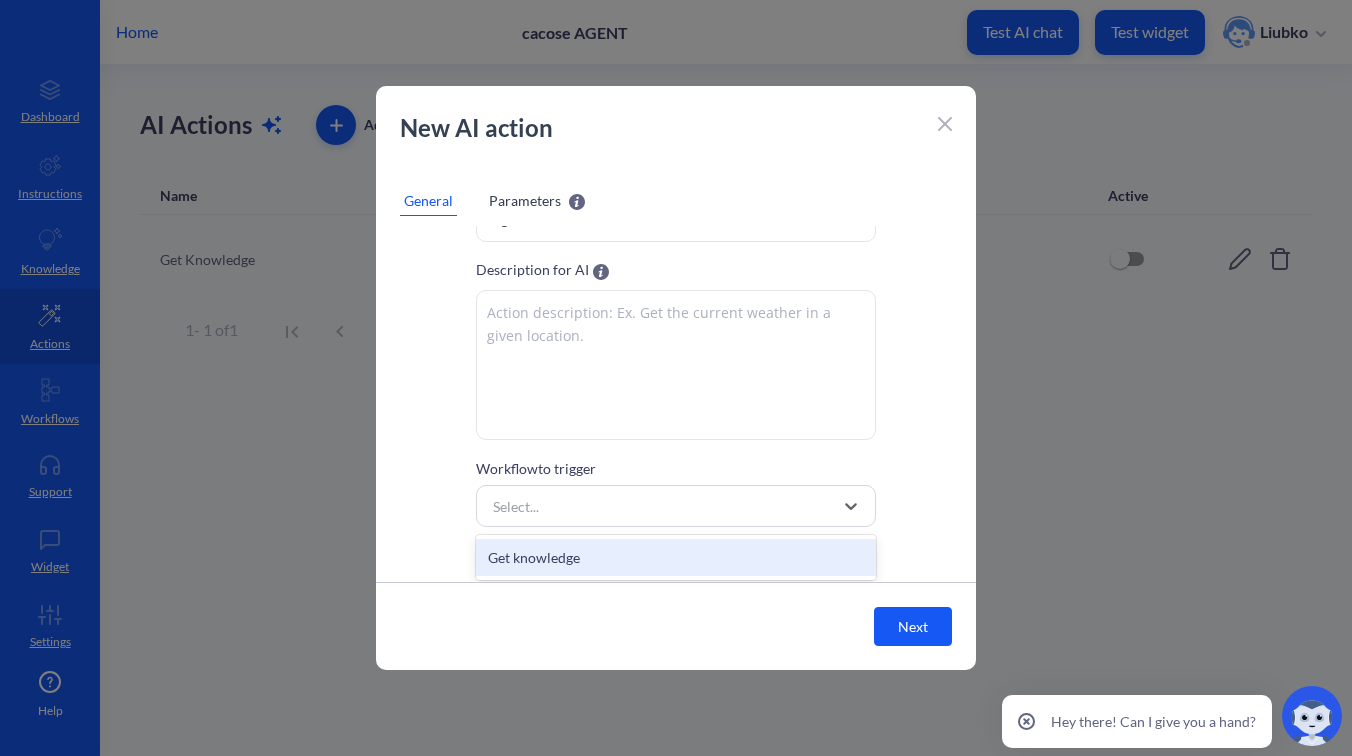 click on "AI action name get info   Description for AI   Workflow  to trigger      option Get knowledge focused, 1 of 1. 1 result available. Use Up and Down to choose options, press Enter to select the currently focused option, press Escape to exit the menu, press Tab to select the option and exit the menu. Select... Get knowledge Make sure you set the  last_ai_action_result  attribute in the   workflow  so that it can be used by the AI to generate a response" at bounding box center [676, 367] 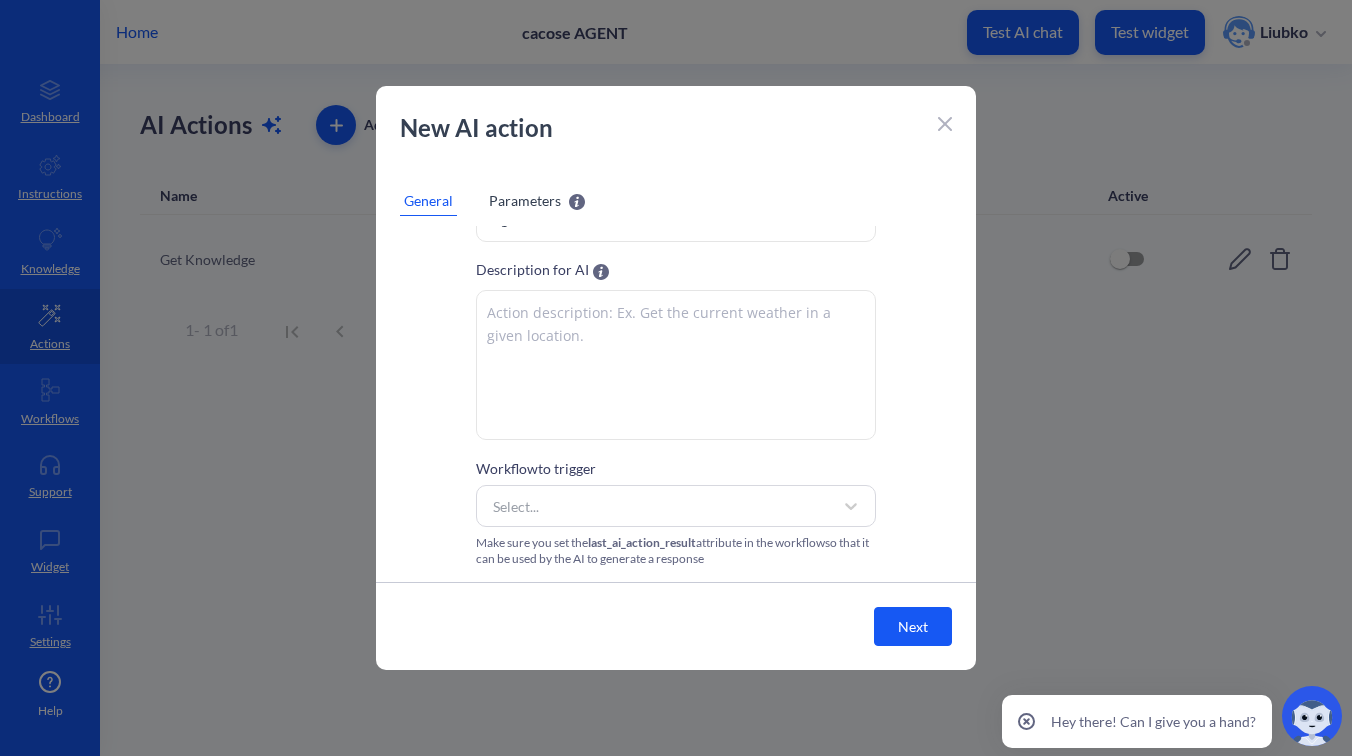 click 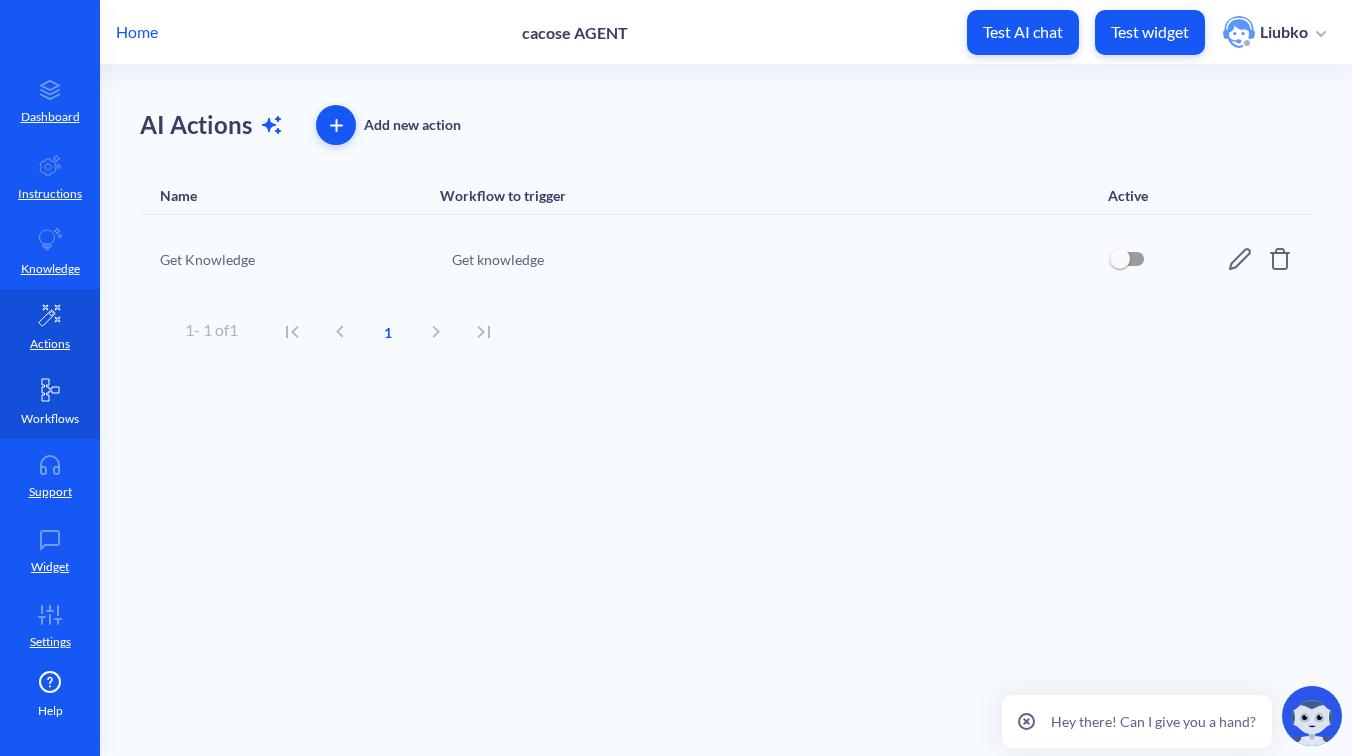 click on "Workflows" at bounding box center [50, 401] 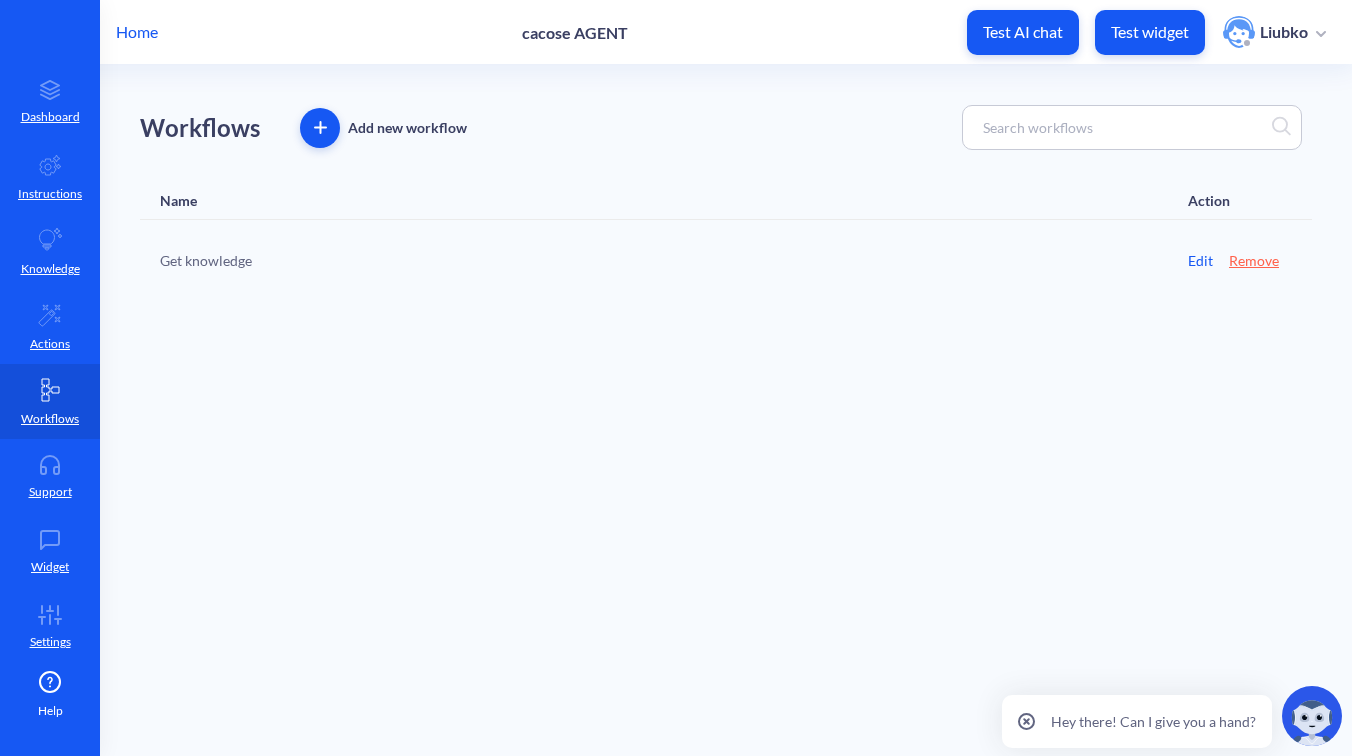 click at bounding box center [320, 127] 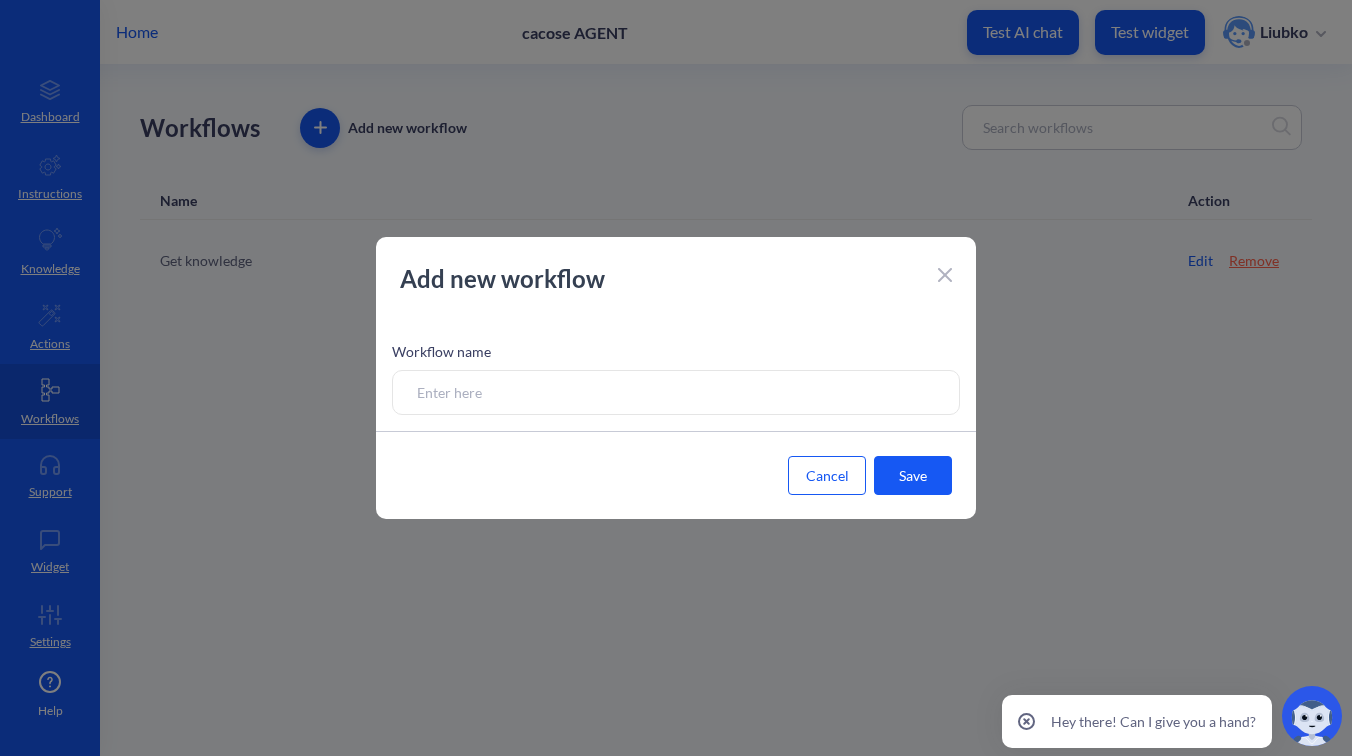 click at bounding box center (676, 392) 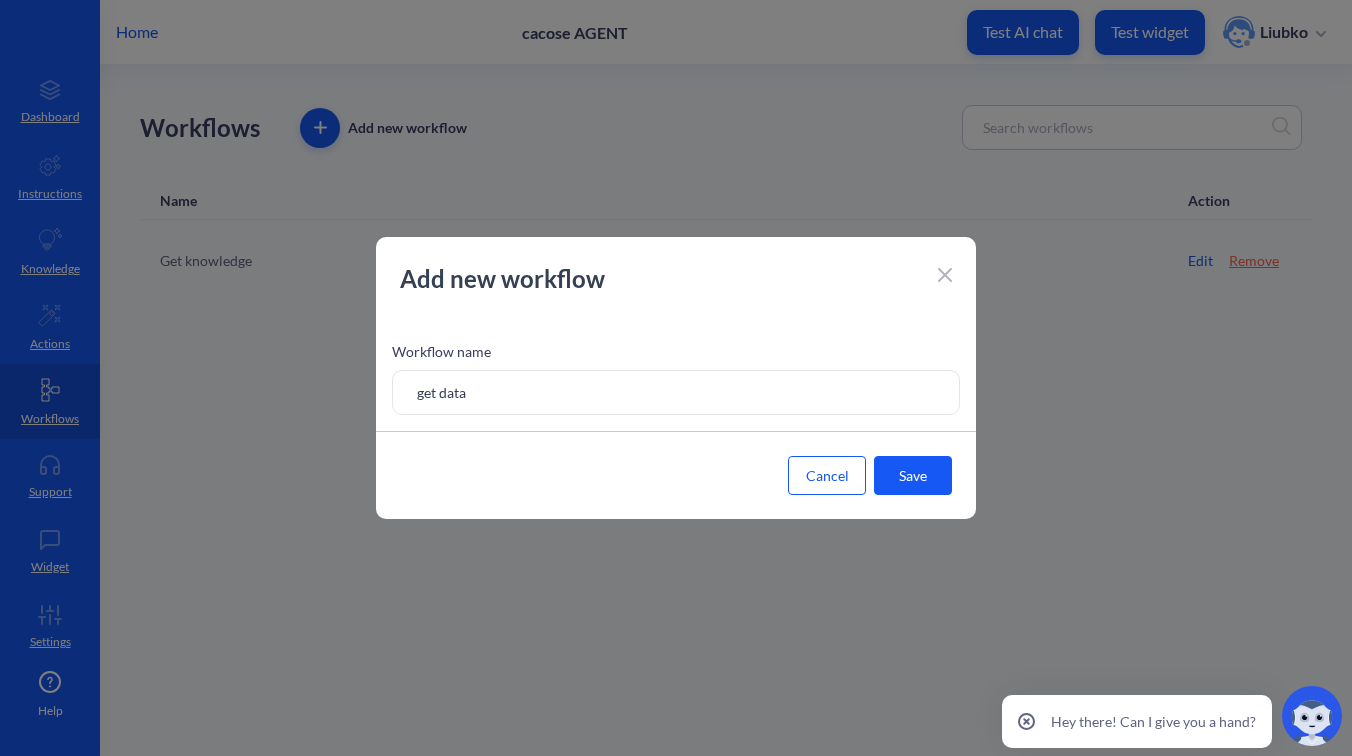 type on "get data" 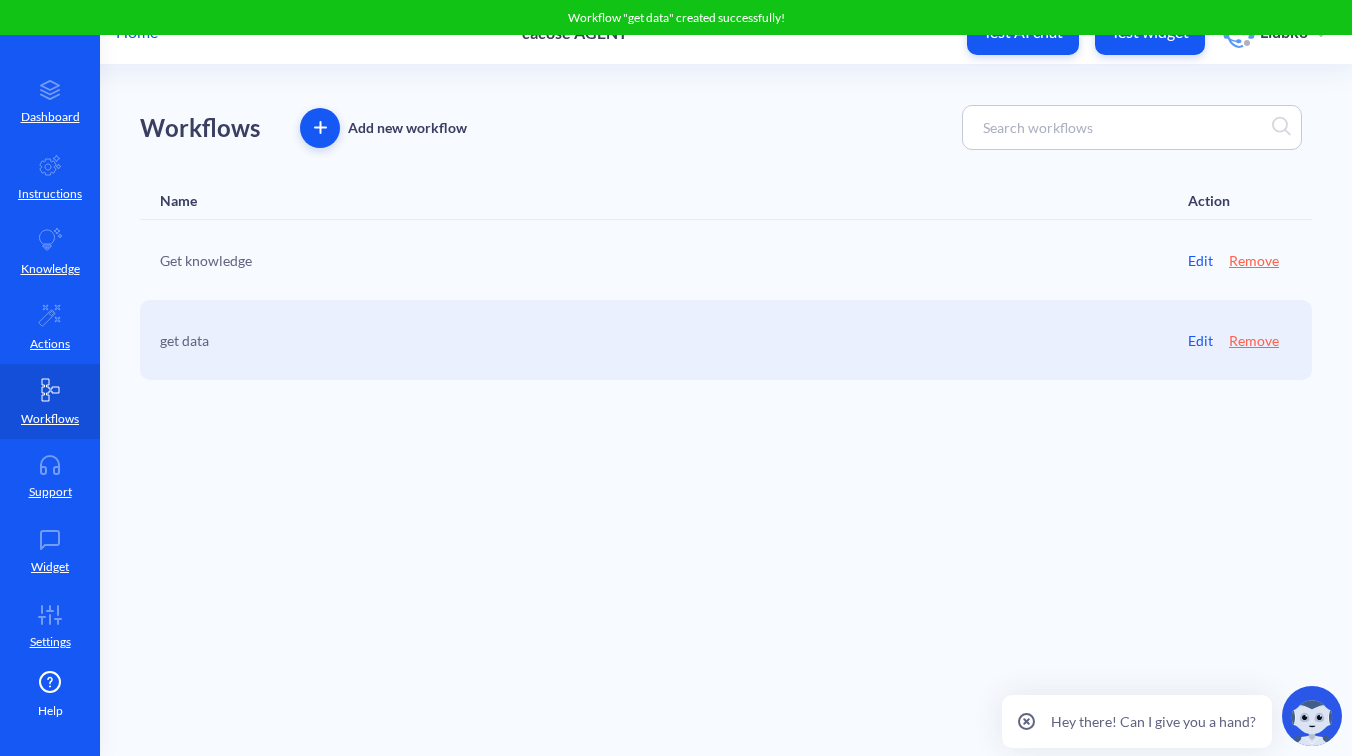 click on "Workflows Add new workflow Name Action Get knowledge Edit Remove get data Edit Remove" at bounding box center [726, 410] 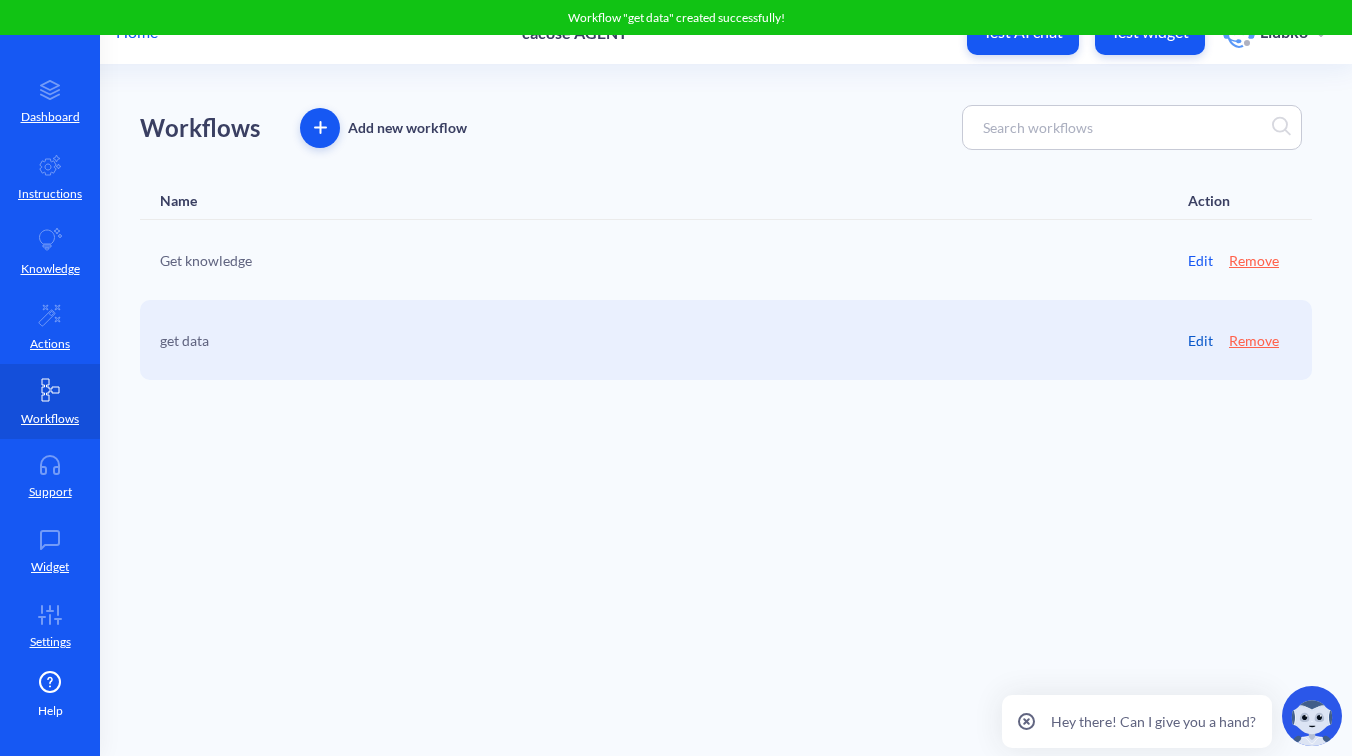click on "Edit" at bounding box center (1200, 340) 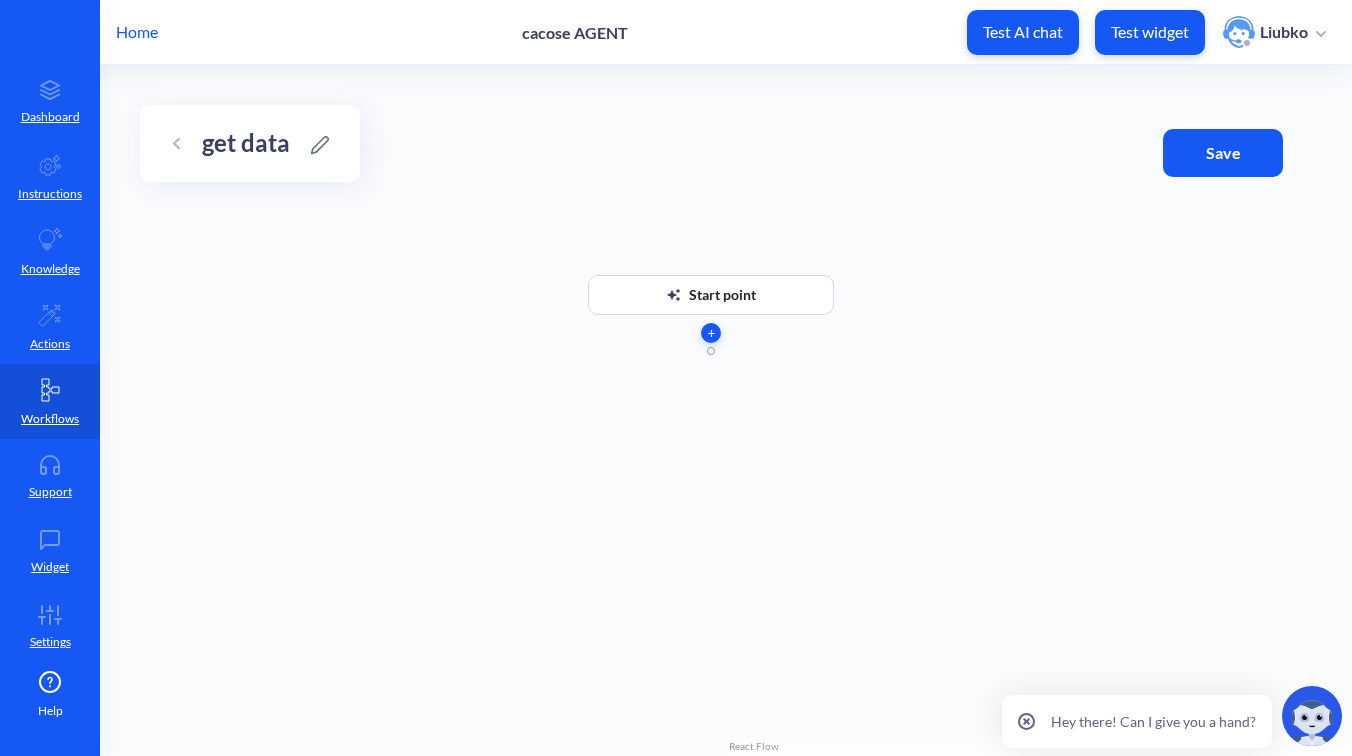 click at bounding box center [711, 333] 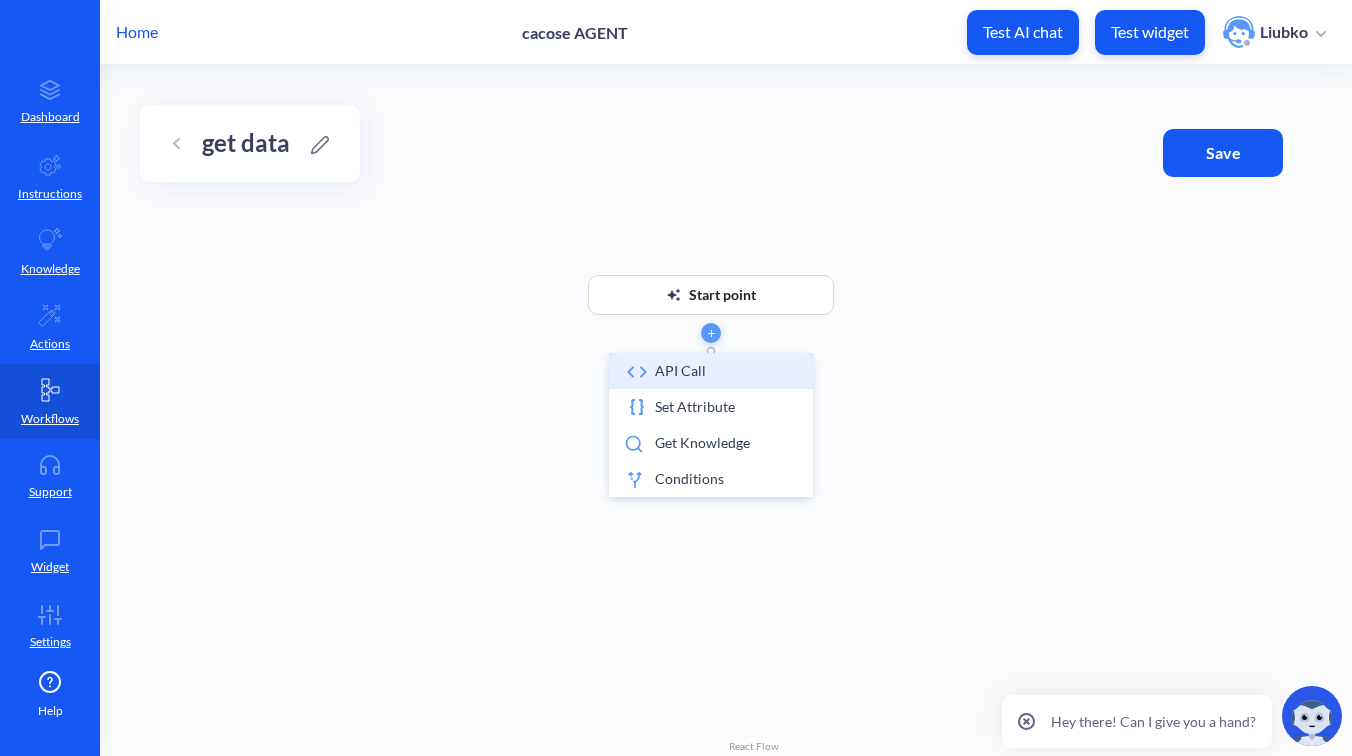 click on "API call" at bounding box center (711, 371) 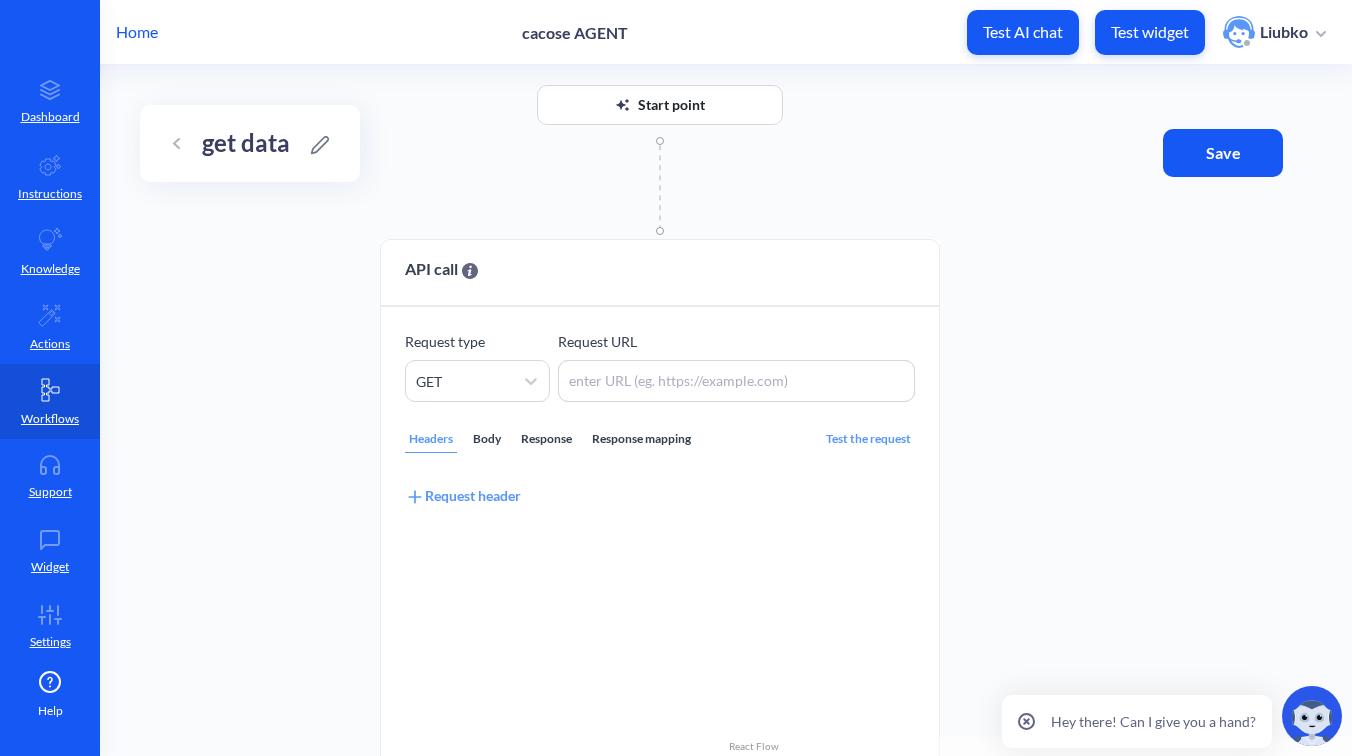 drag, startPoint x: 1048, startPoint y: 429, endPoint x: 997, endPoint y: 239, distance: 196.7257 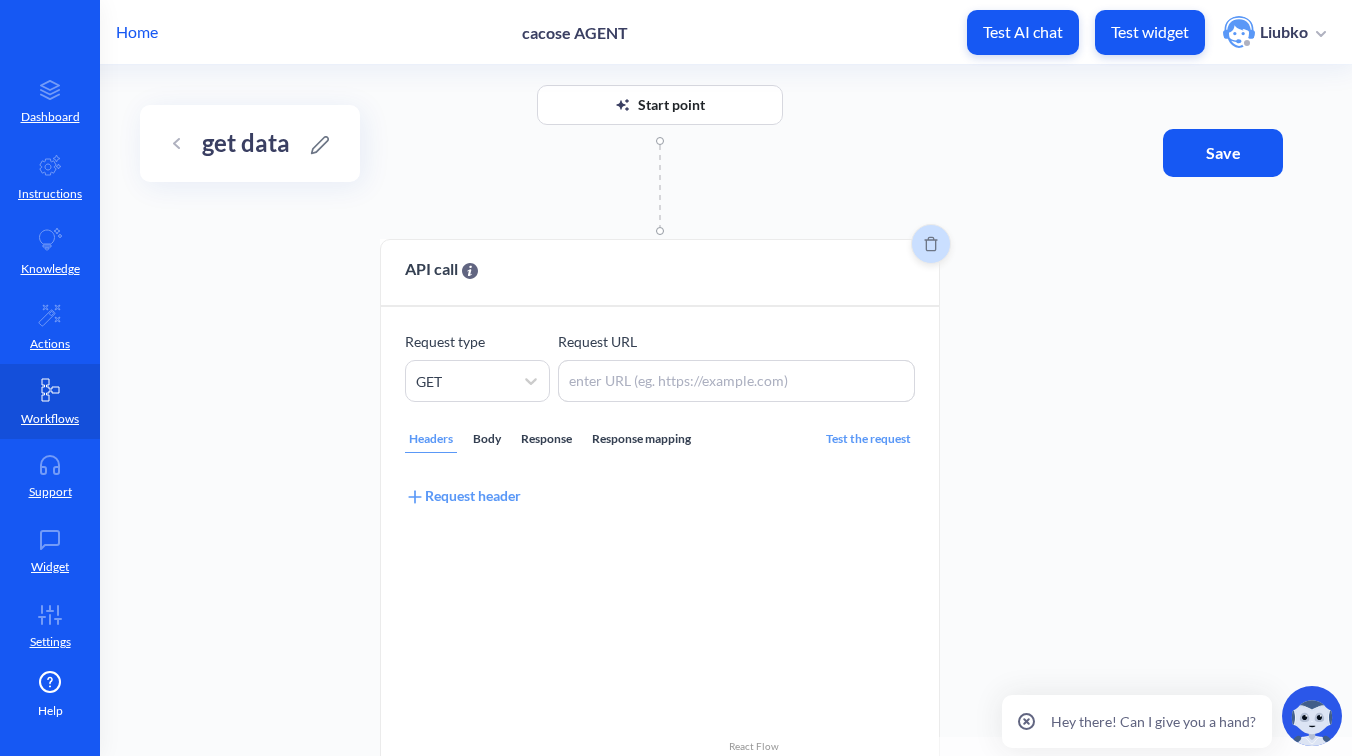click 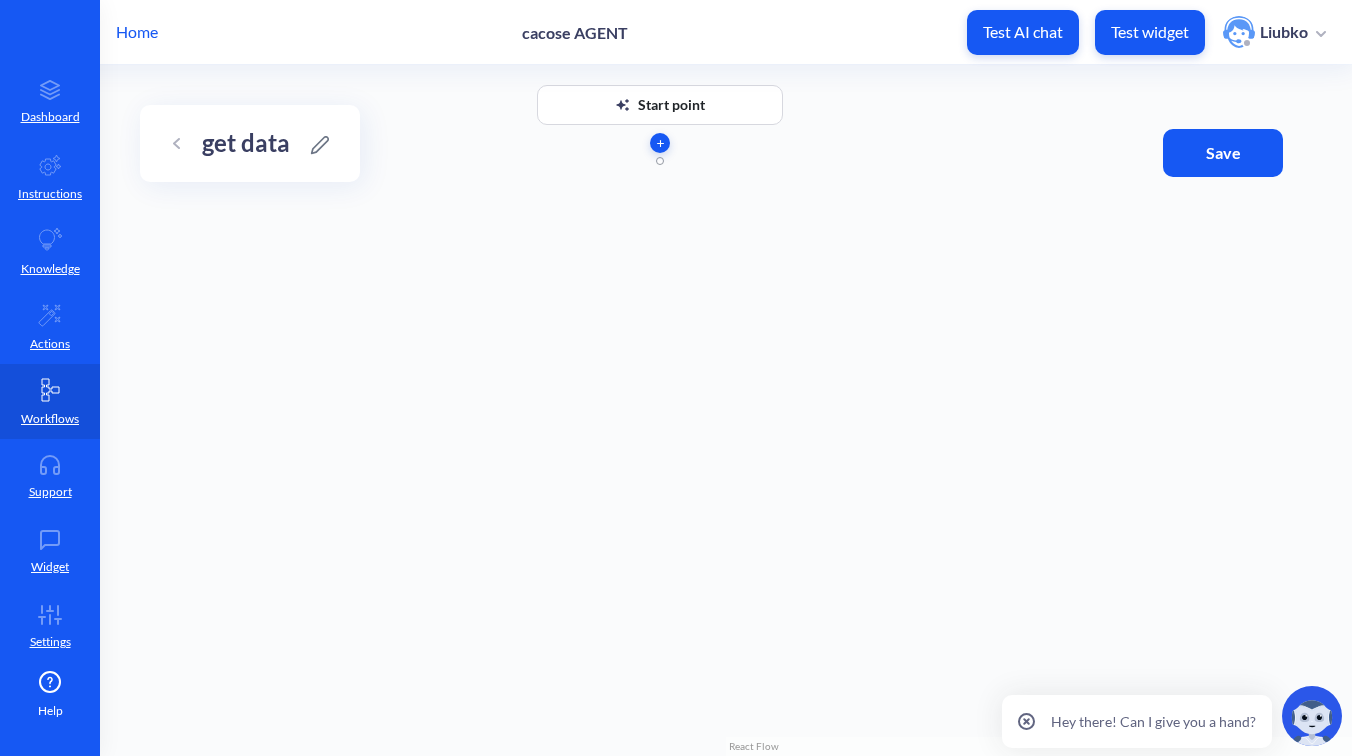 click 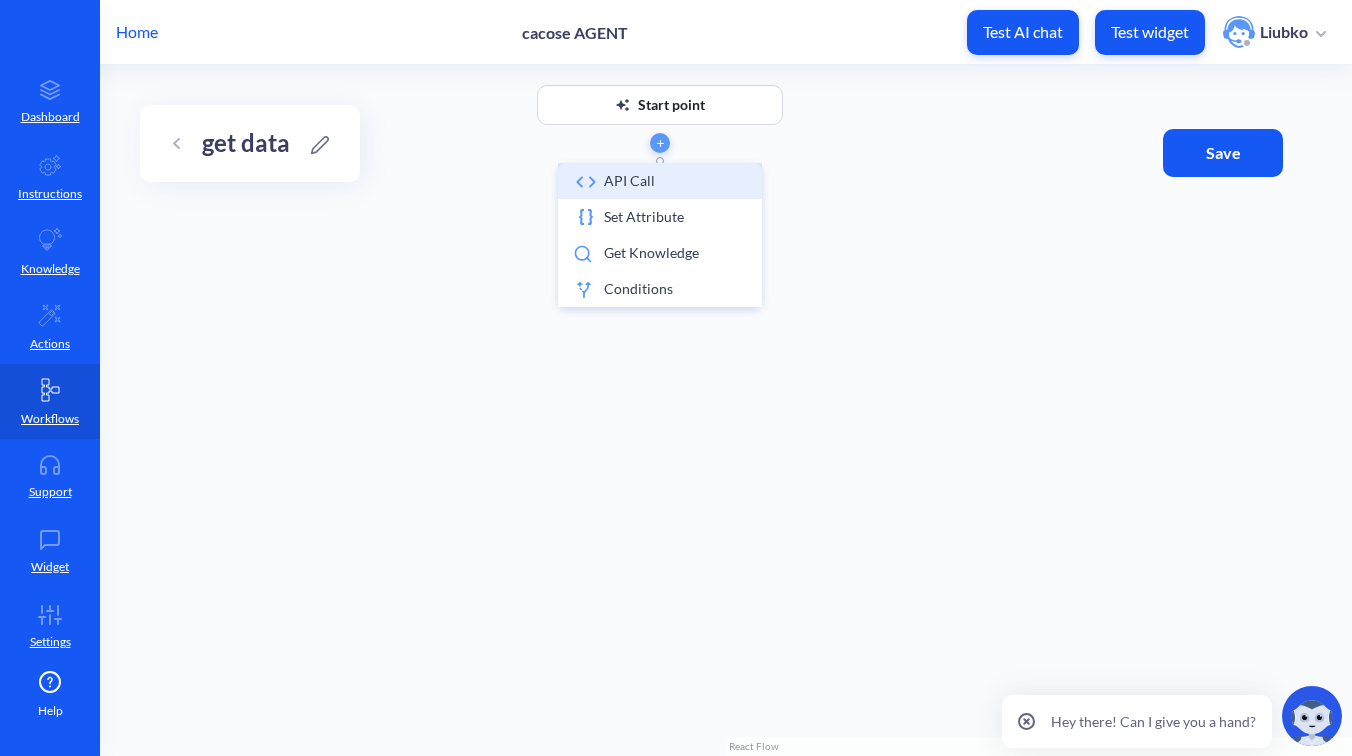 click on "API call" at bounding box center [660, 181] 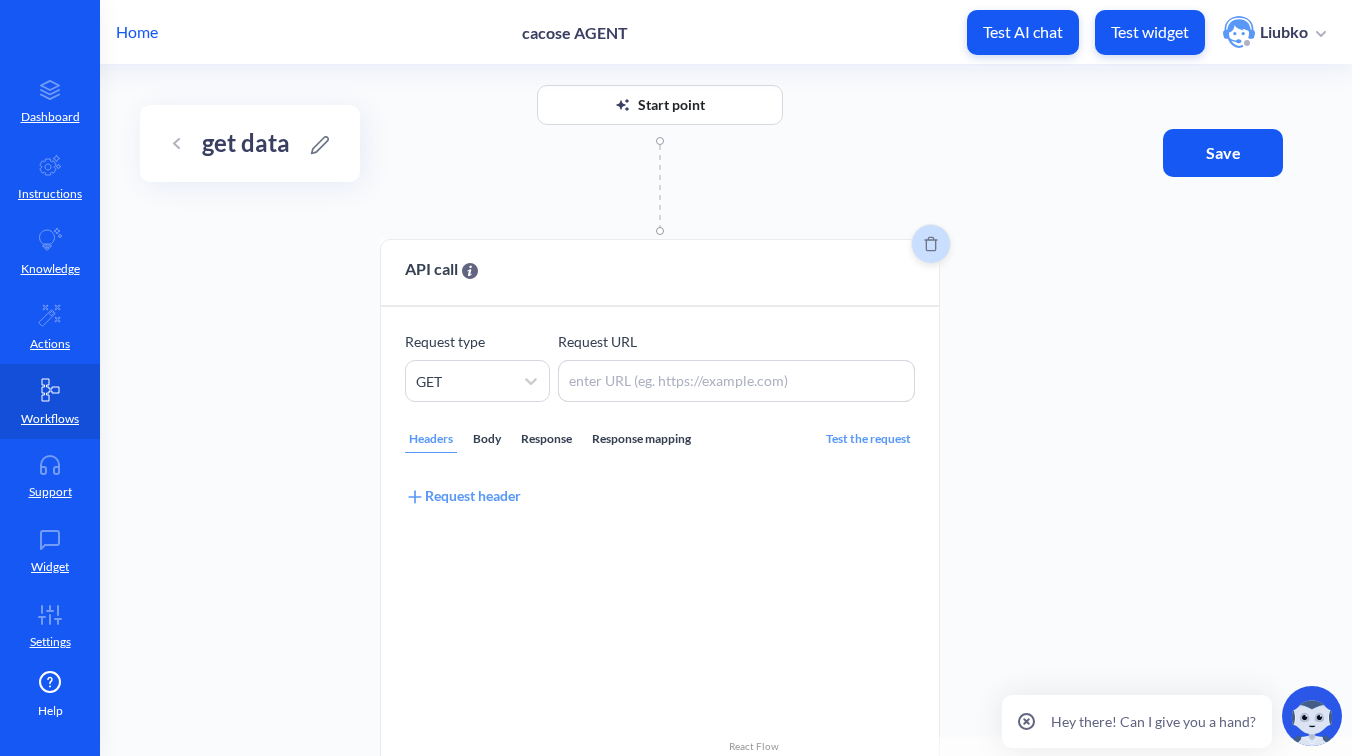 click 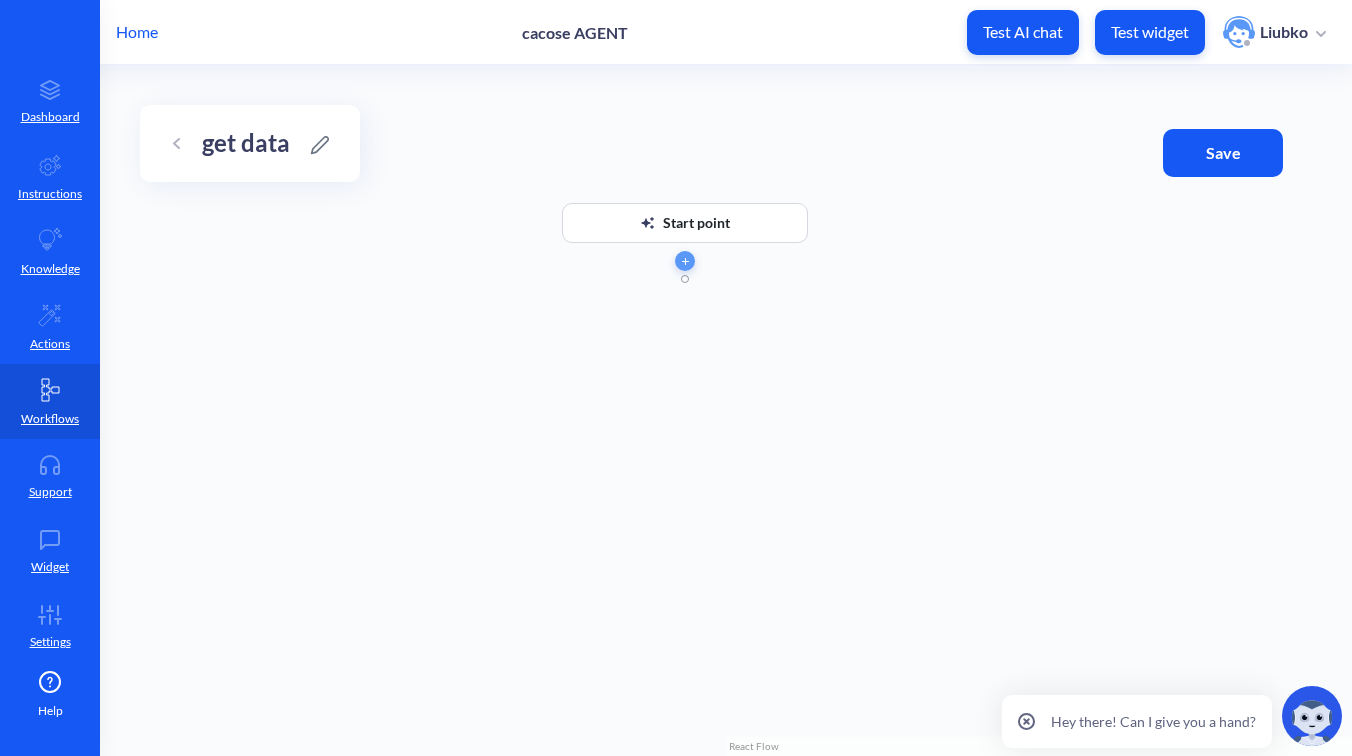 drag, startPoint x: 847, startPoint y: 233, endPoint x: 875, endPoint y: 355, distance: 125.17188 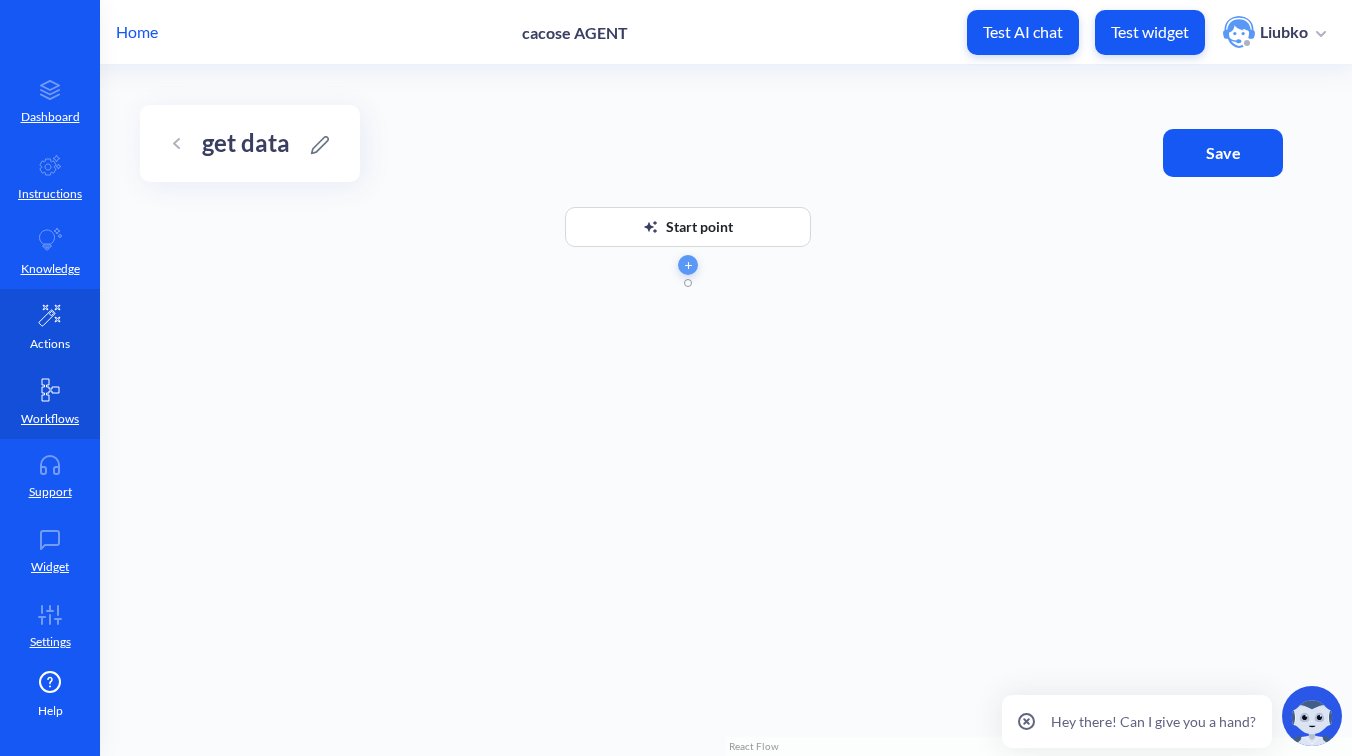 click on "Actions" at bounding box center (50, 326) 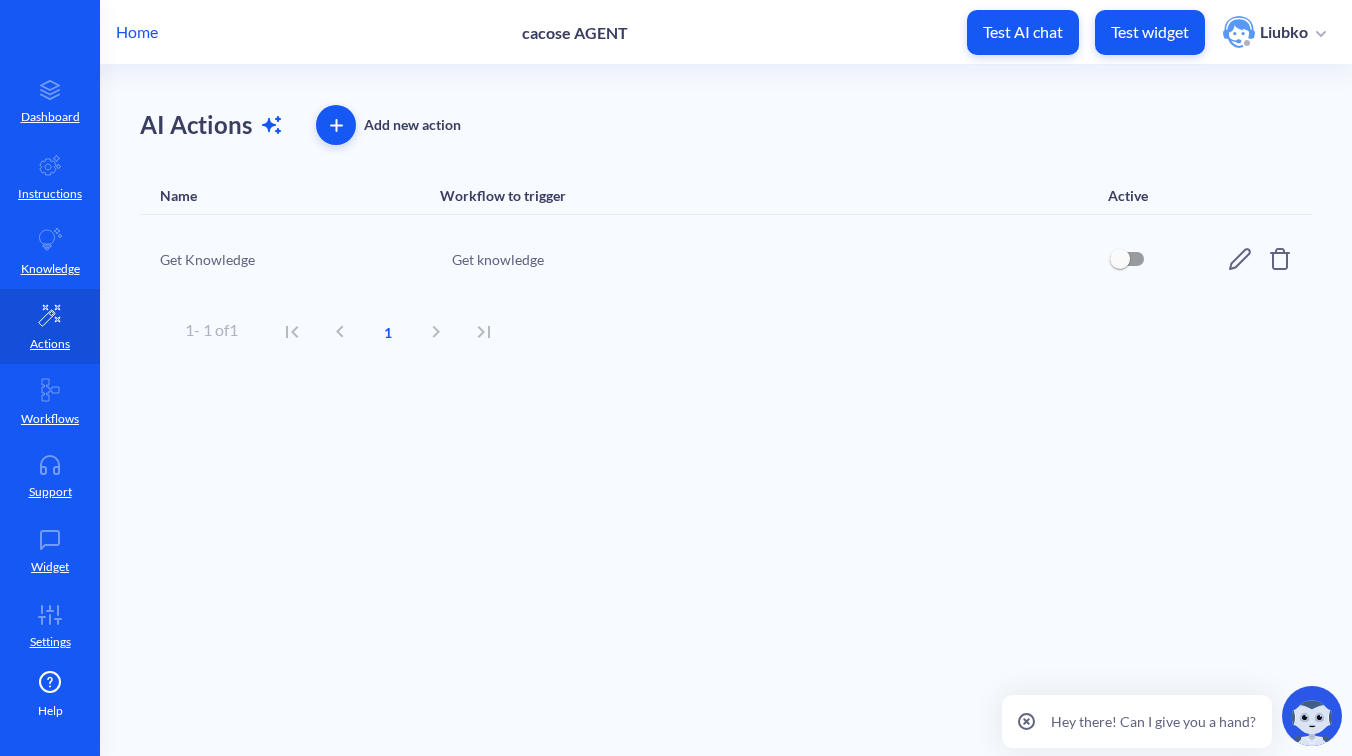 click at bounding box center [336, 125] 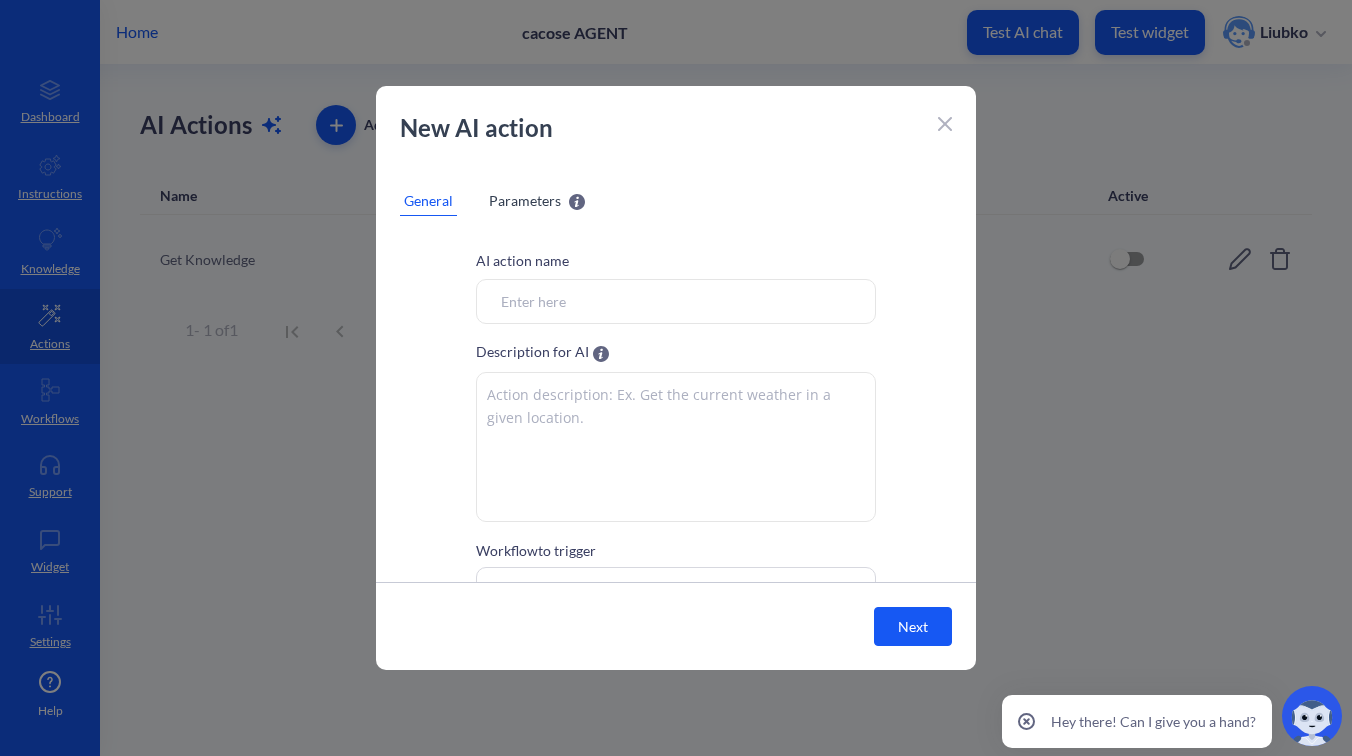 click on "Workflow  to trigger" at bounding box center [676, 301] 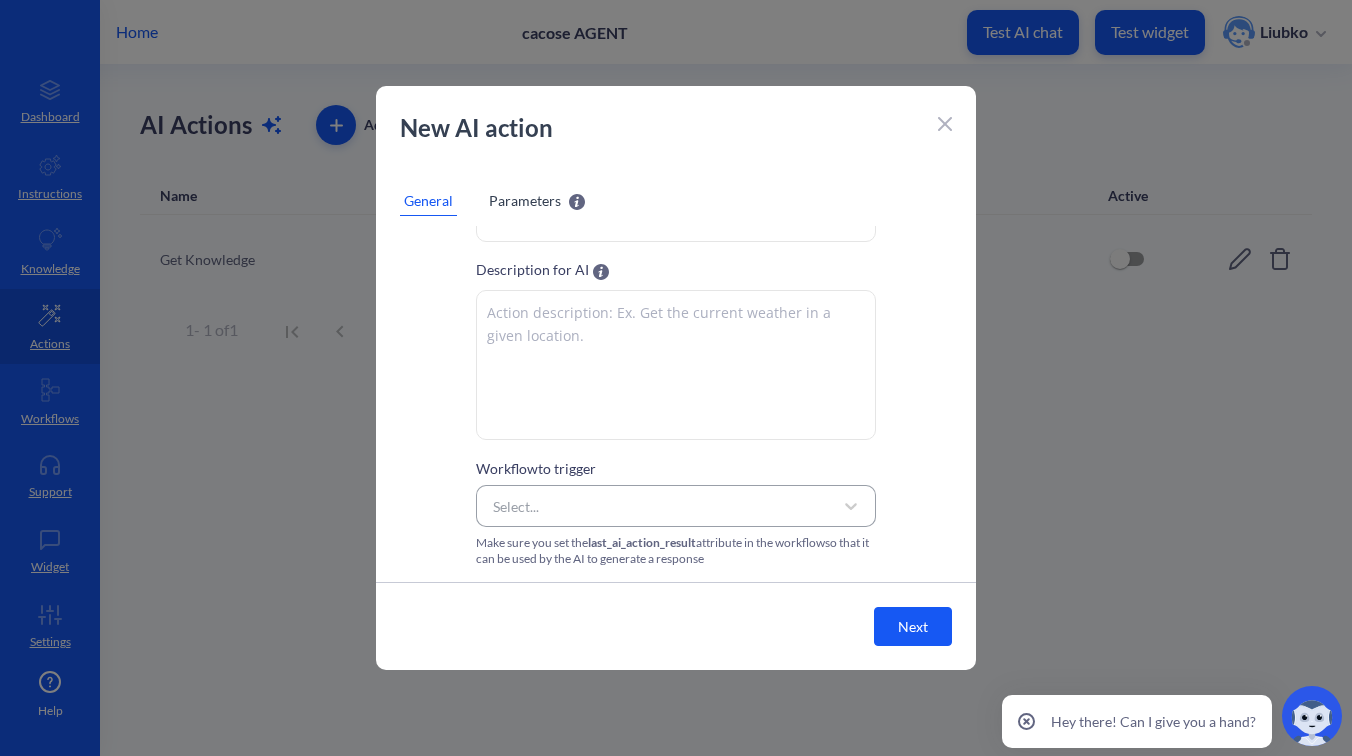click on "Select..." at bounding box center [658, 506] 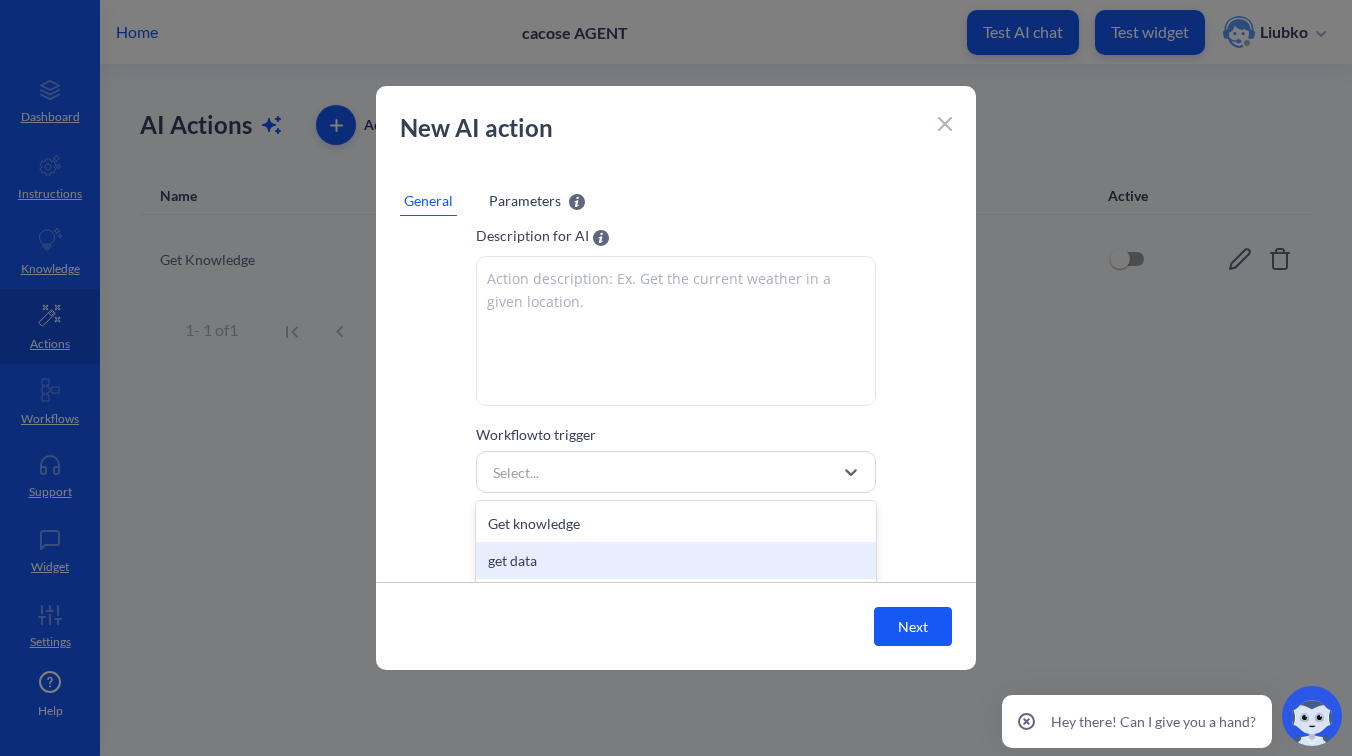 click on "get data" at bounding box center [676, 560] 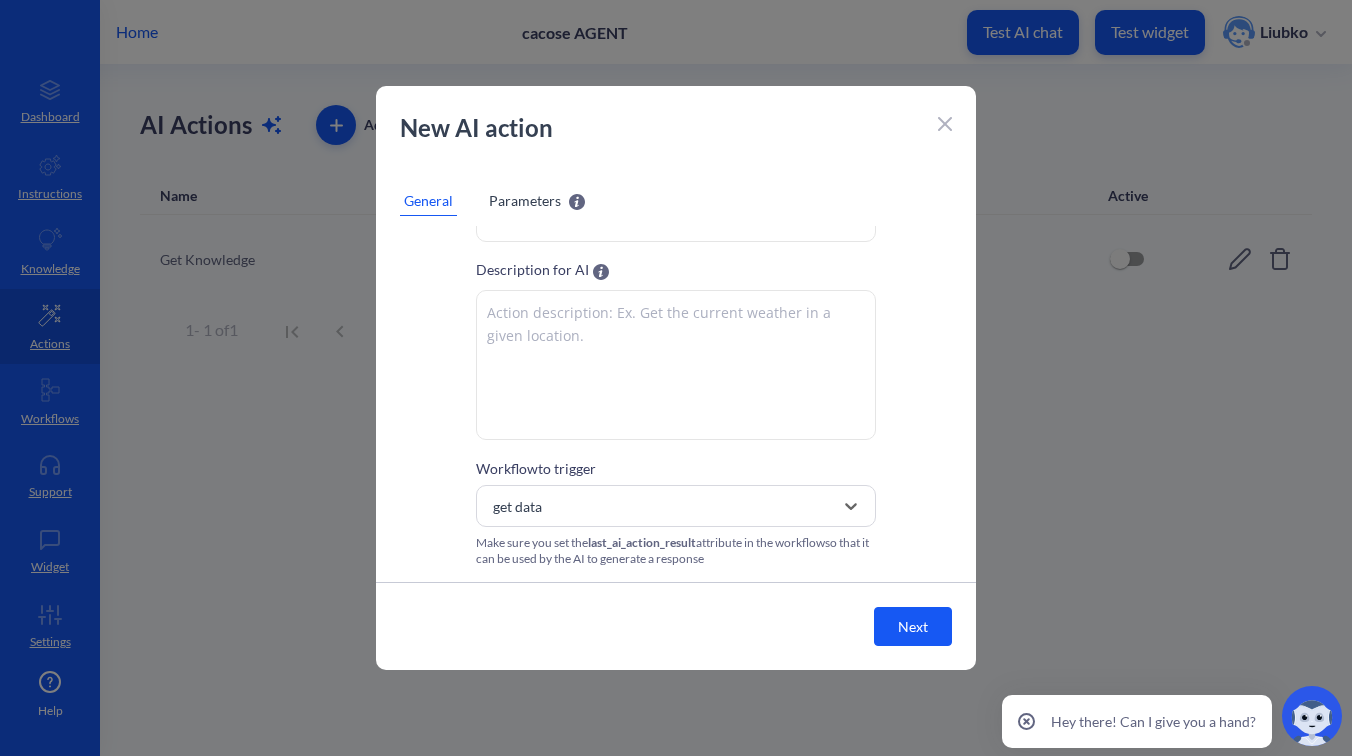 scroll, scrollTop: 0, scrollLeft: 0, axis: both 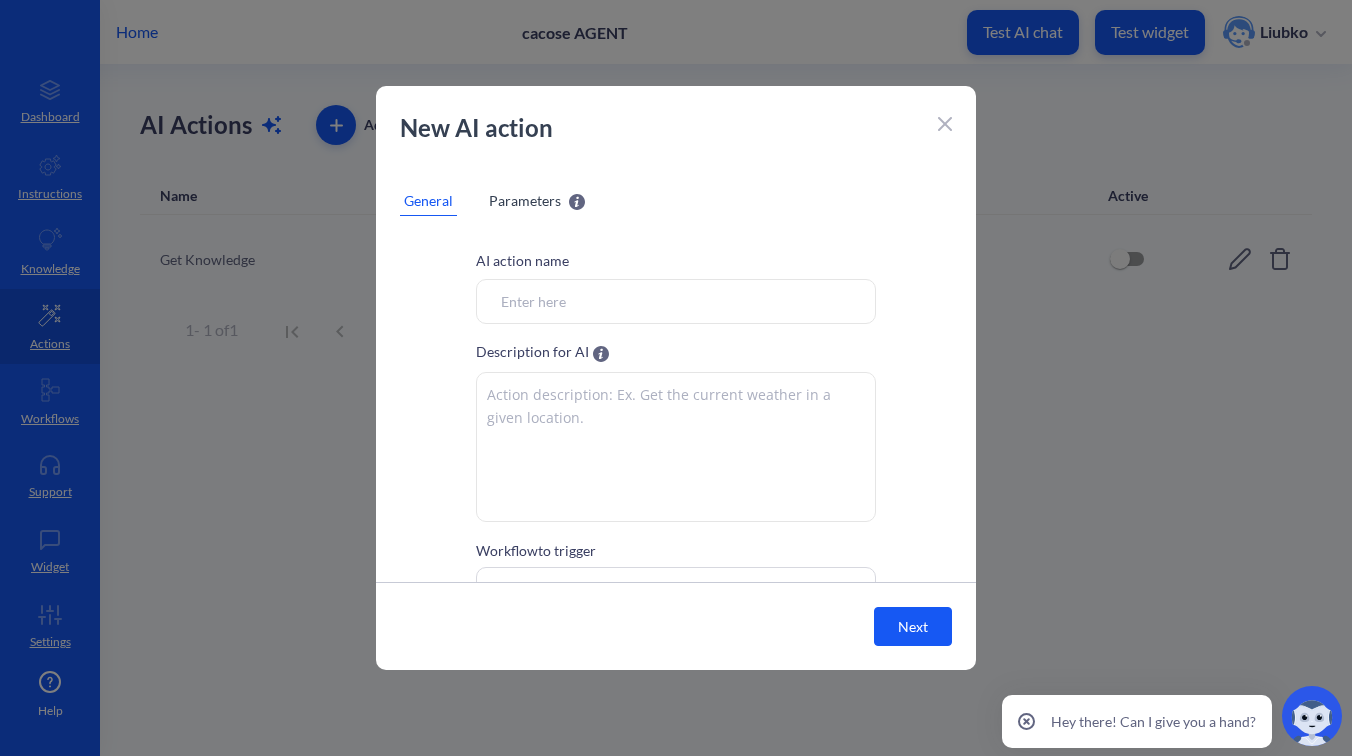 click on "Parameters" at bounding box center (525, 200) 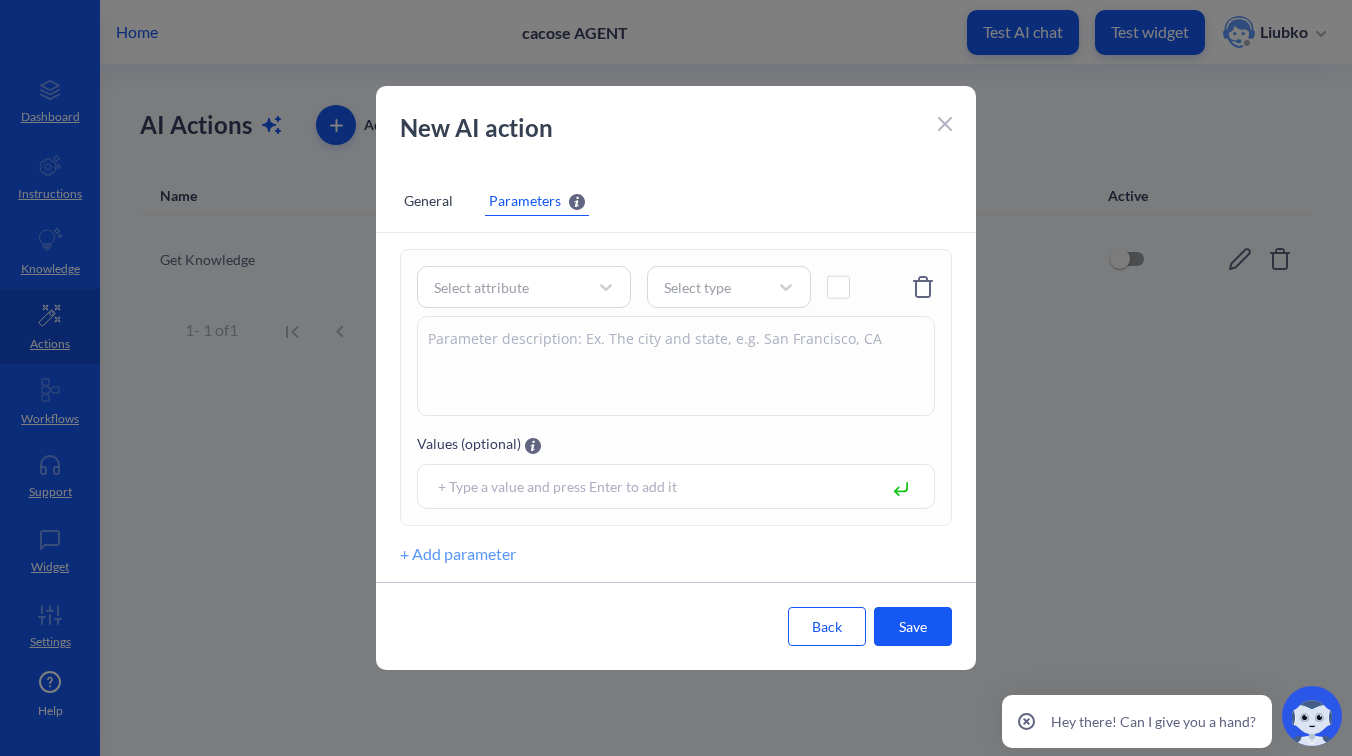 scroll, scrollTop: 0, scrollLeft: 0, axis: both 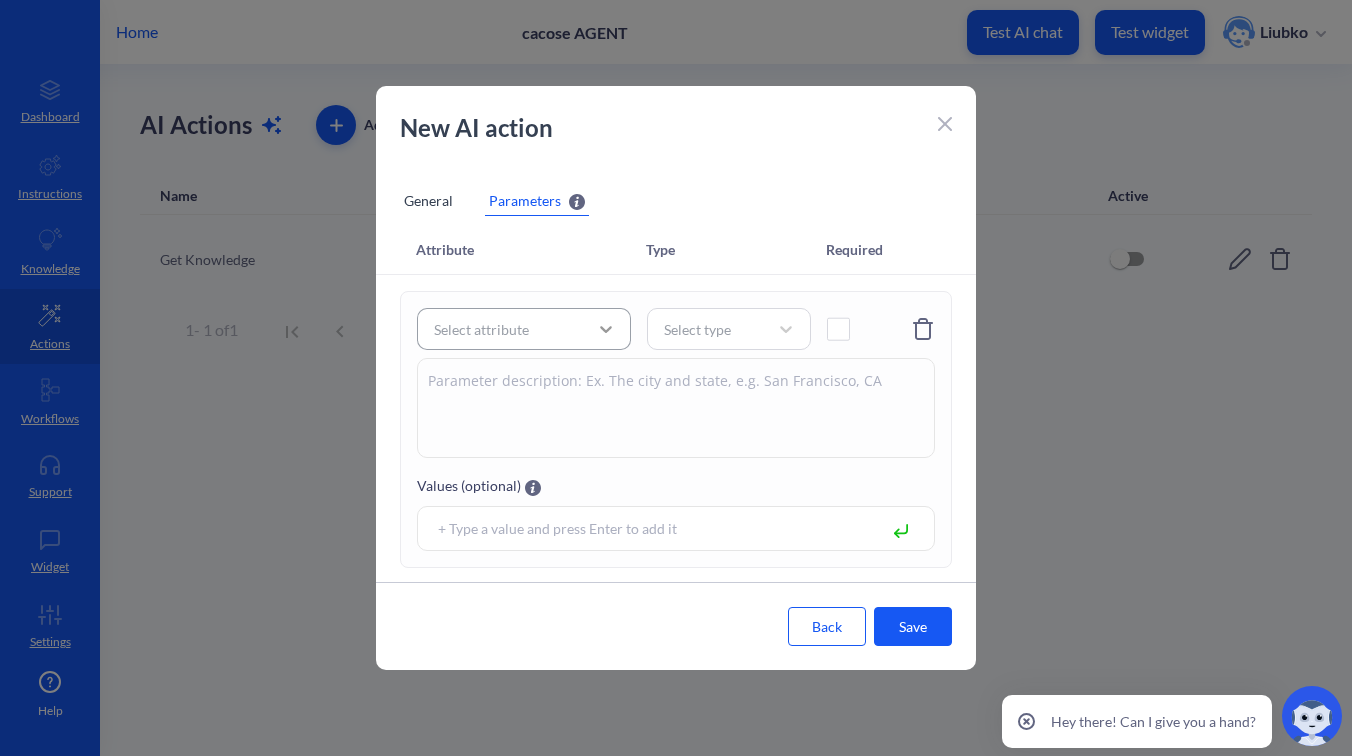 click 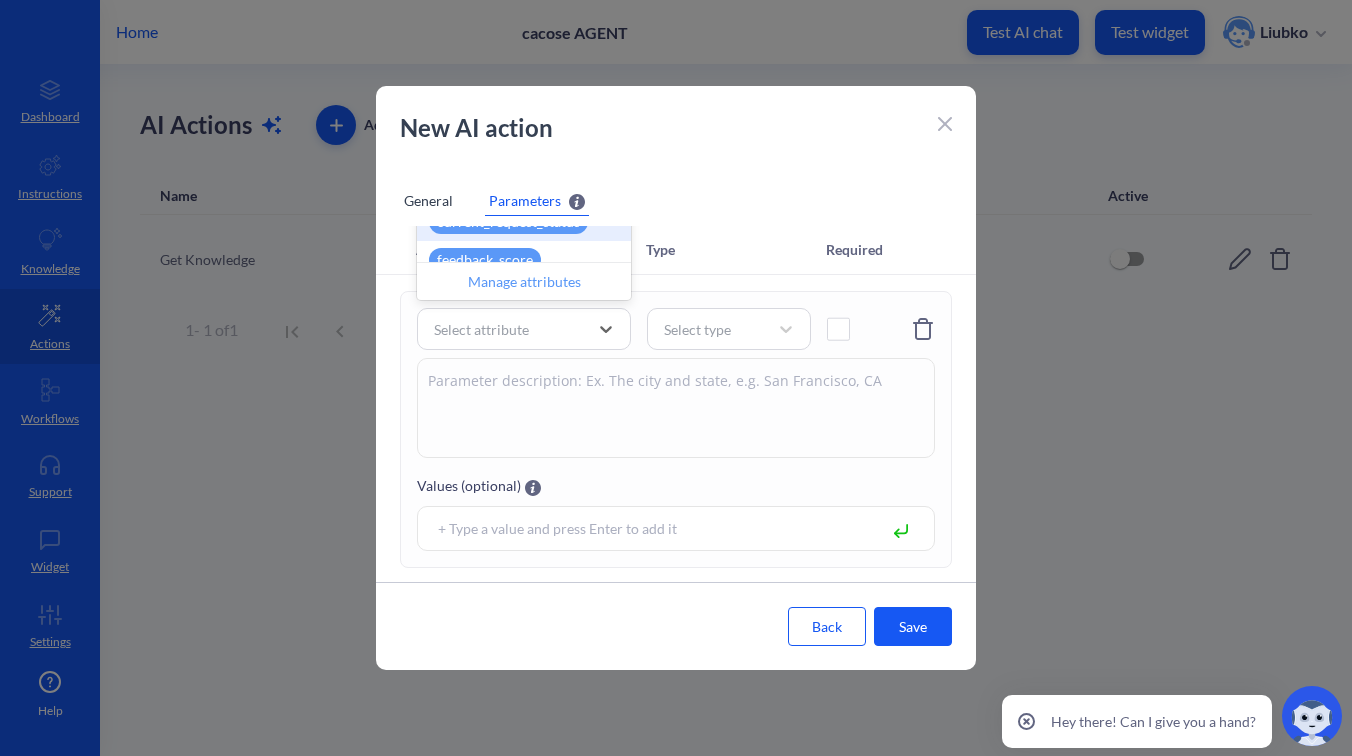 scroll, scrollTop: 57, scrollLeft: 0, axis: vertical 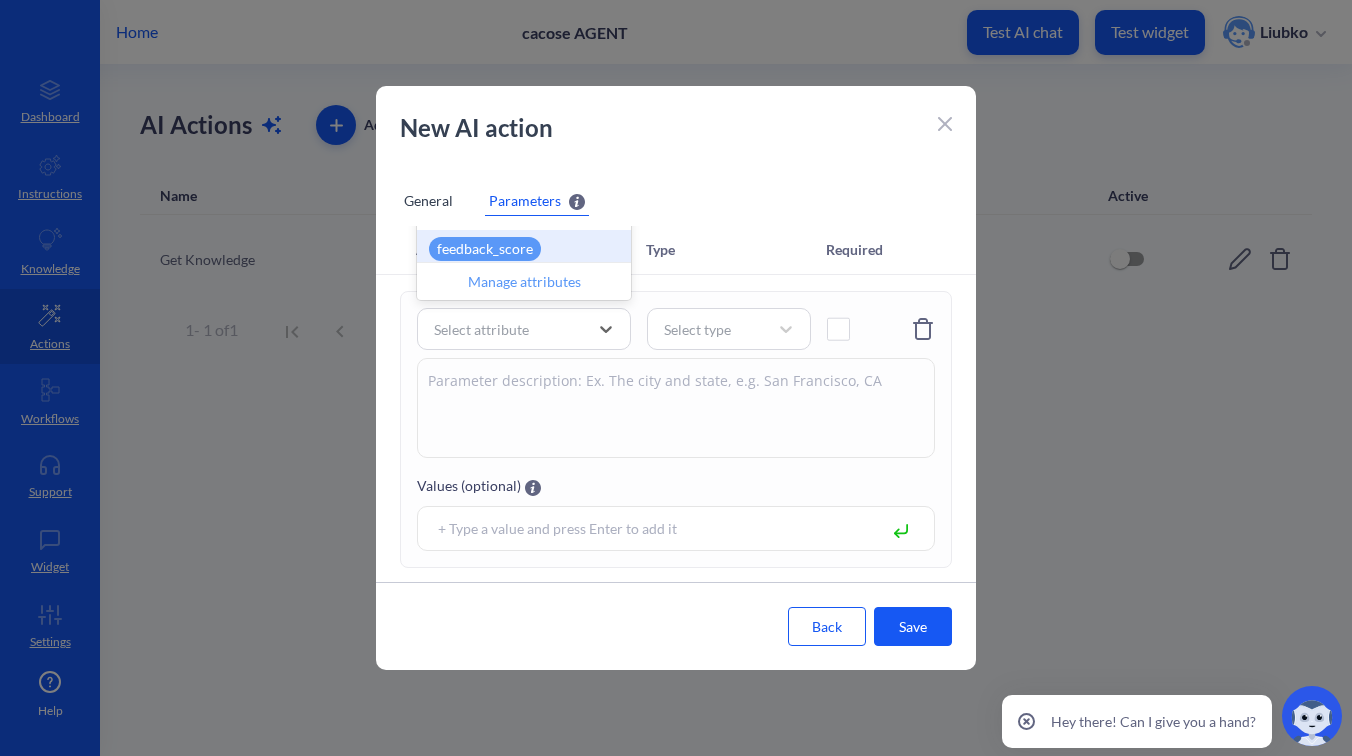 click on "General Parameters Parameters will be recognized by AI and can be accessed through specified
attributes in the selected workflow." at bounding box center [676, 201] 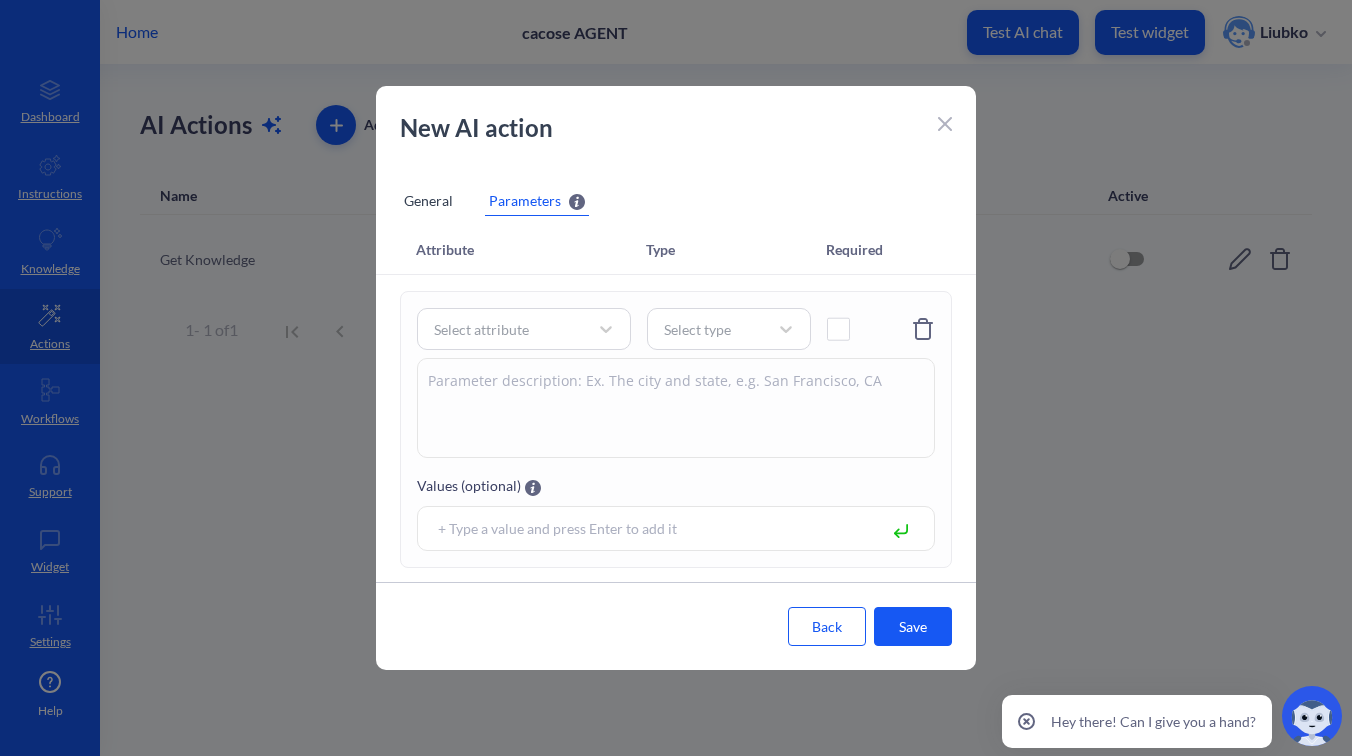 click 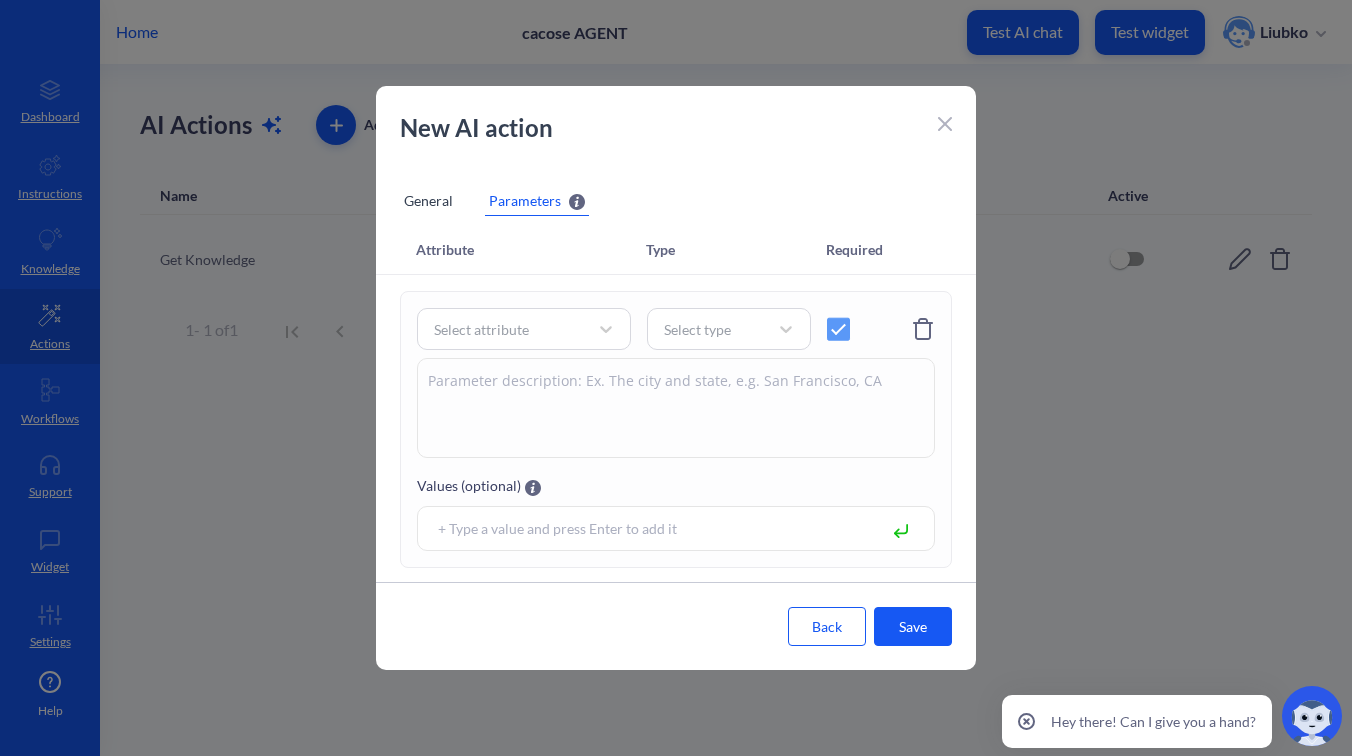 click 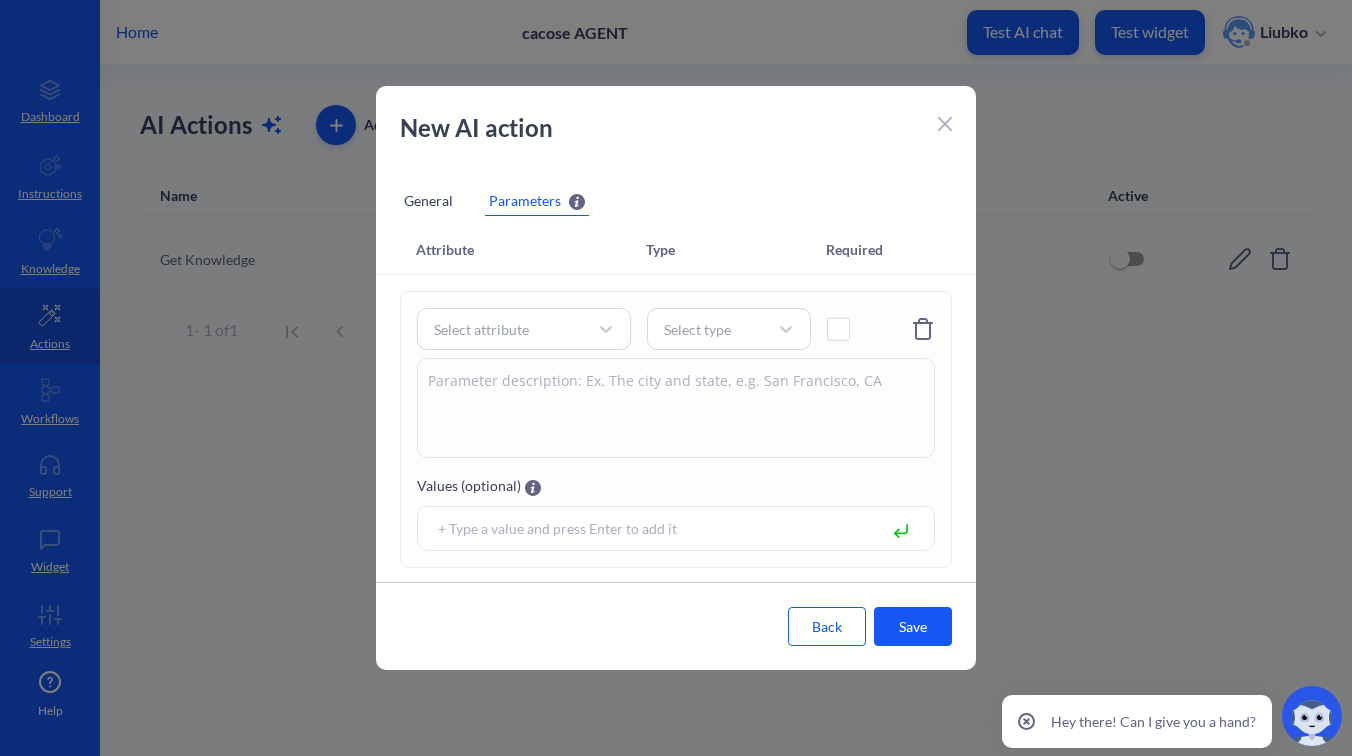 click 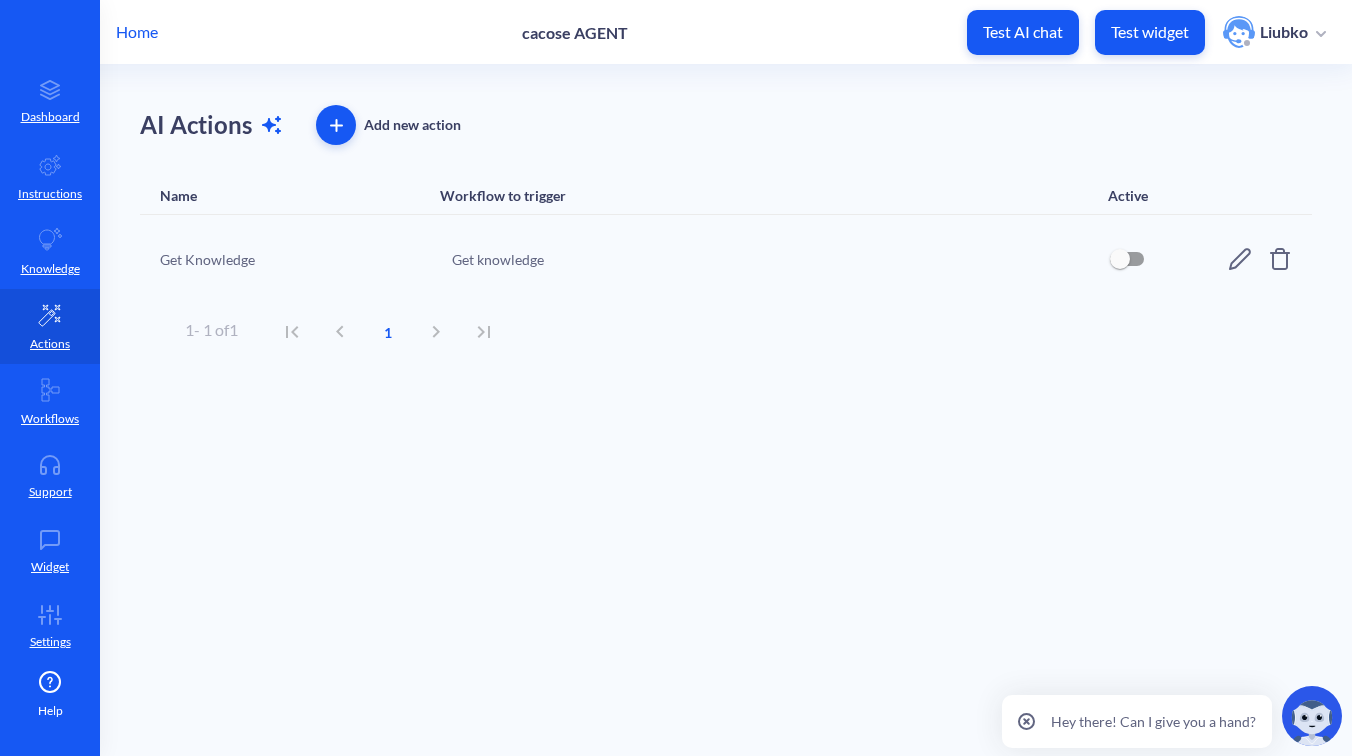 click at bounding box center [336, 125] 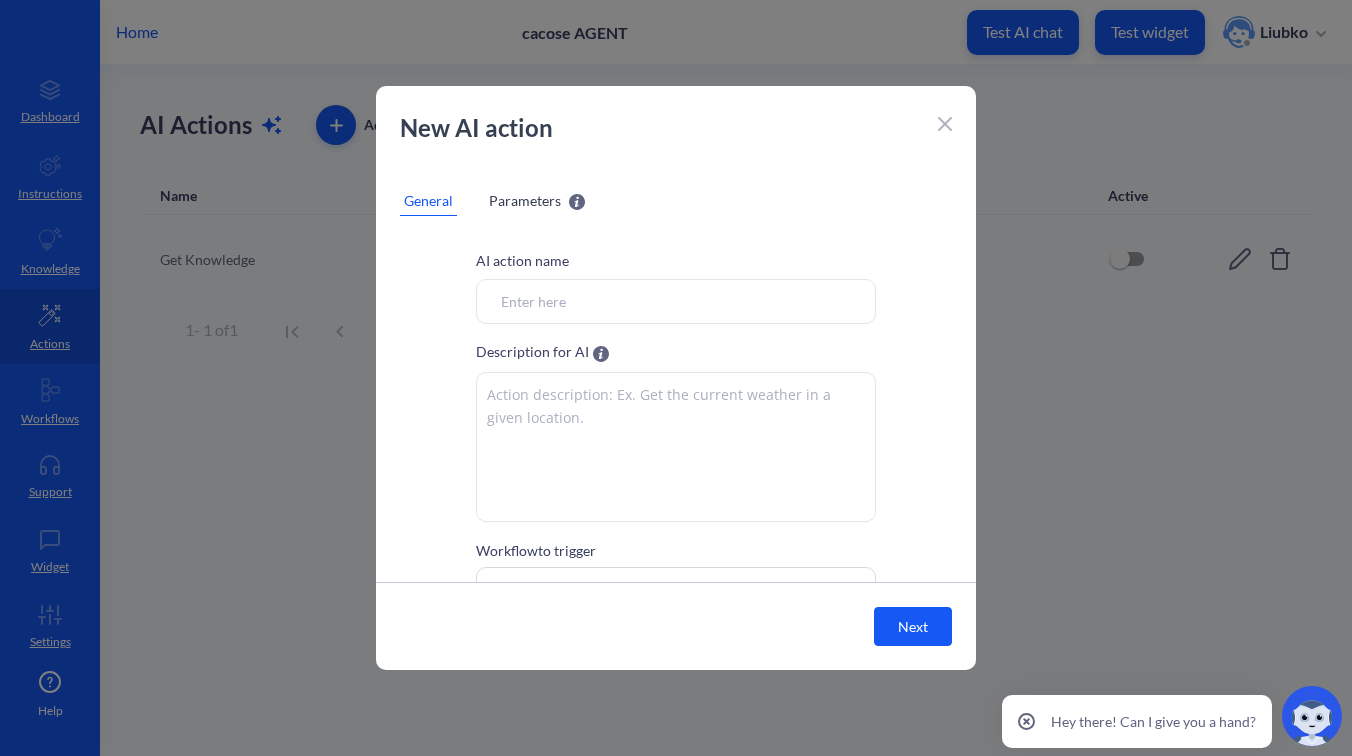 click on "Parameters" at bounding box center (525, 200) 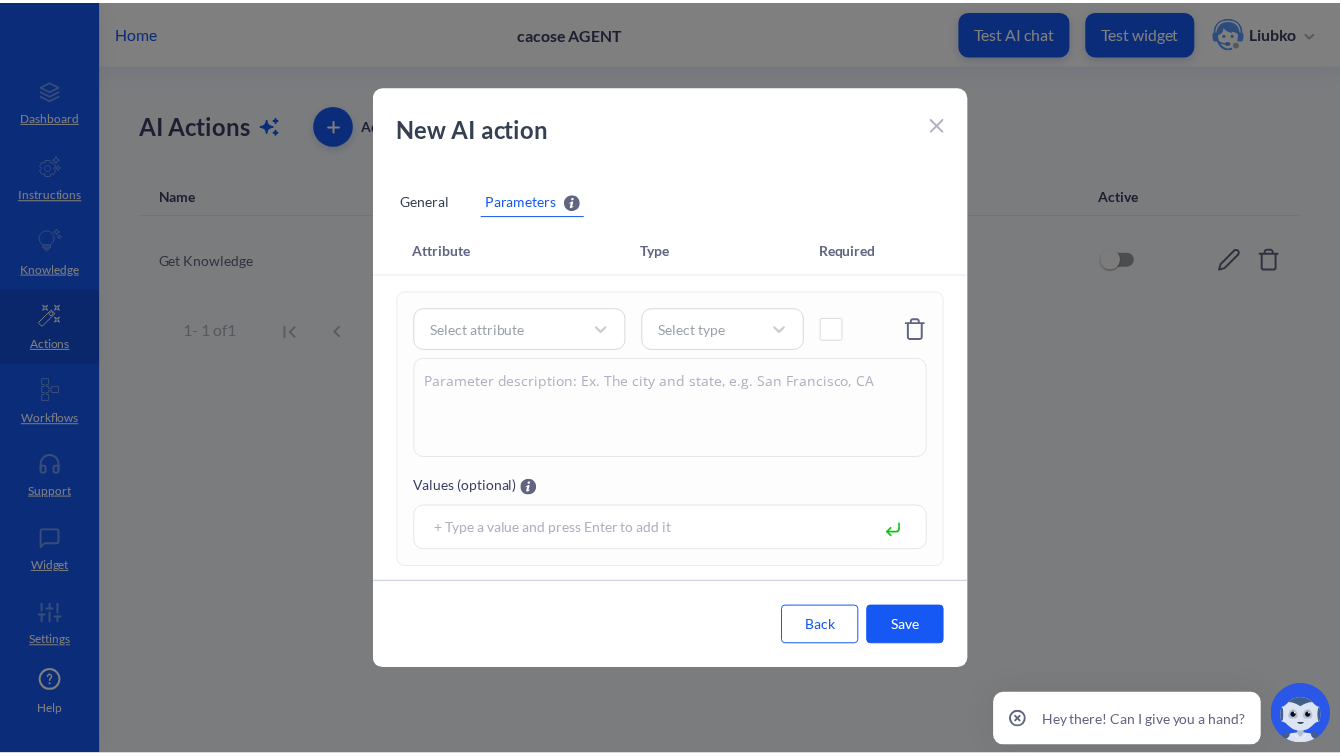 scroll, scrollTop: 42, scrollLeft: 0, axis: vertical 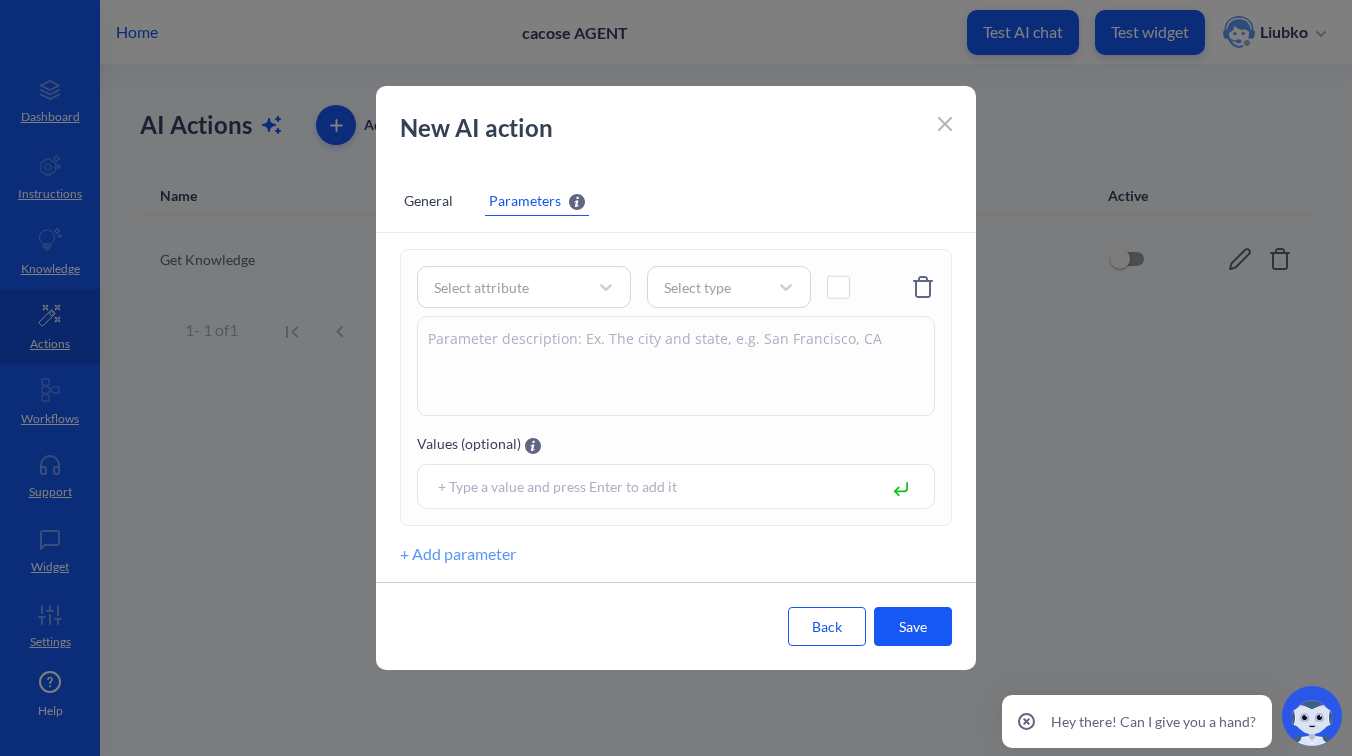 click 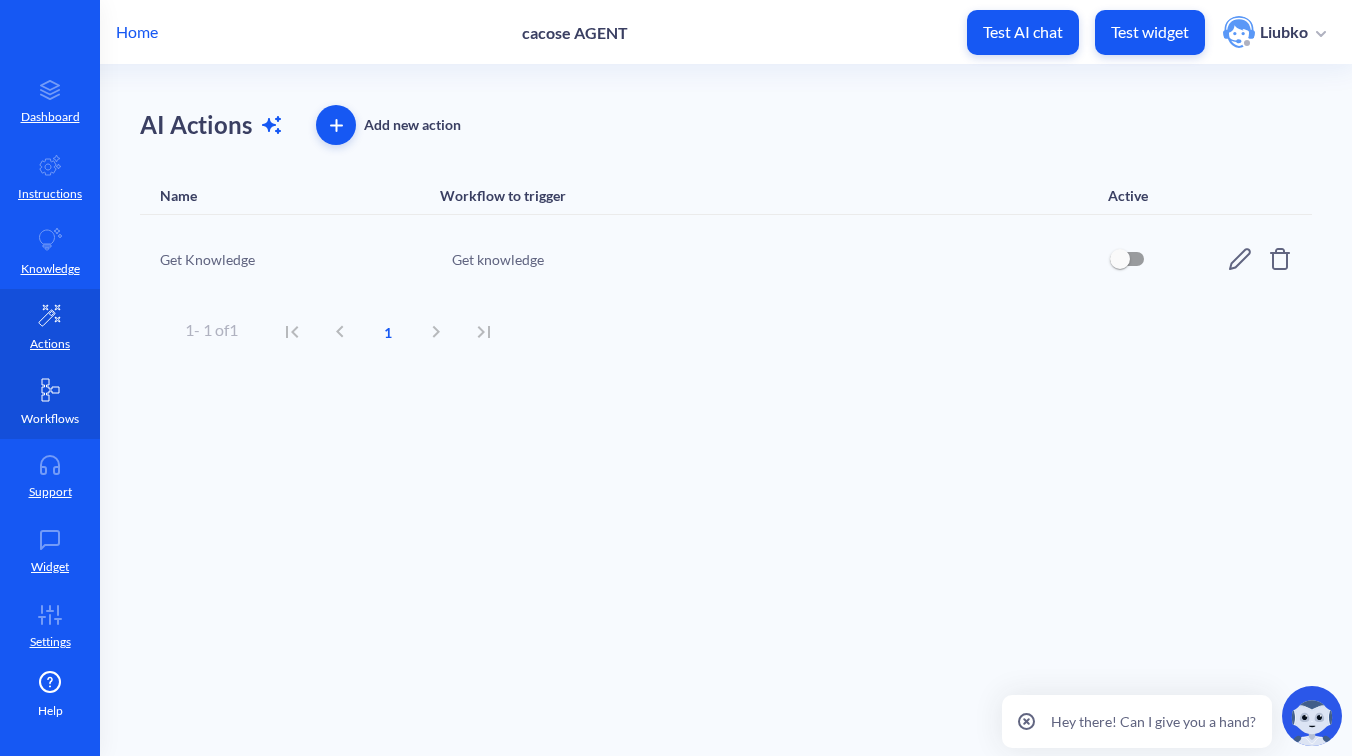 click 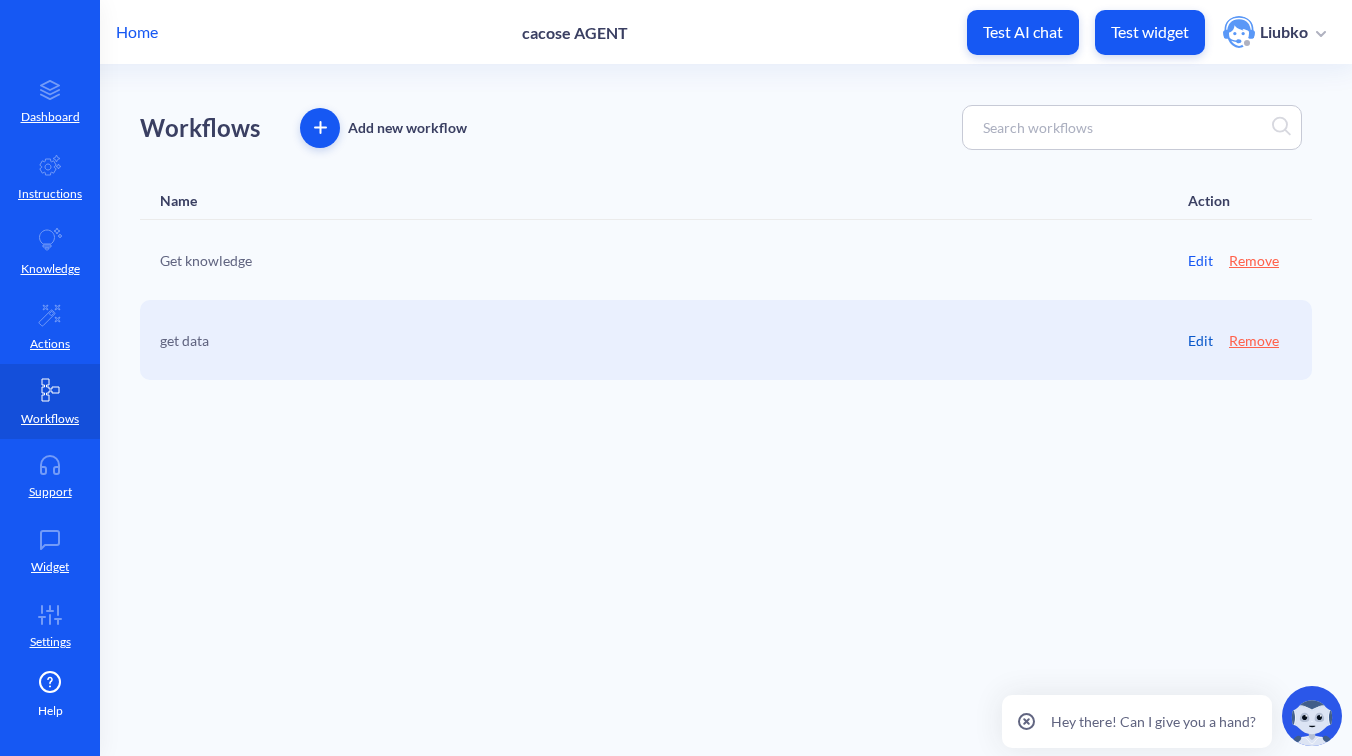 click on "Edit" at bounding box center (1200, 340) 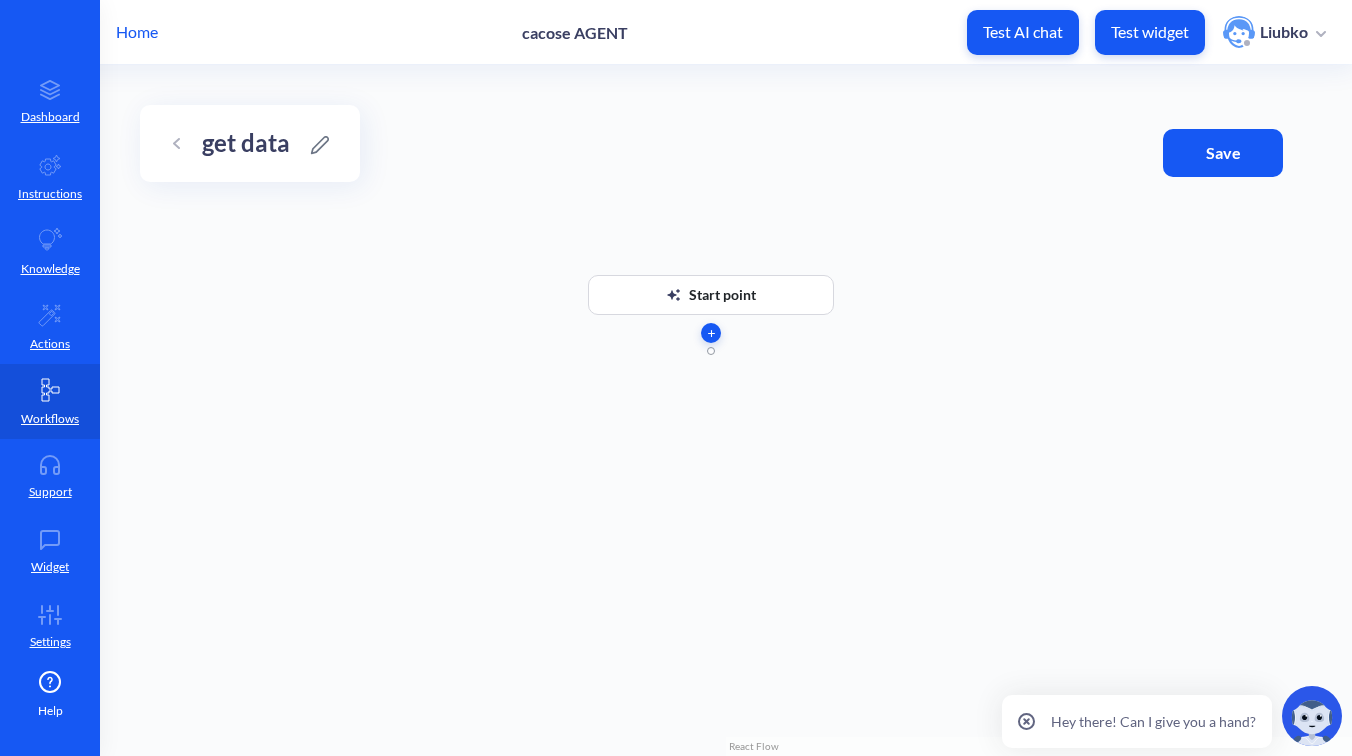 click at bounding box center [711, 333] 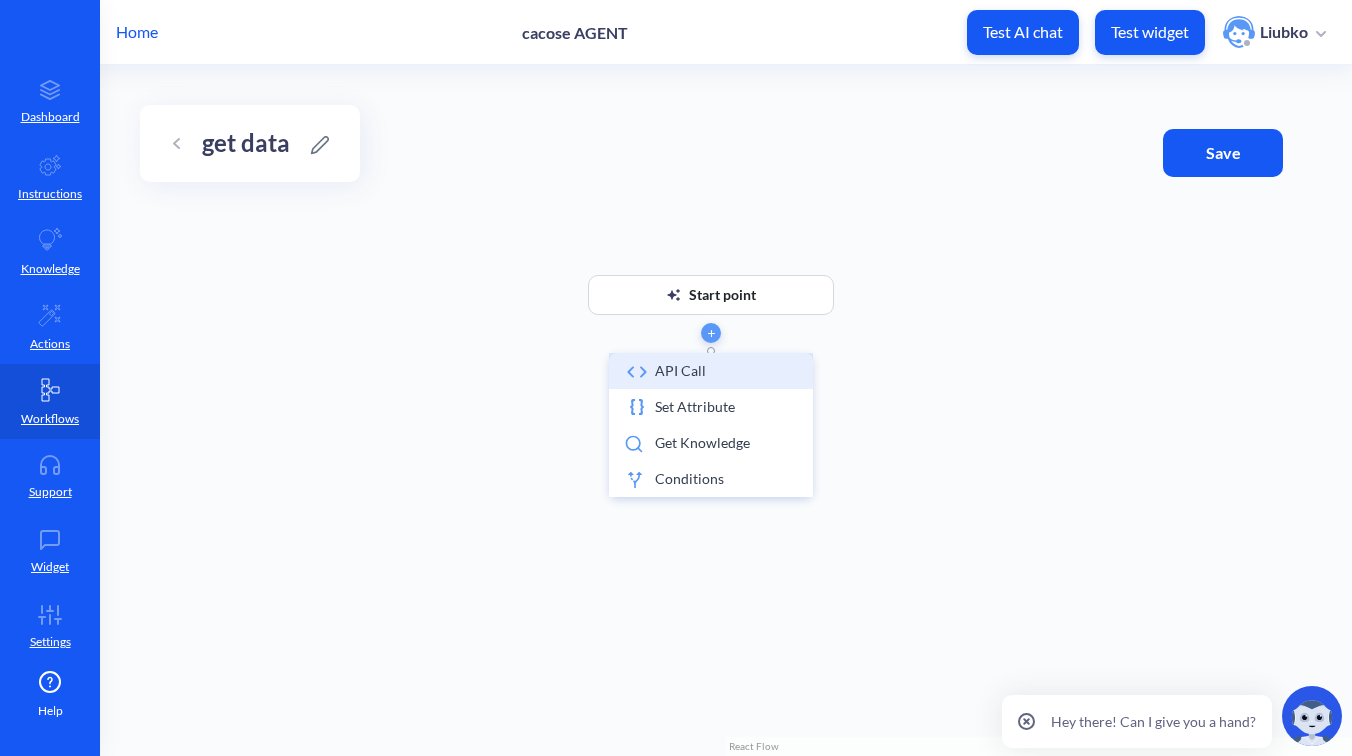 click on "API call" at bounding box center [711, 371] 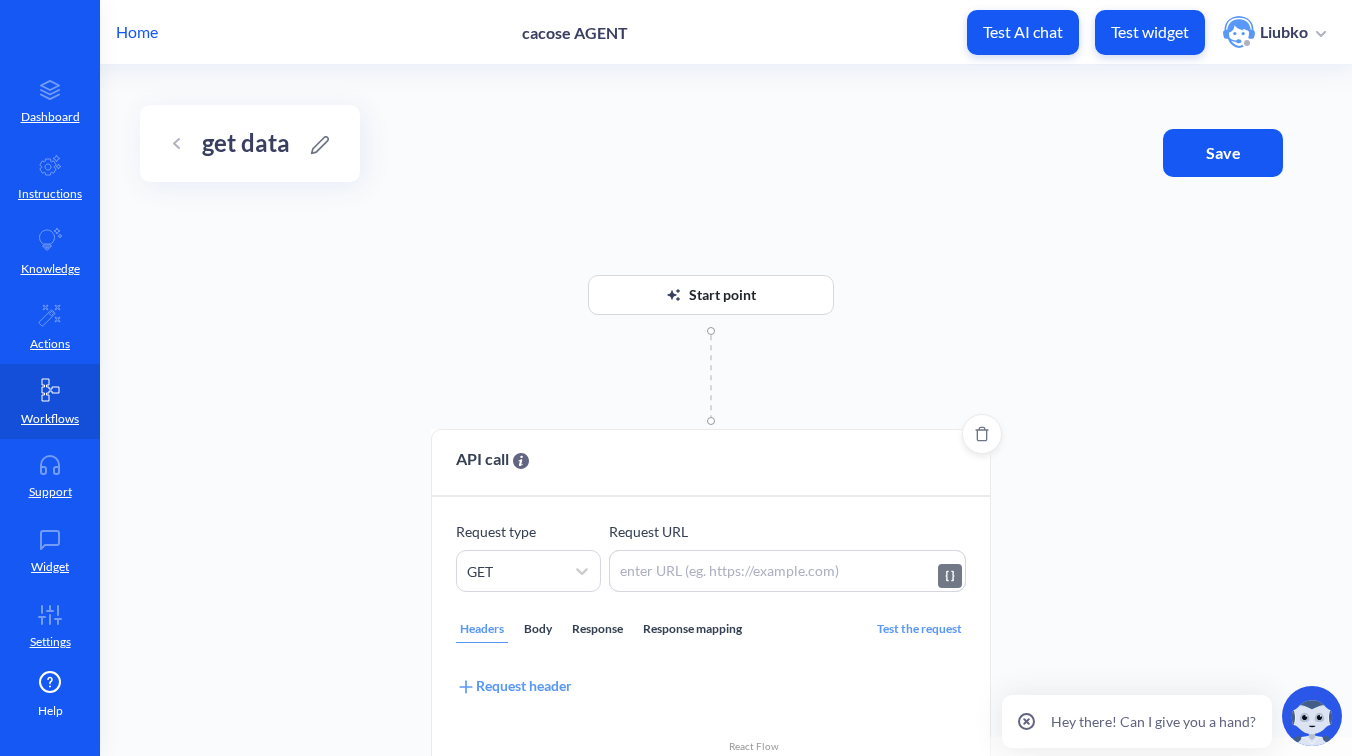 click at bounding box center (787, 571) 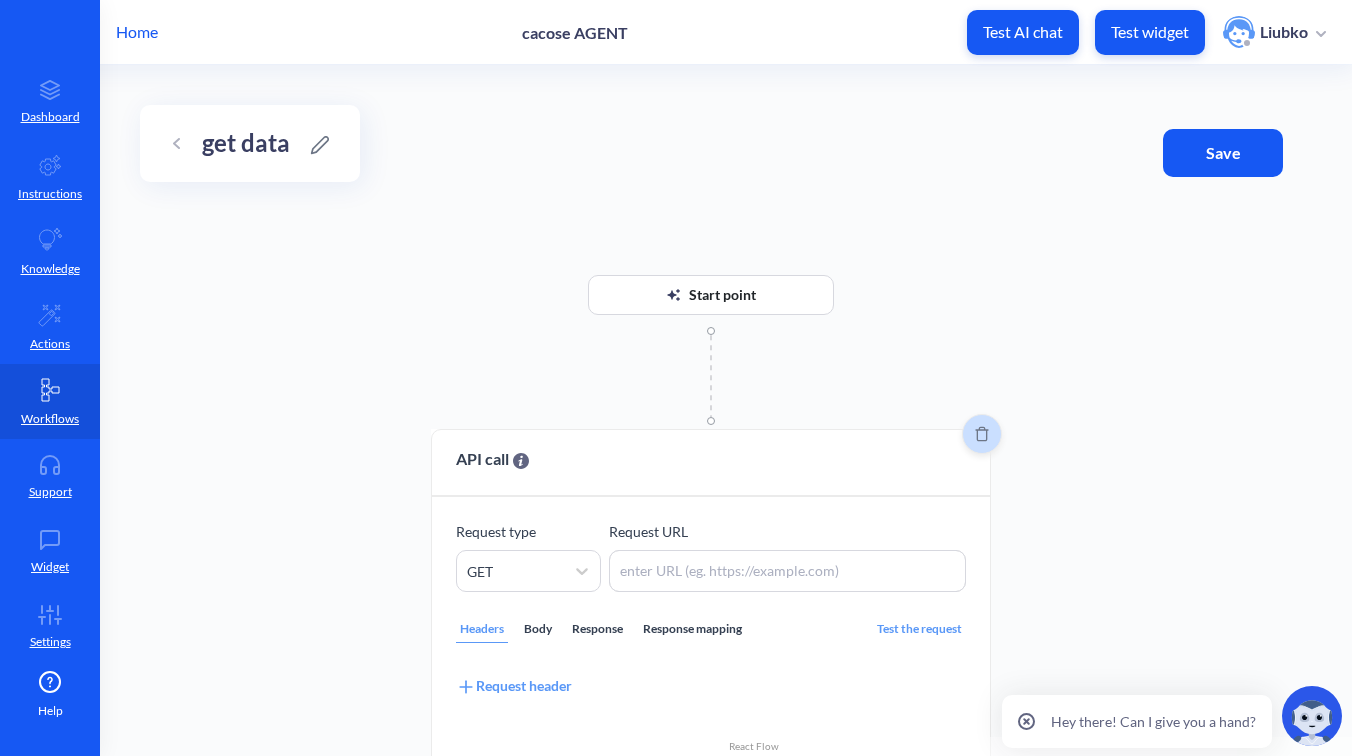 click 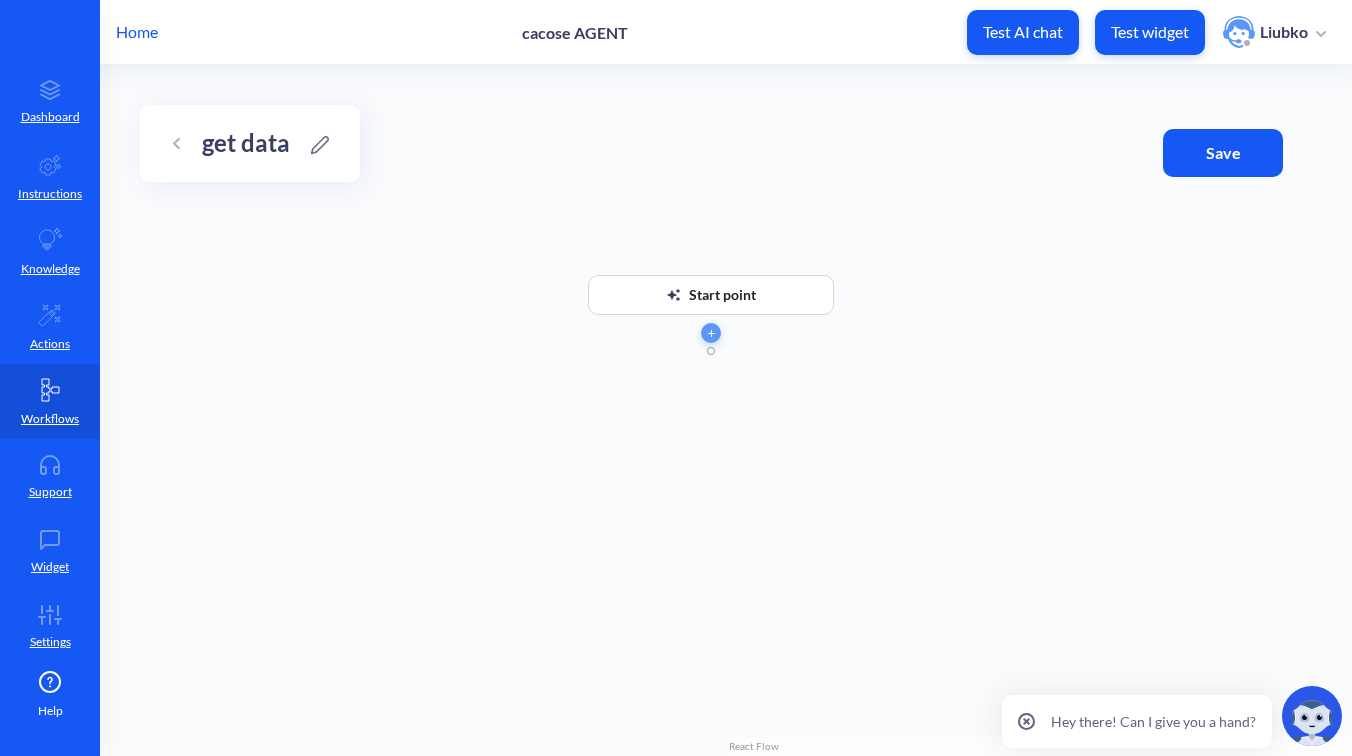 click on "Home" at bounding box center (137, 32) 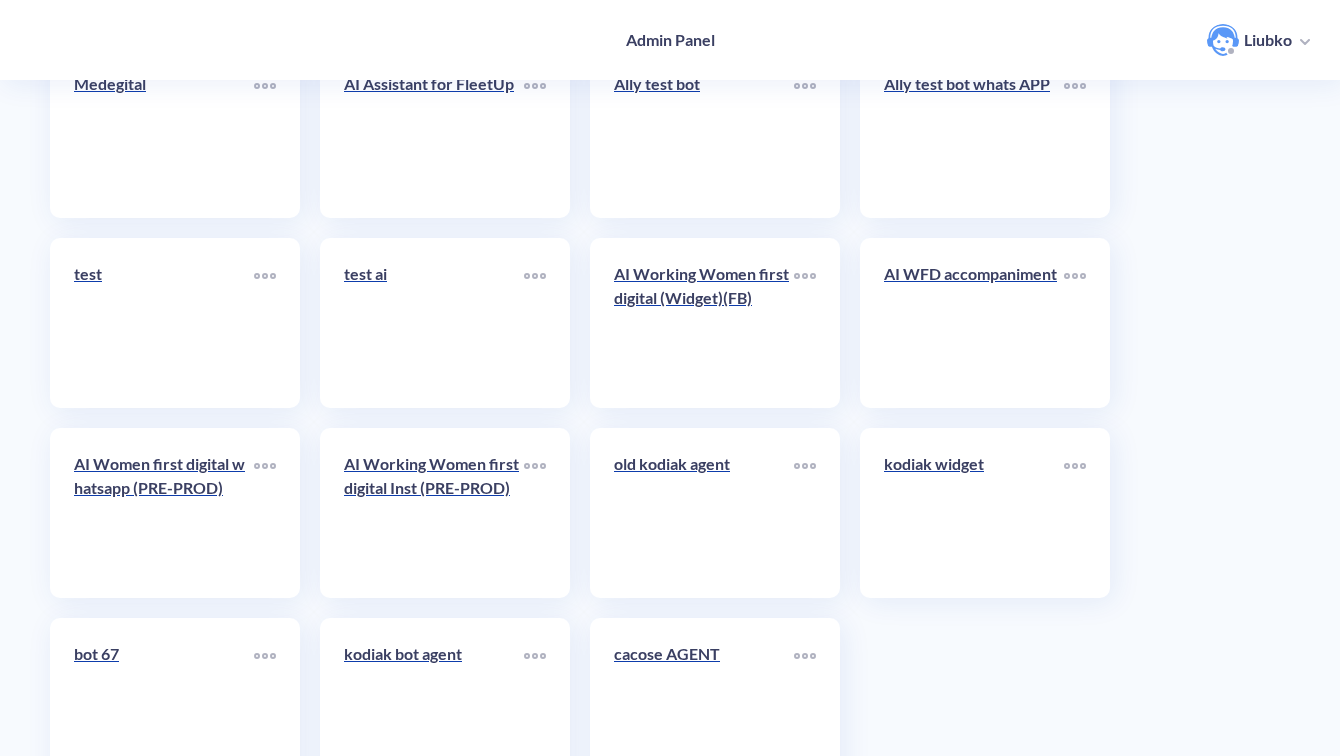 scroll, scrollTop: 7281, scrollLeft: 0, axis: vertical 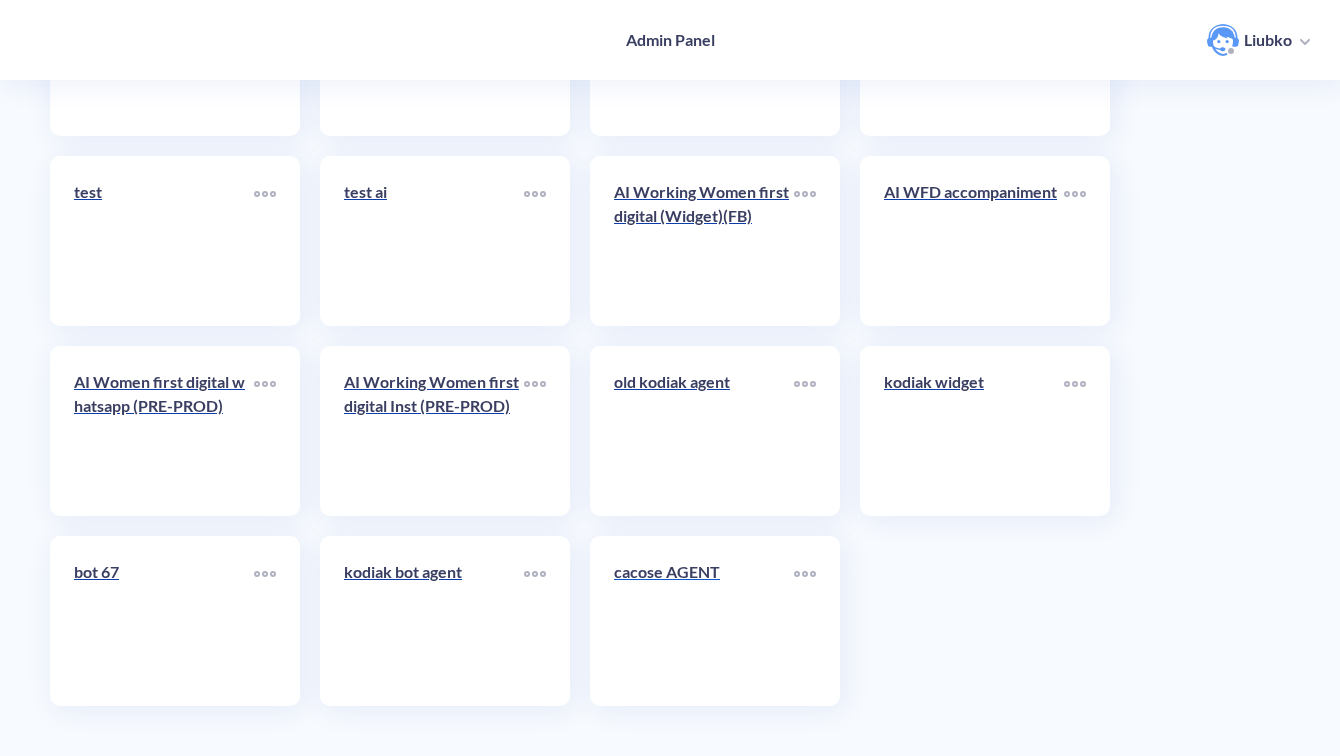 click on "cacose AGENT" at bounding box center [704, 580] 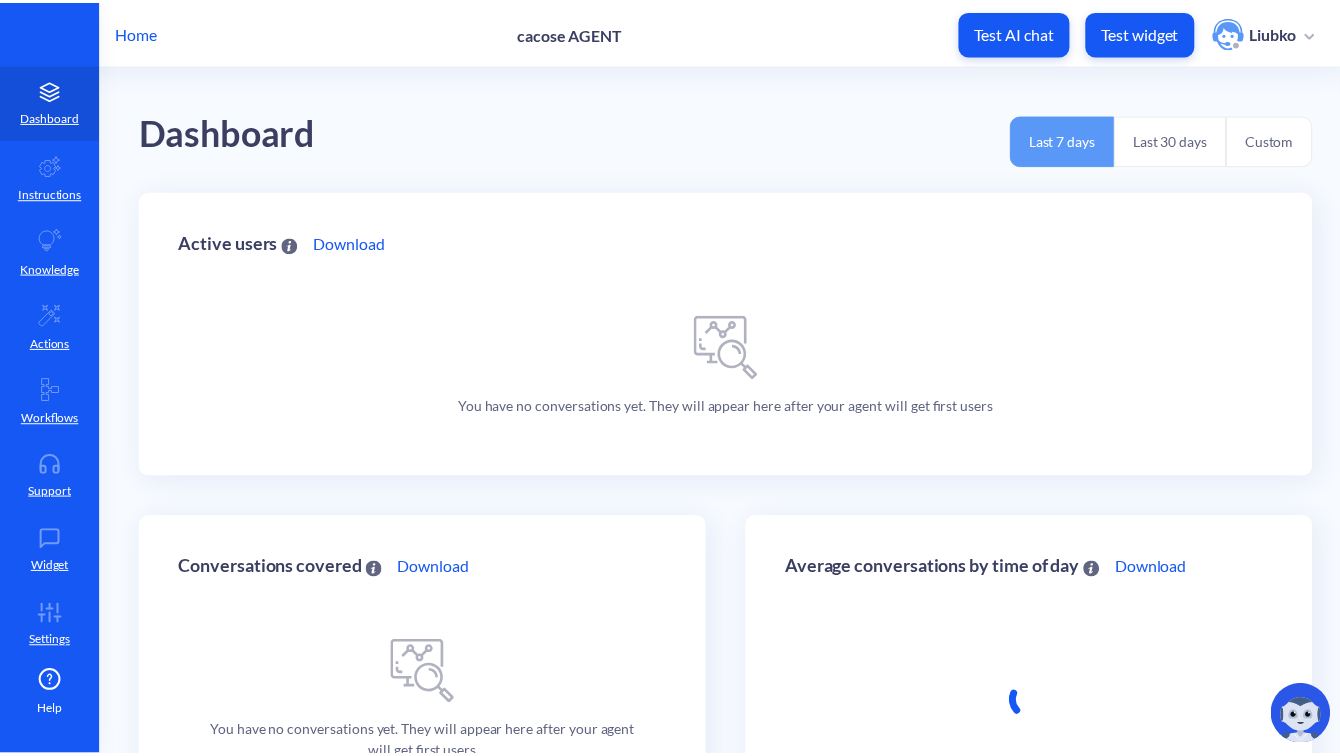 scroll, scrollTop: 0, scrollLeft: 0, axis: both 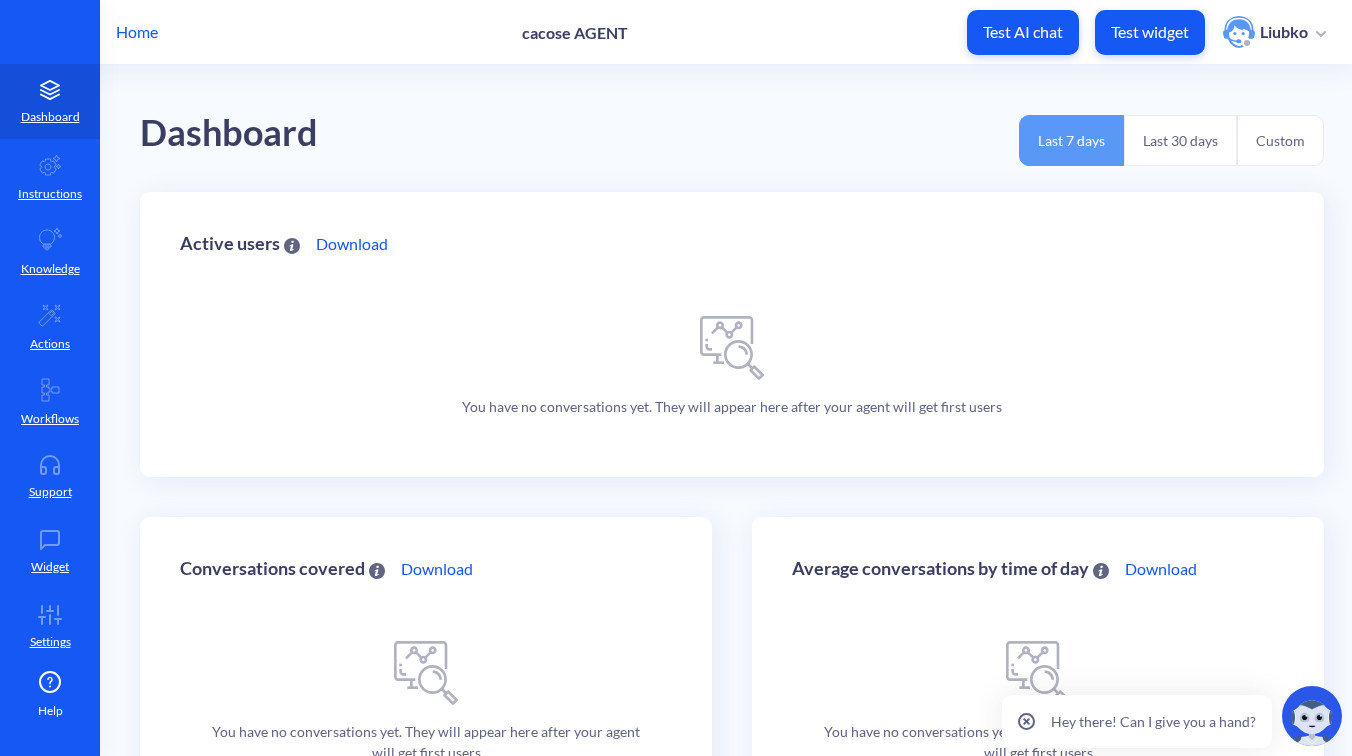 click on "Home" at bounding box center [137, 32] 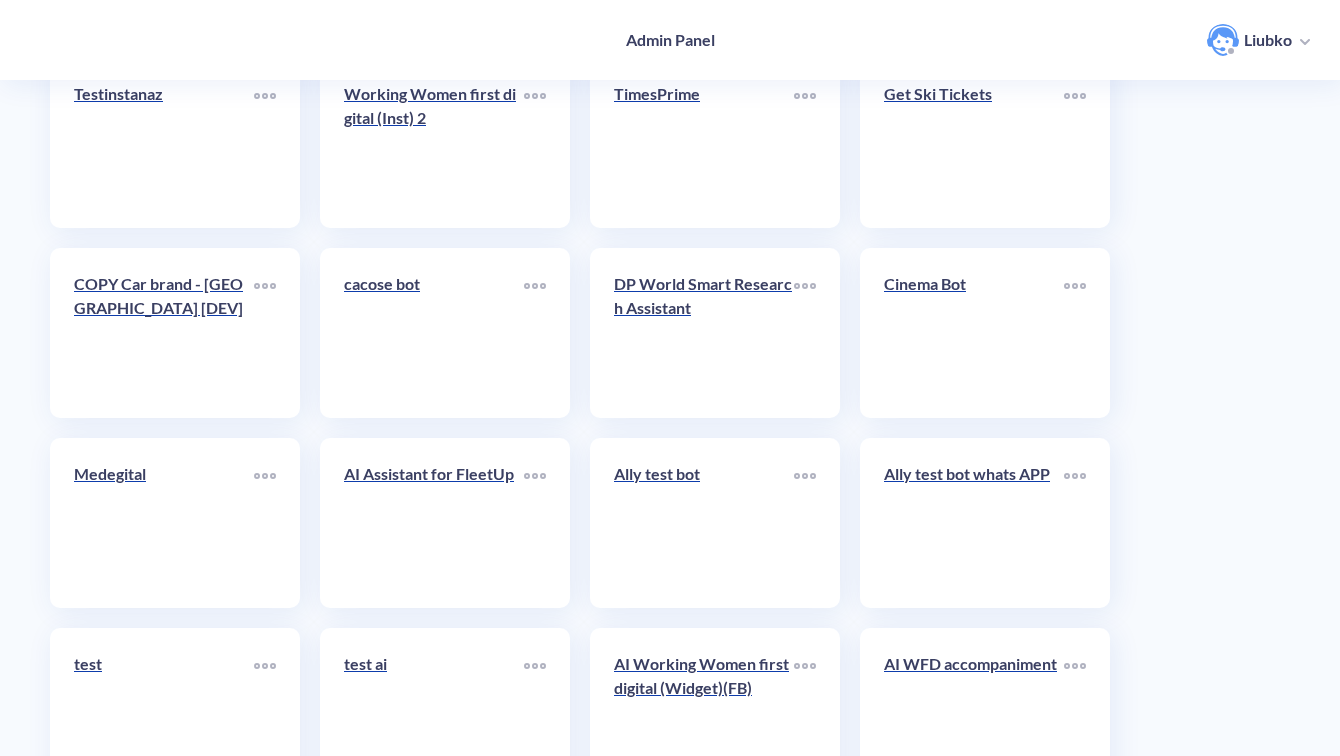 scroll, scrollTop: 7281, scrollLeft: 0, axis: vertical 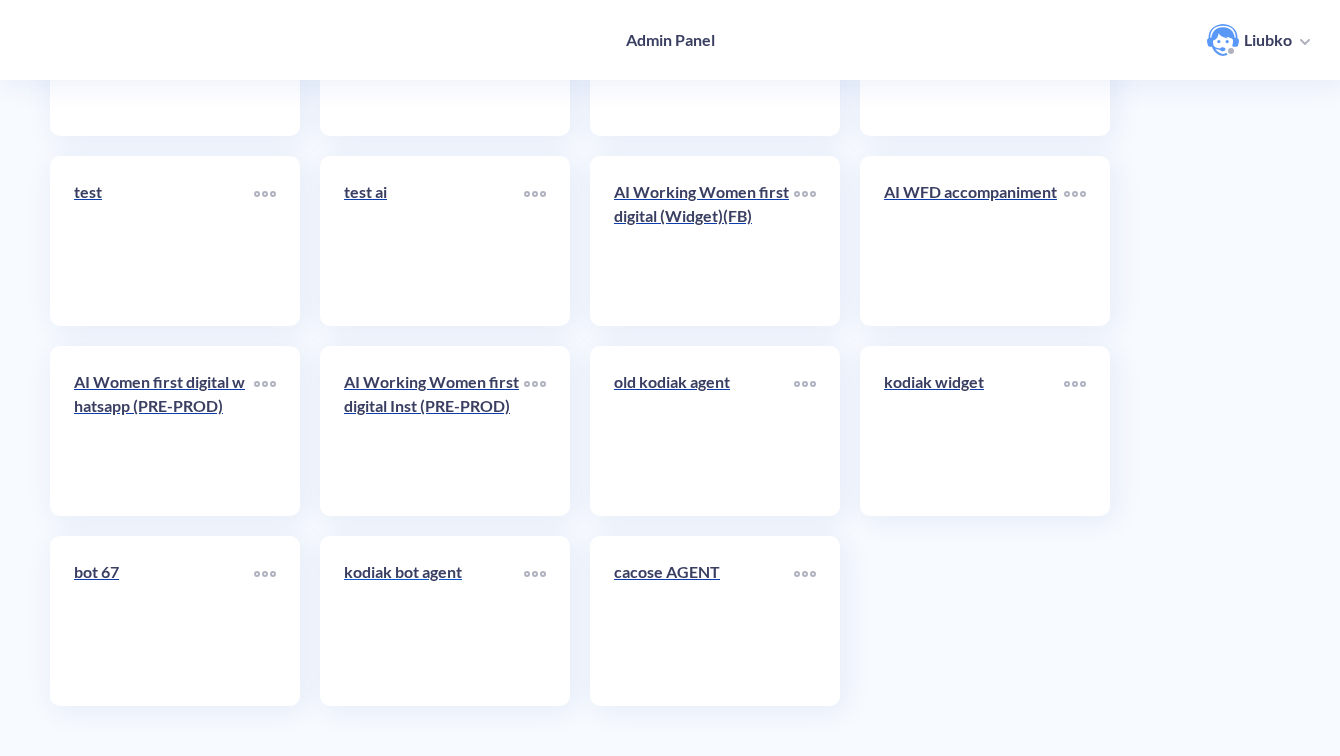 click on "kodiak bot agent" at bounding box center (434, 621) 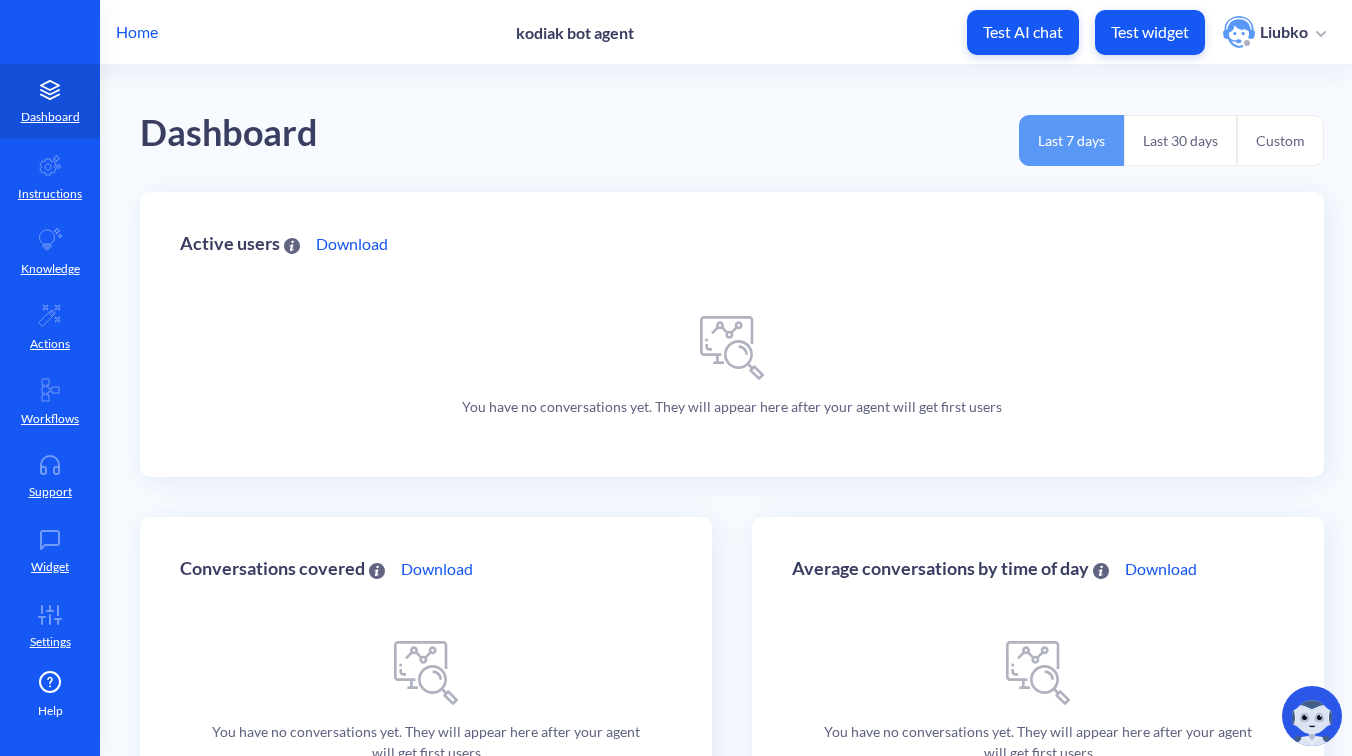 scroll, scrollTop: 0, scrollLeft: 0, axis: both 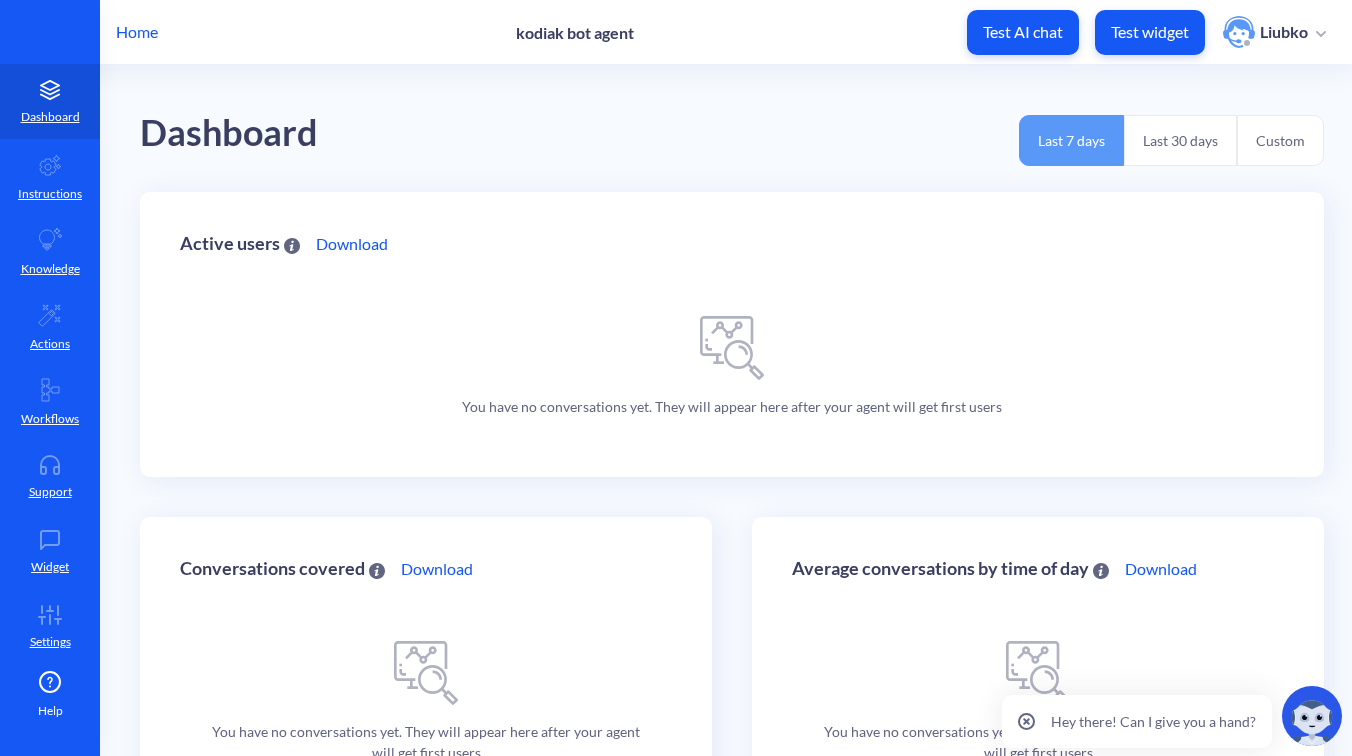 click on "Test widget" at bounding box center [1150, 32] 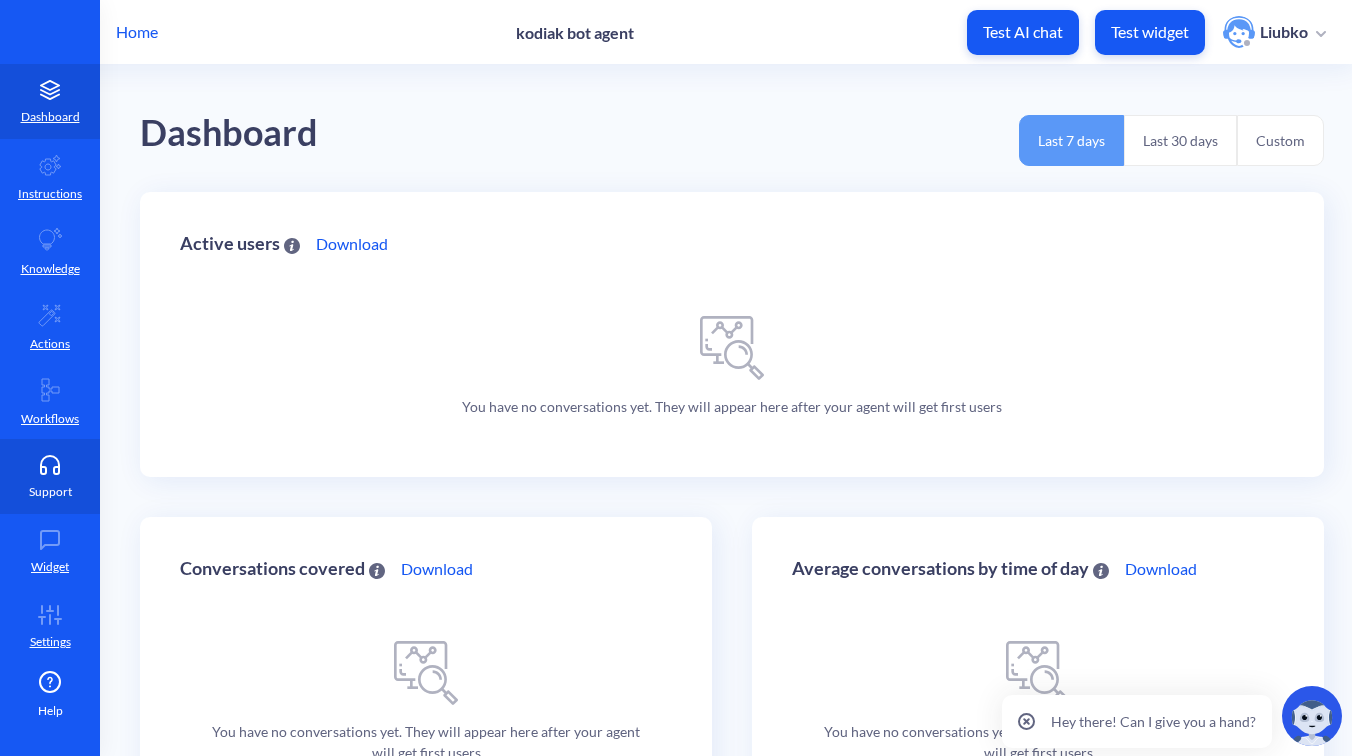 click on "Support" at bounding box center (50, 476) 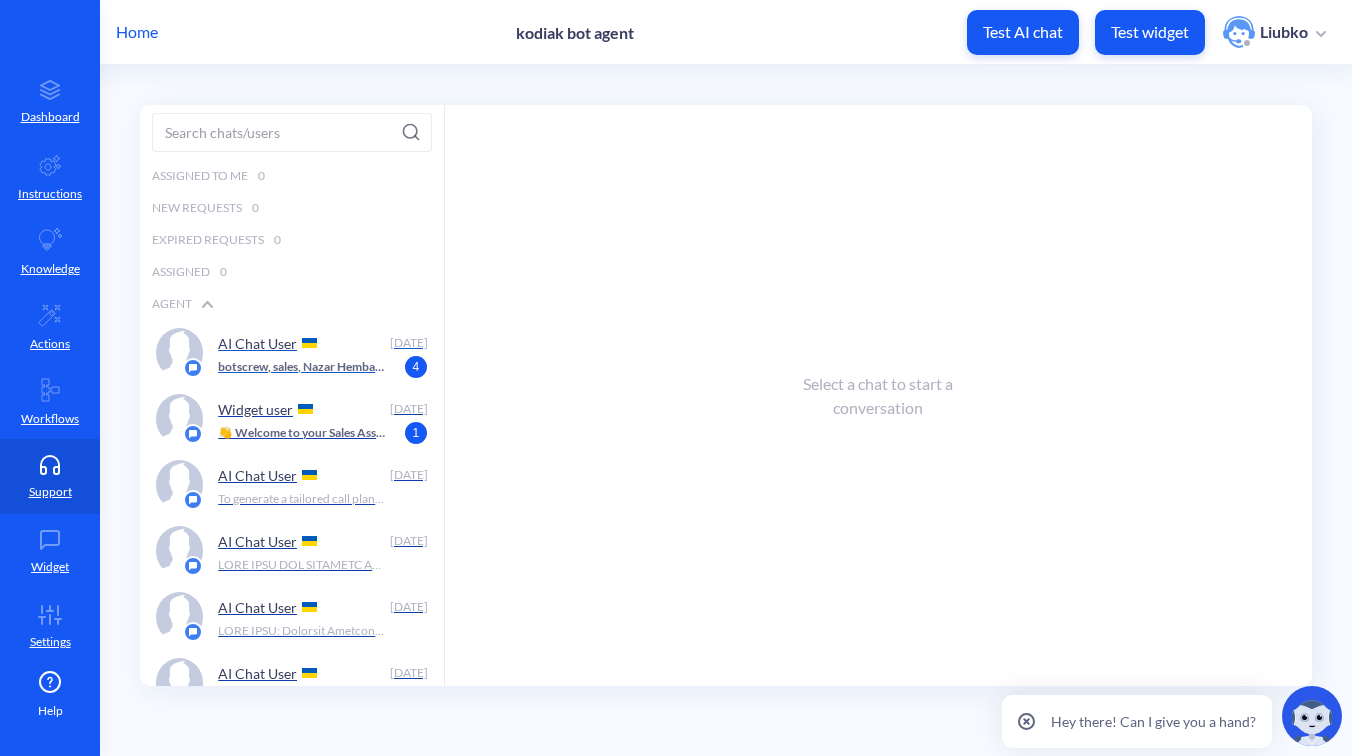 click on "botscrew, sales, Nazar Hembara, I need sale some credit options" at bounding box center (301, 367) 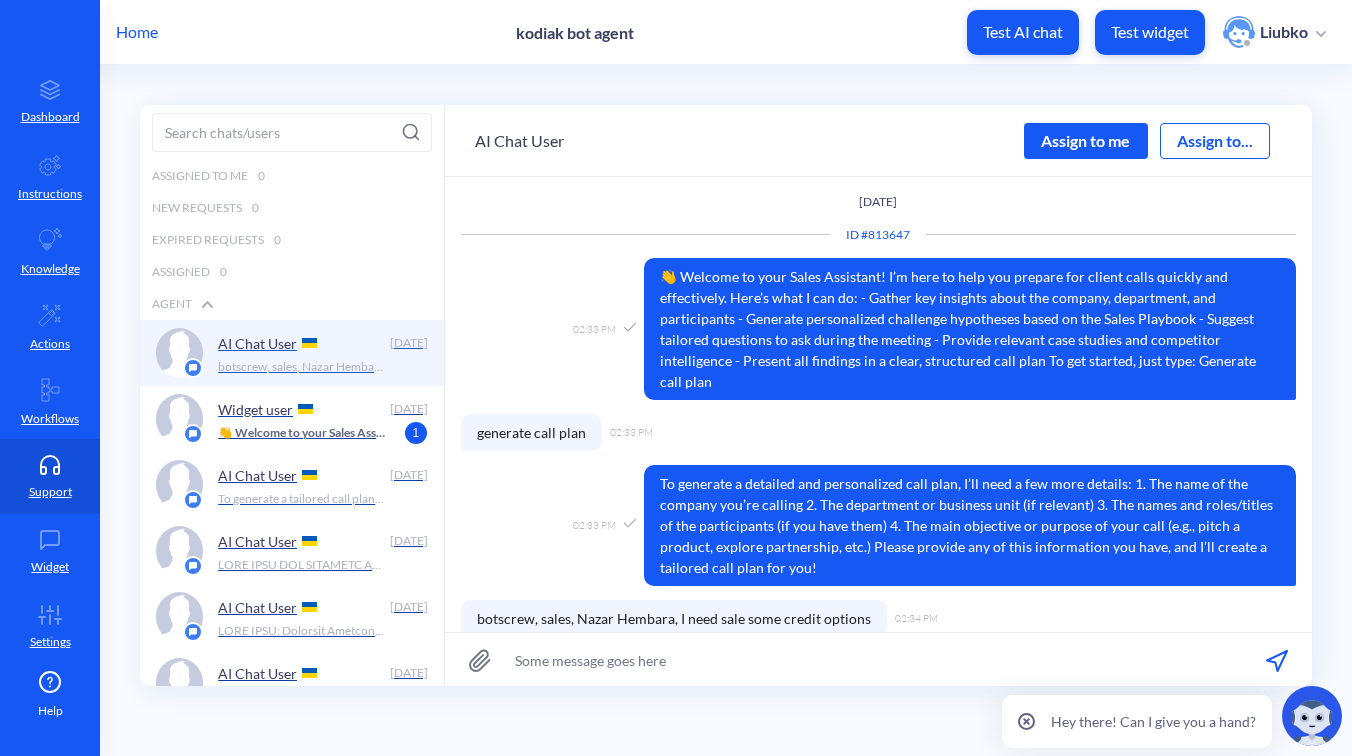 scroll, scrollTop: 19, scrollLeft: 0, axis: vertical 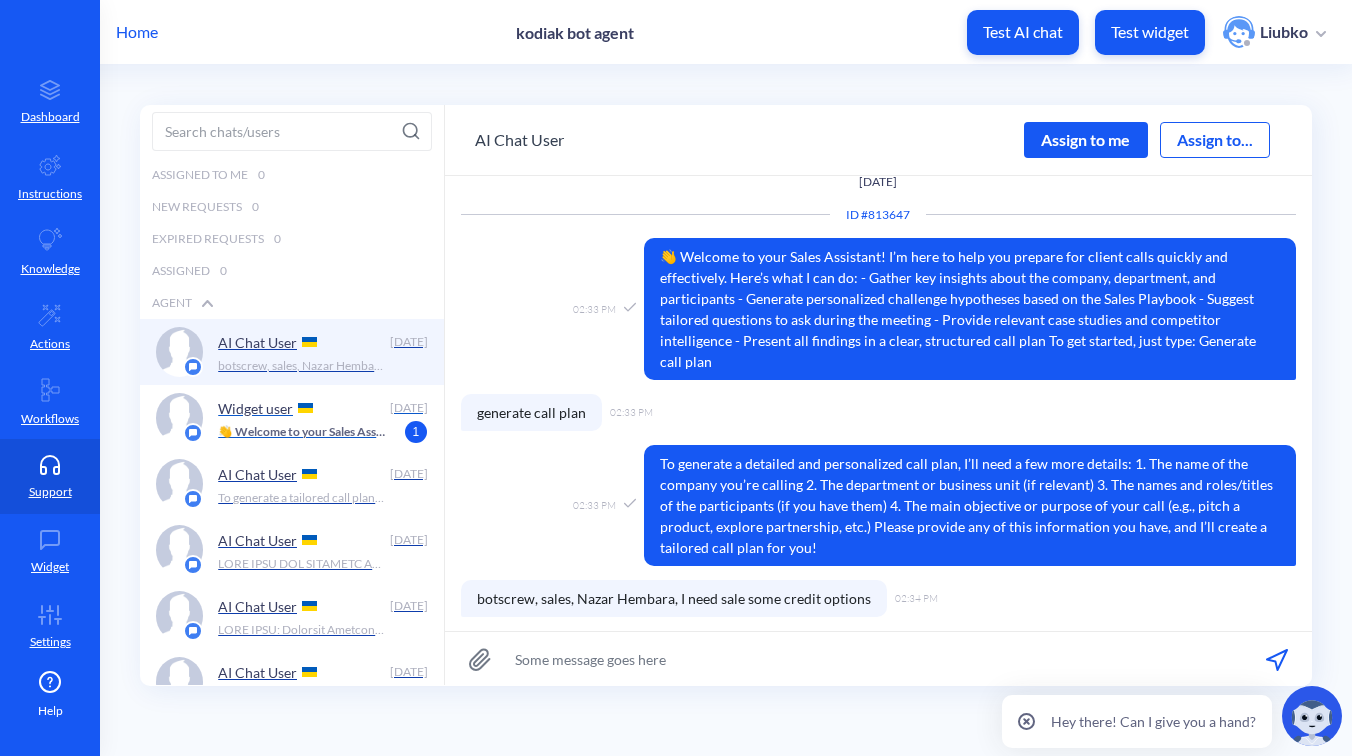click on "Widget user" at bounding box center [299, 408] 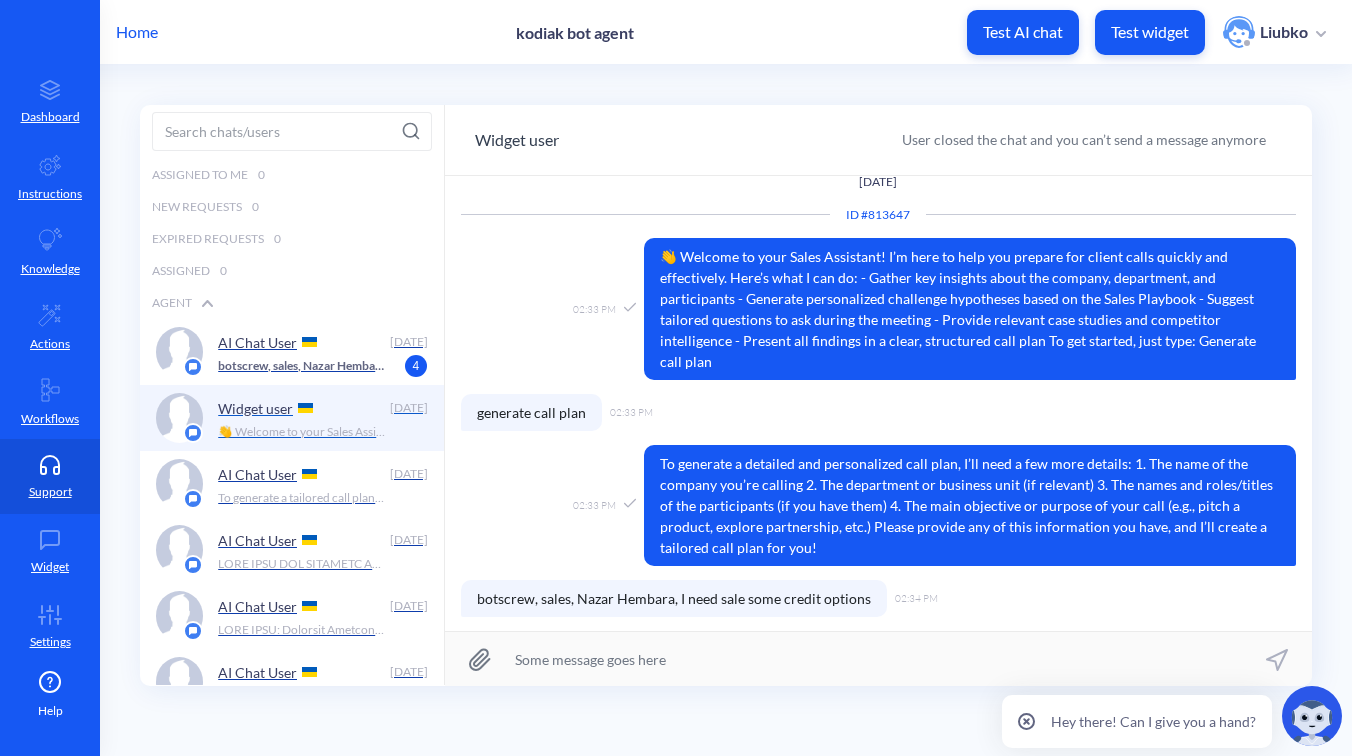 scroll, scrollTop: 0, scrollLeft: 0, axis: both 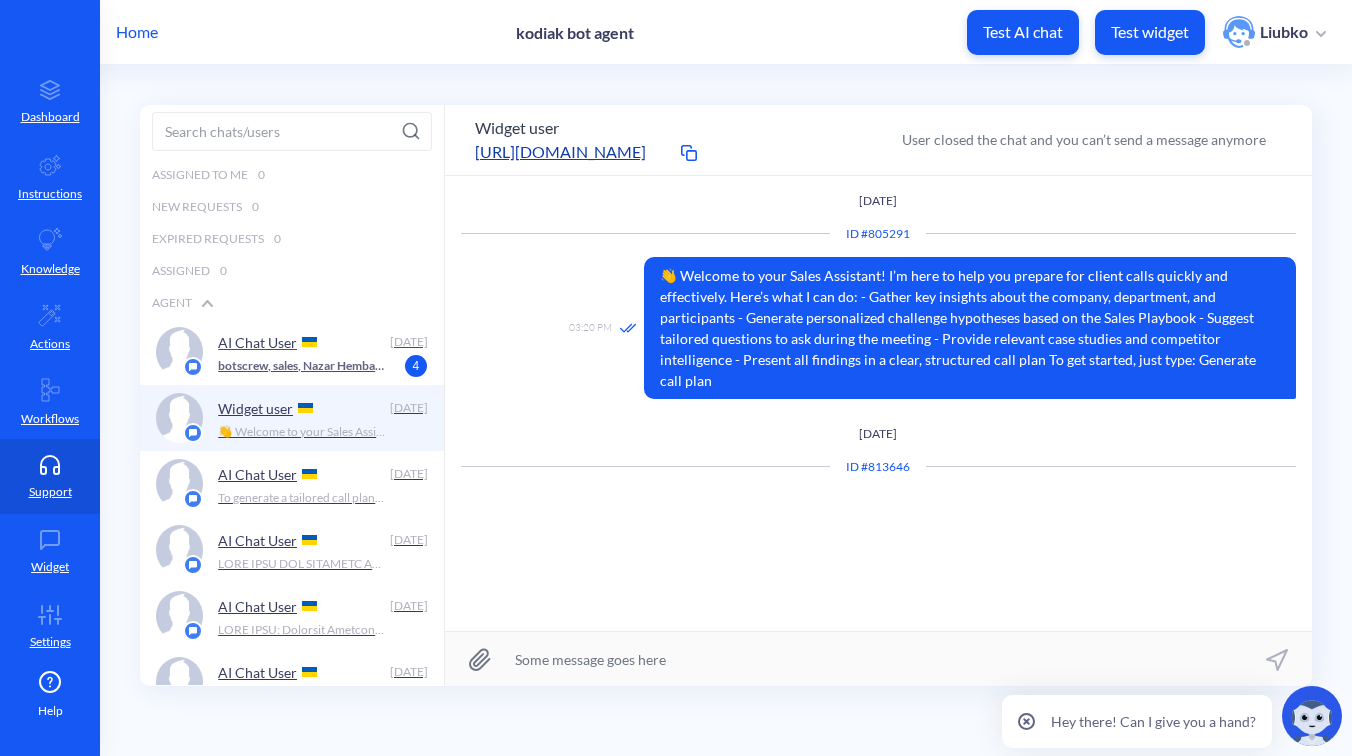 click on "botscrew, sales, Nazar Hembara, I need sale some credit options" at bounding box center (301, 366) 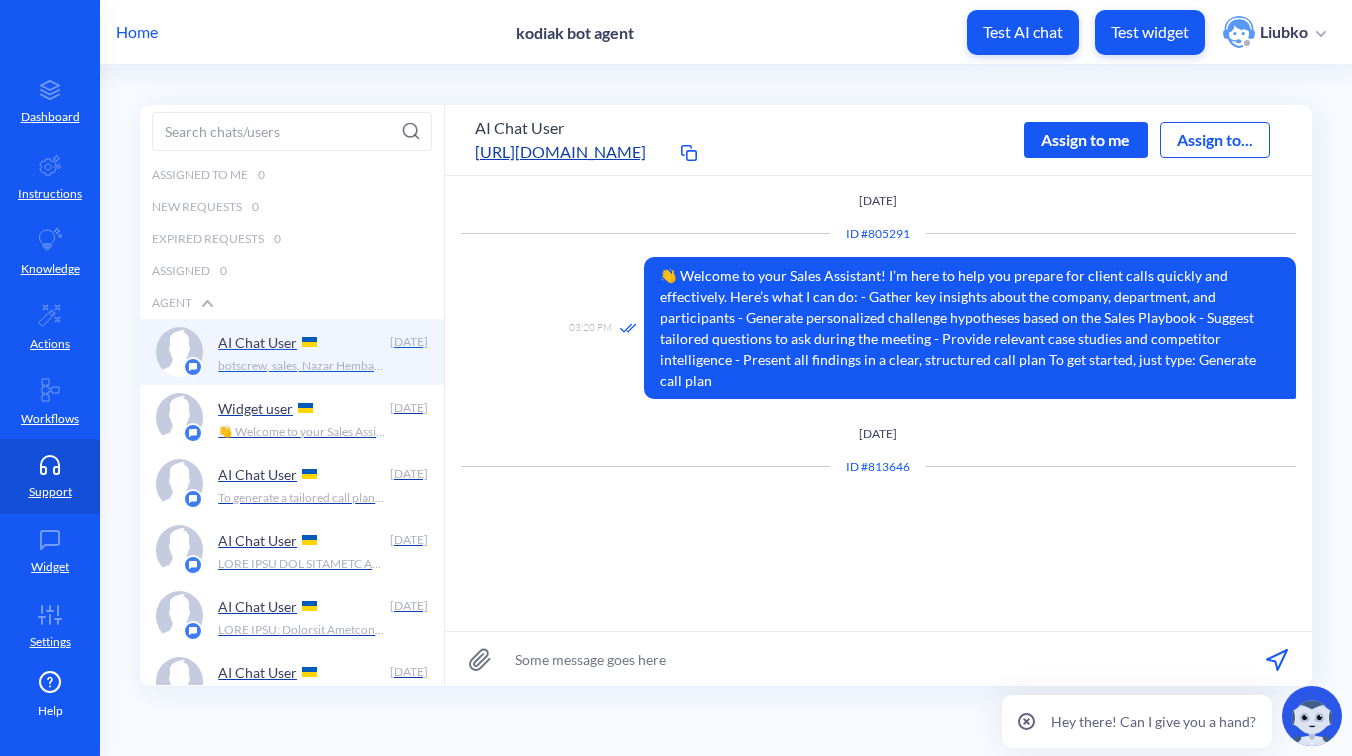 scroll, scrollTop: 19, scrollLeft: 0, axis: vertical 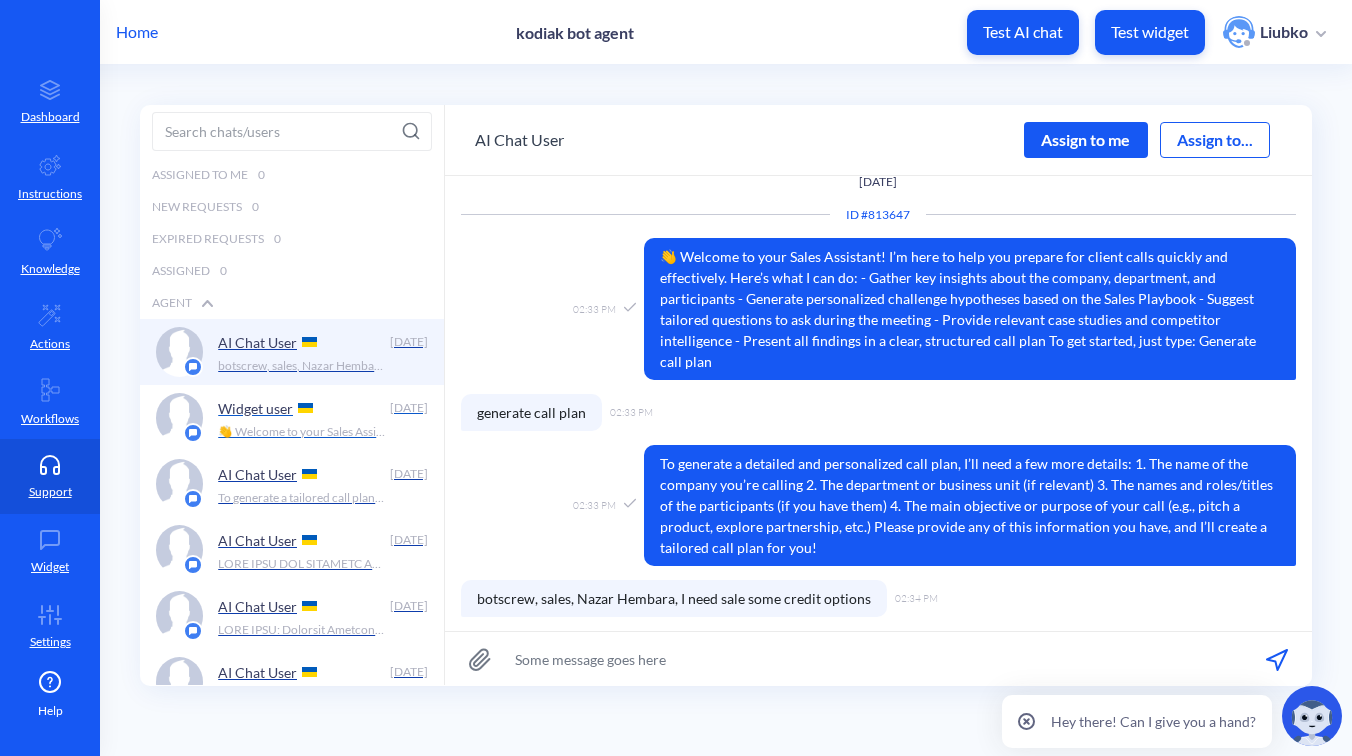 click on "Widget user" at bounding box center [299, 408] 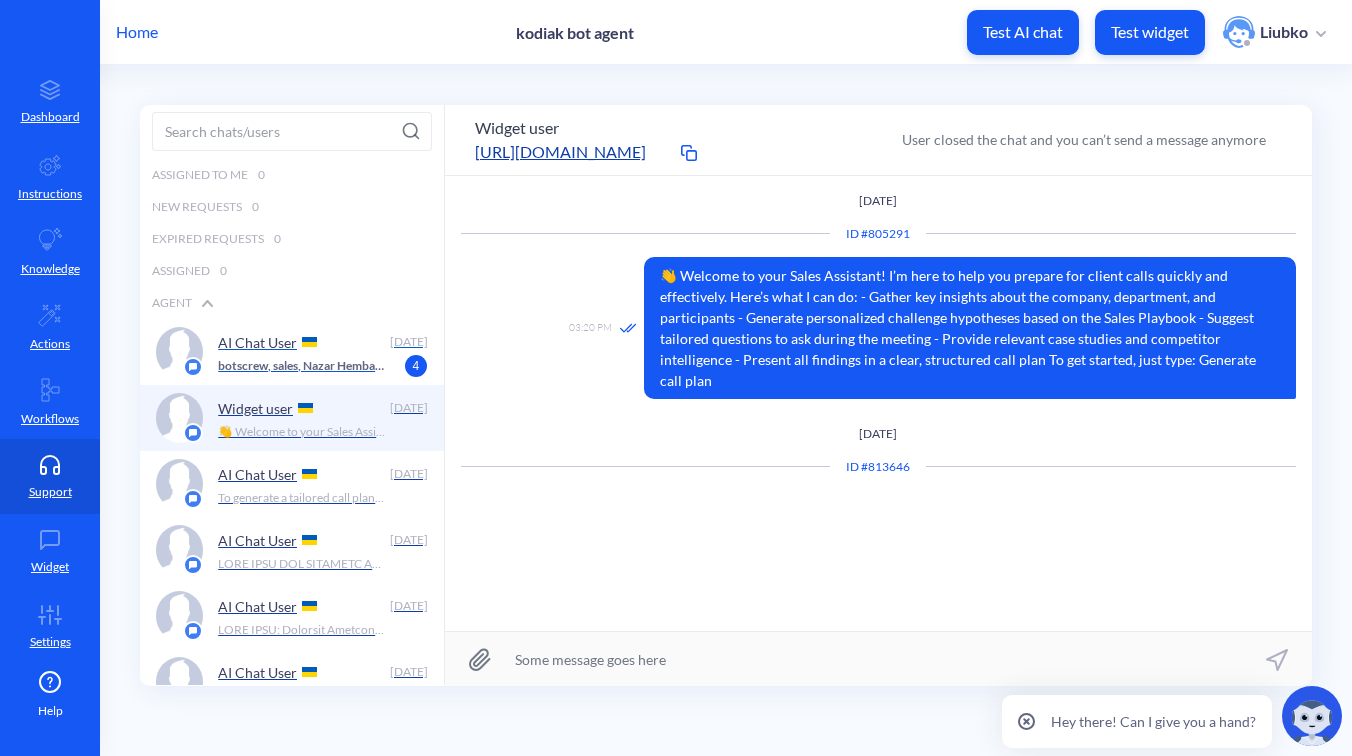 click on "botscrew, sales, Nazar Hembara, I need sale some credit options" at bounding box center (301, 366) 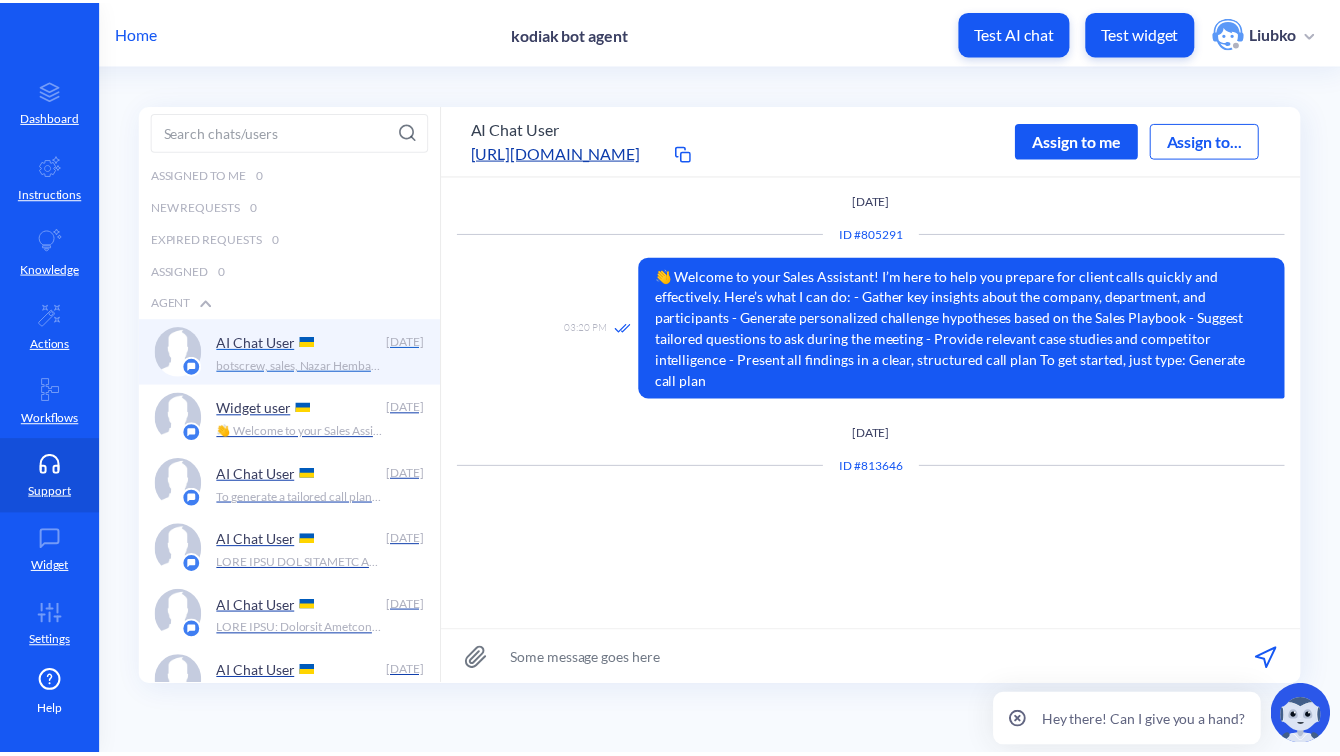 scroll, scrollTop: 19, scrollLeft: 0, axis: vertical 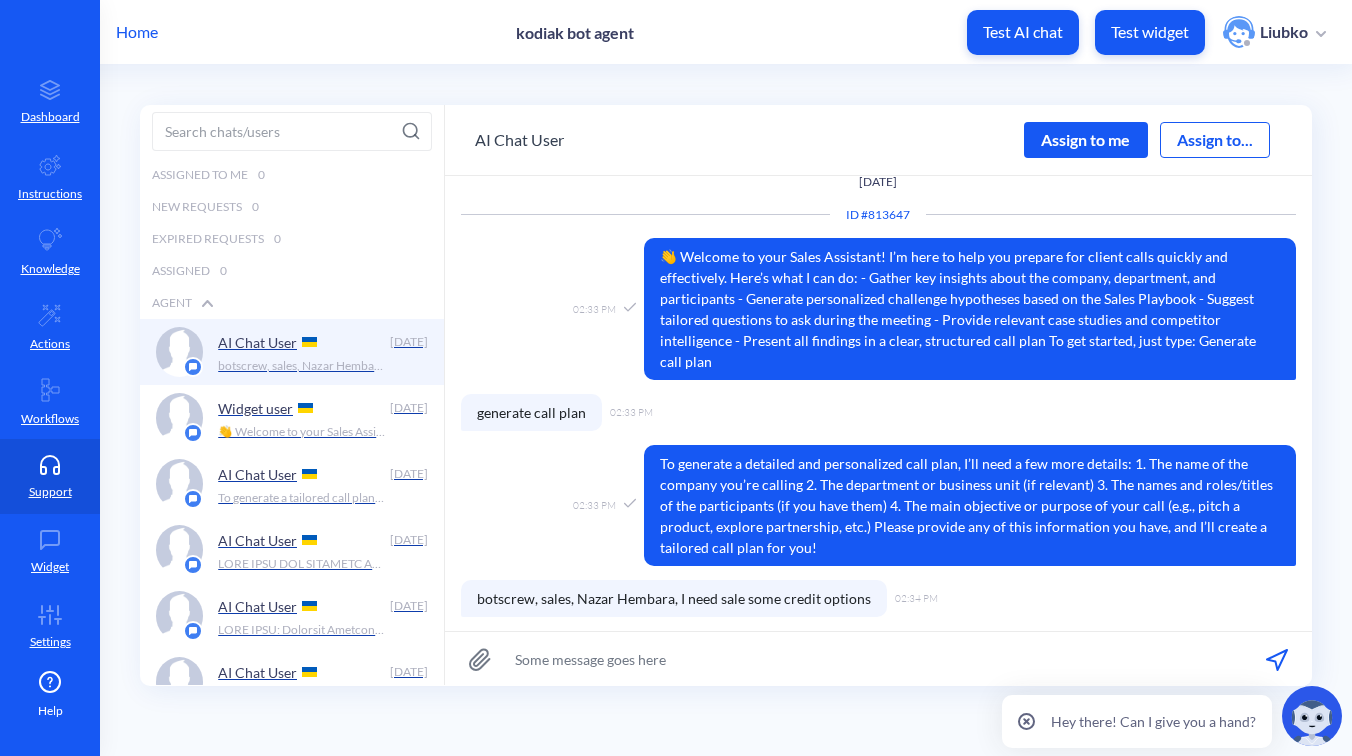 click on "Home" at bounding box center [137, 32] 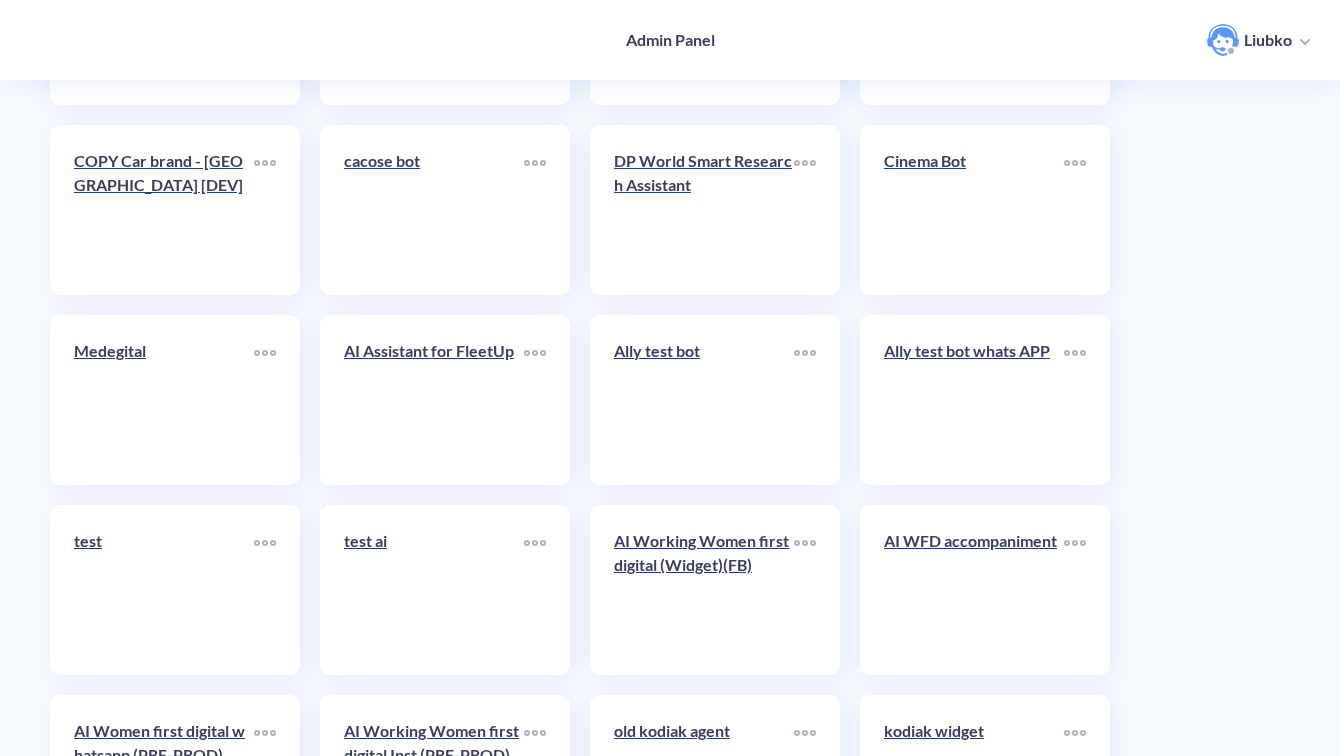 scroll, scrollTop: 7281, scrollLeft: 0, axis: vertical 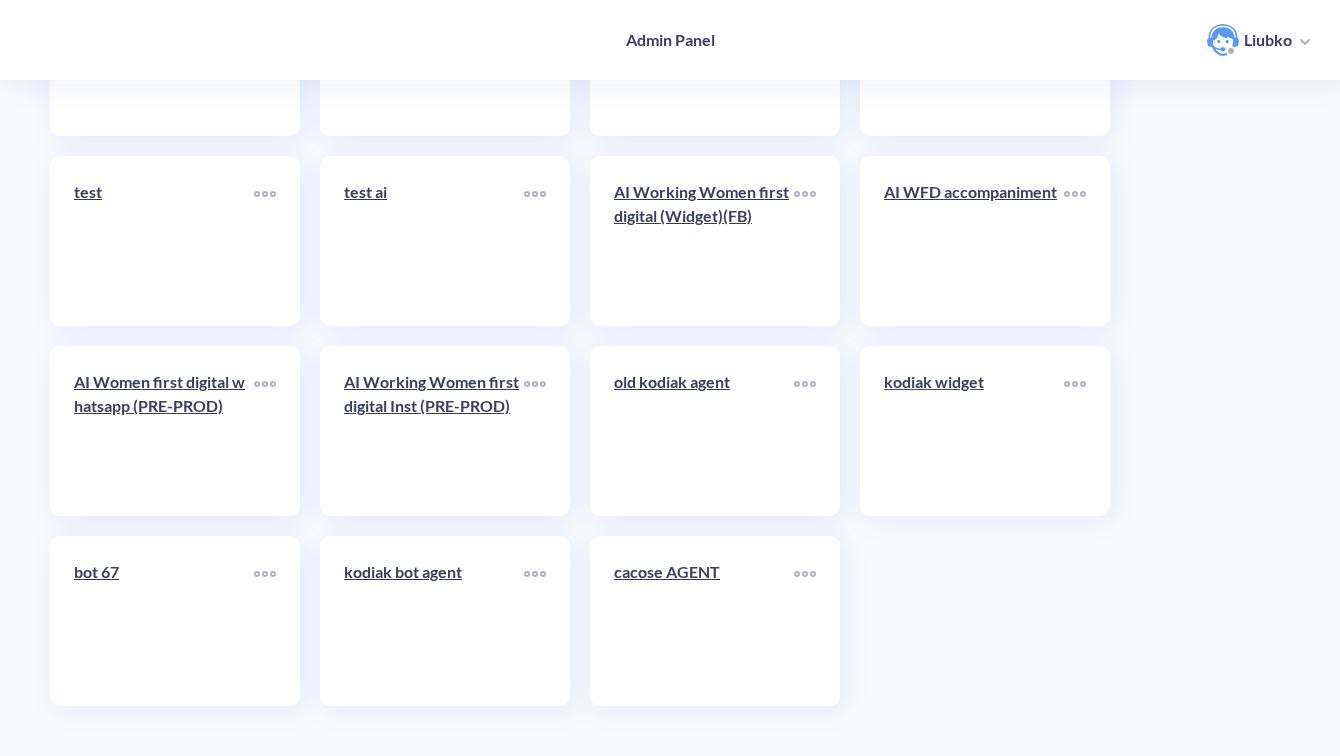 click on "kodiak widget" at bounding box center (974, 431) 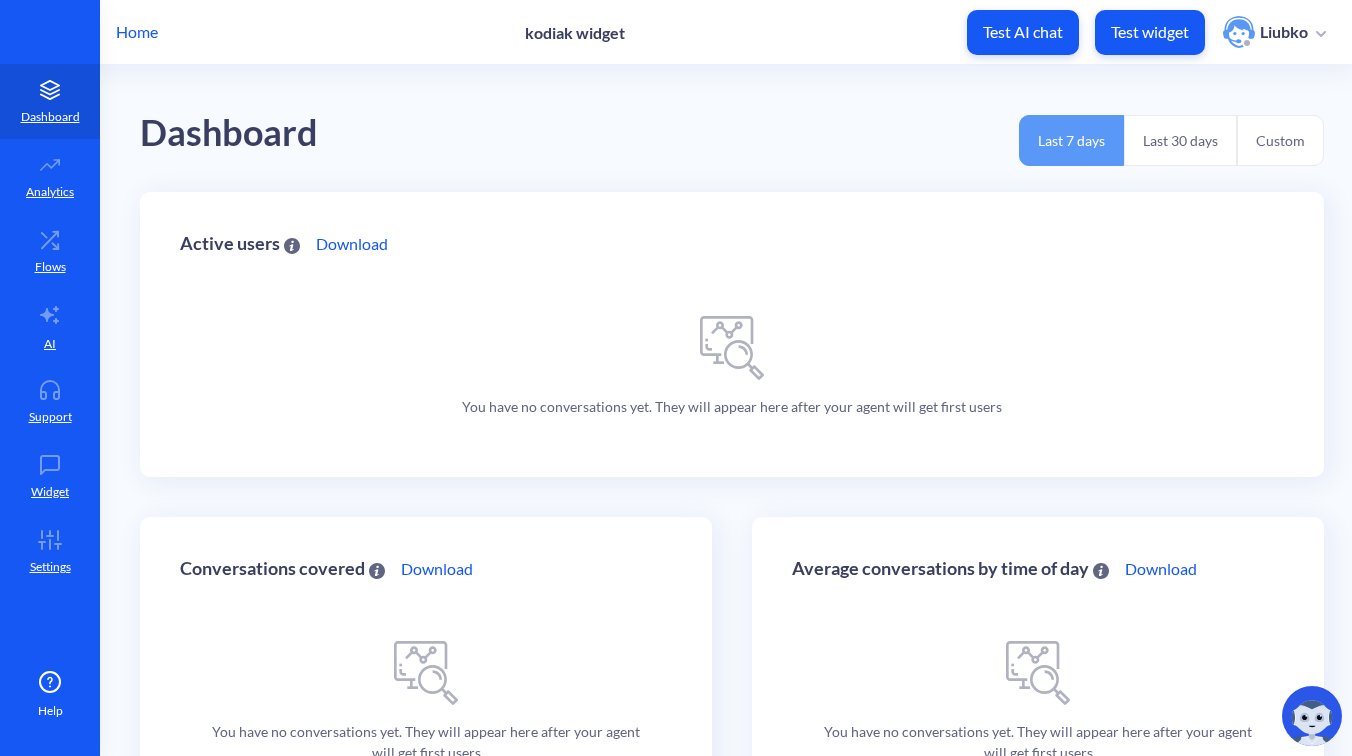 scroll, scrollTop: 0, scrollLeft: 0, axis: both 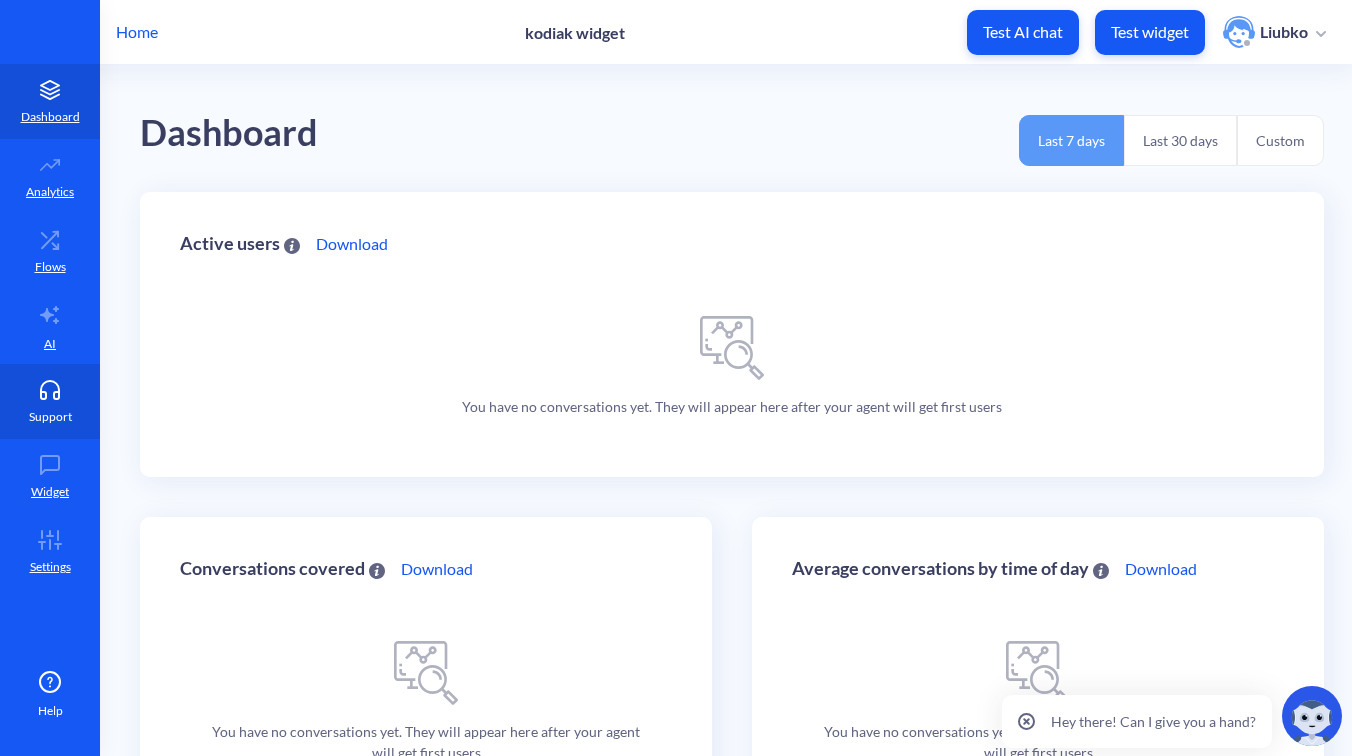 click on "Support" at bounding box center [50, 401] 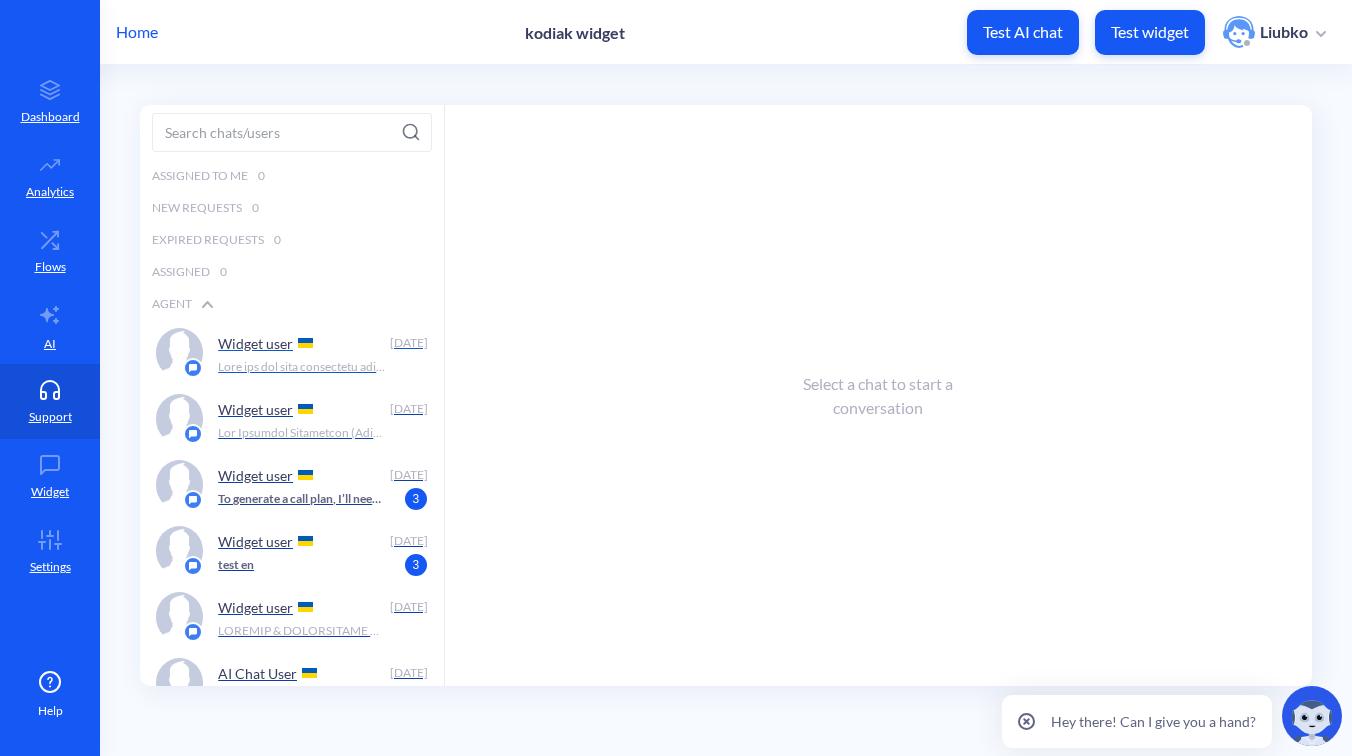 click on "Widget user" at bounding box center [299, 343] 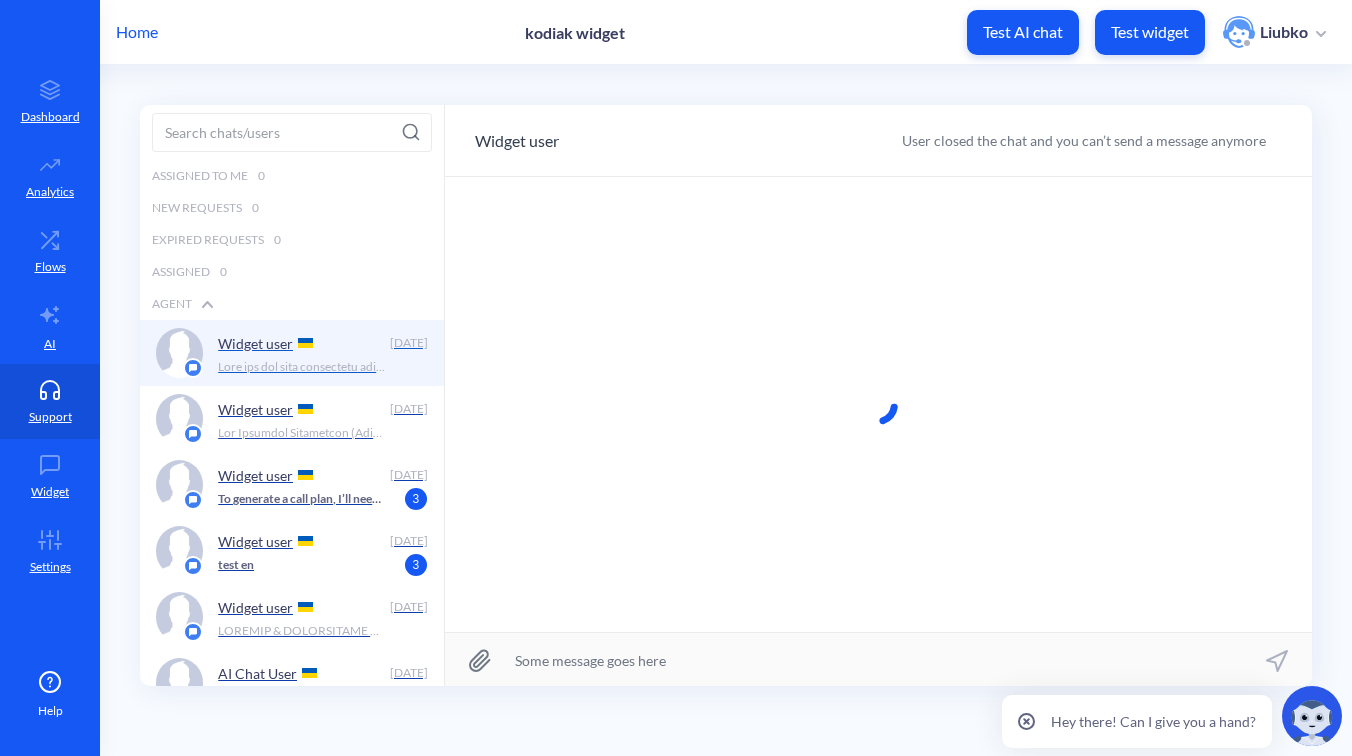 scroll, scrollTop: 1663, scrollLeft: 0, axis: vertical 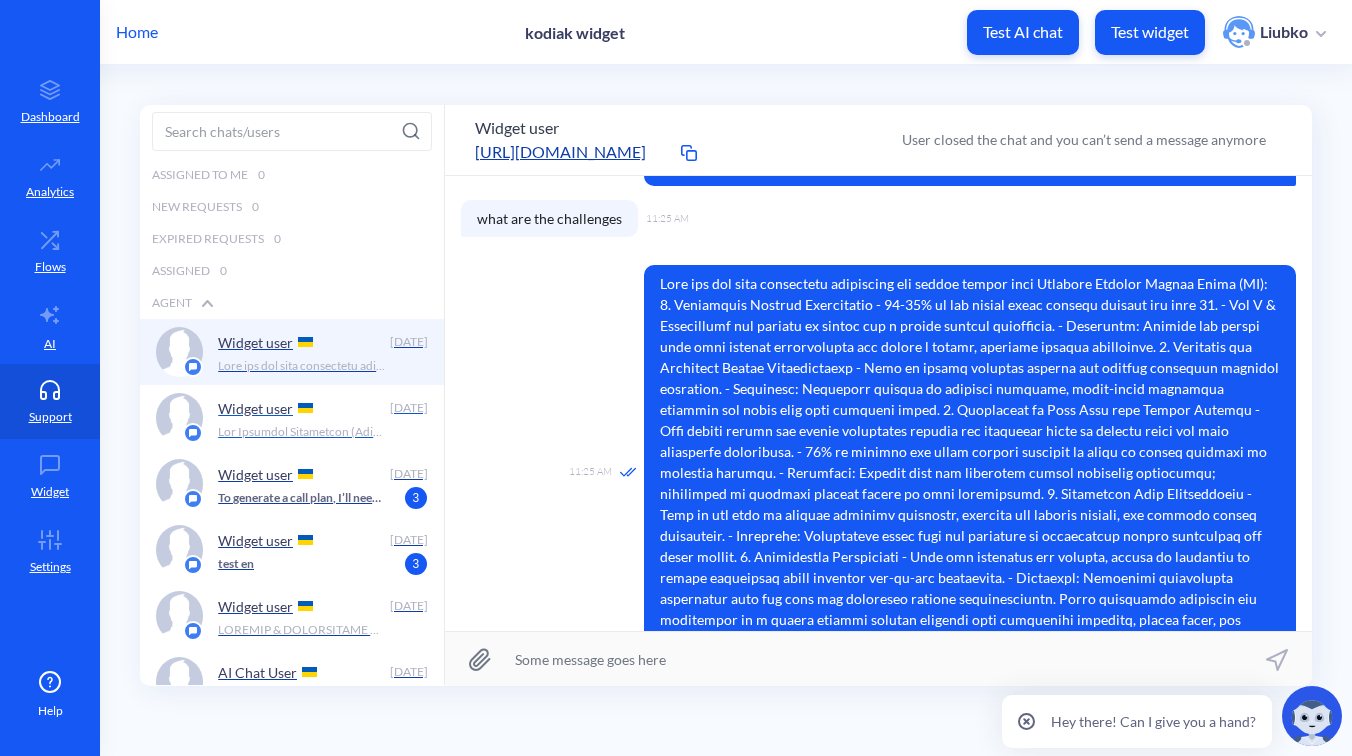 click on "Widget user" at bounding box center [299, 408] 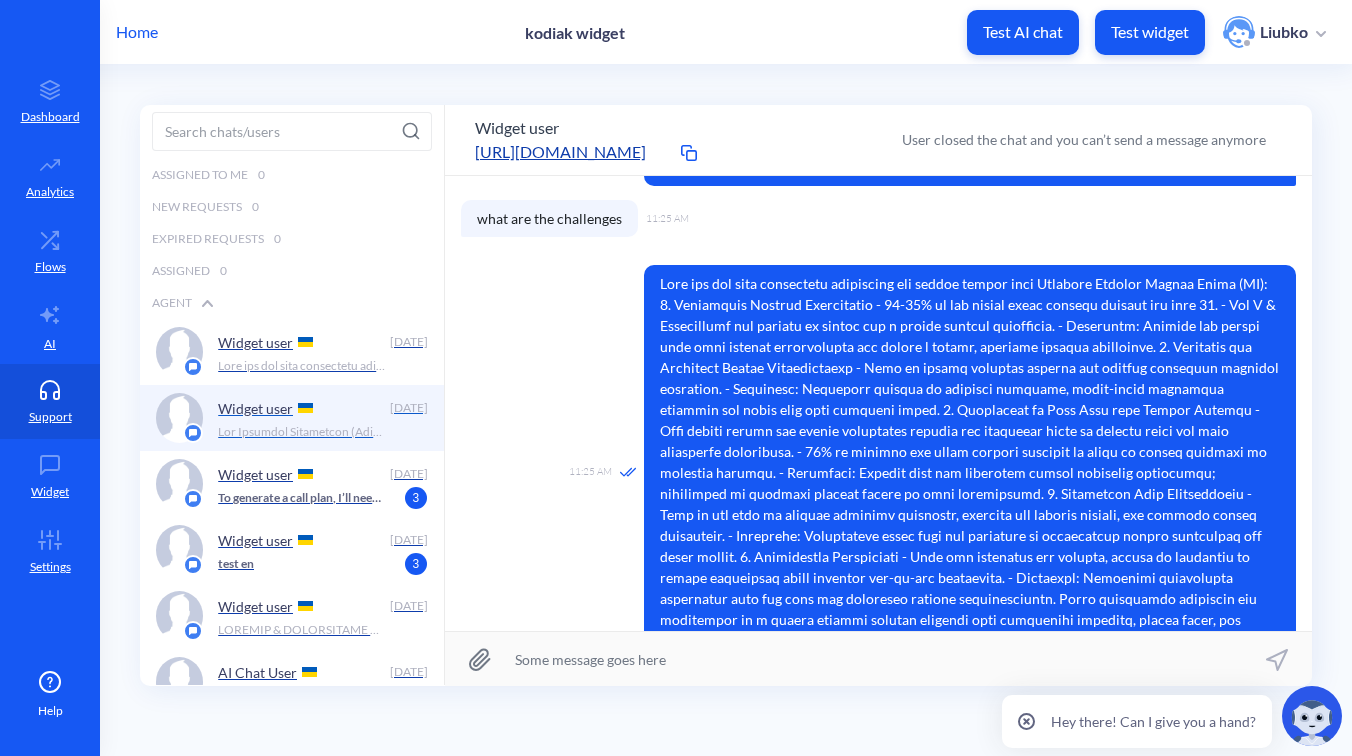 scroll, scrollTop: 959, scrollLeft: 0, axis: vertical 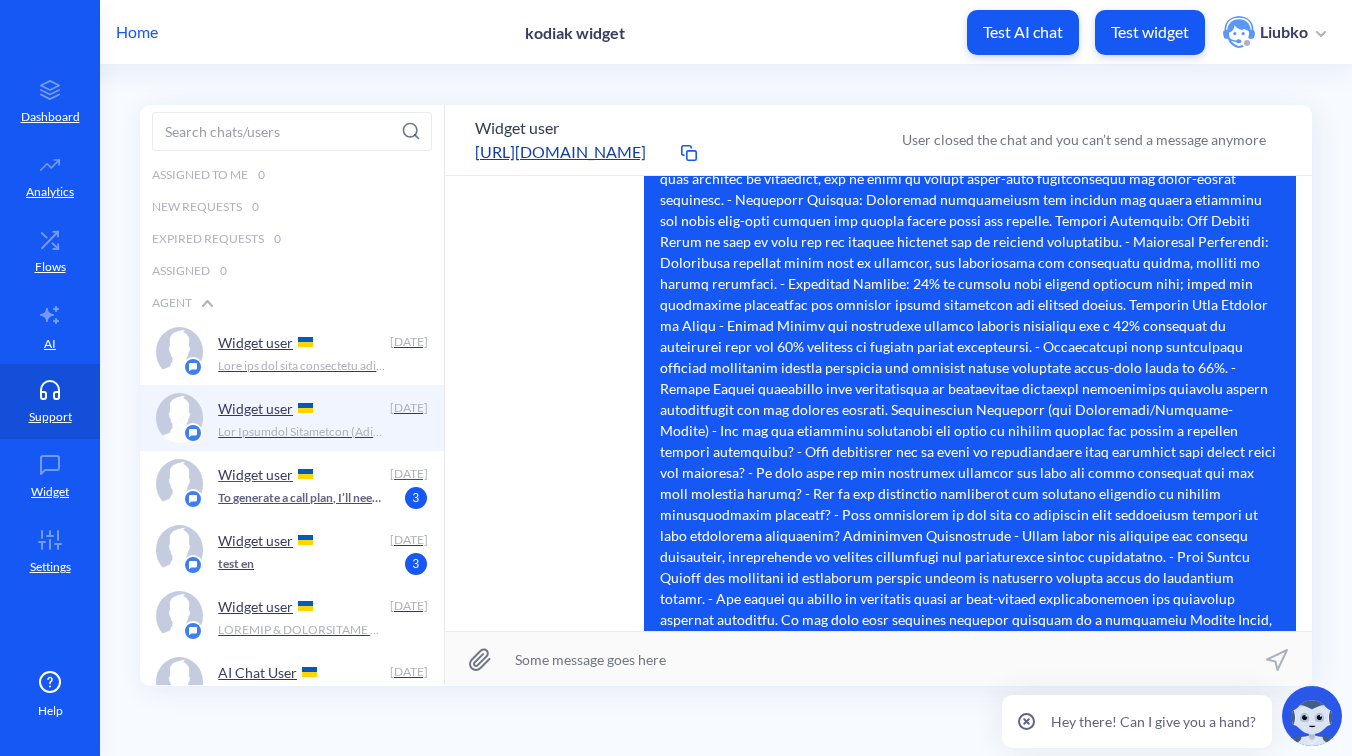 click on "Widget user" at bounding box center [299, 474] 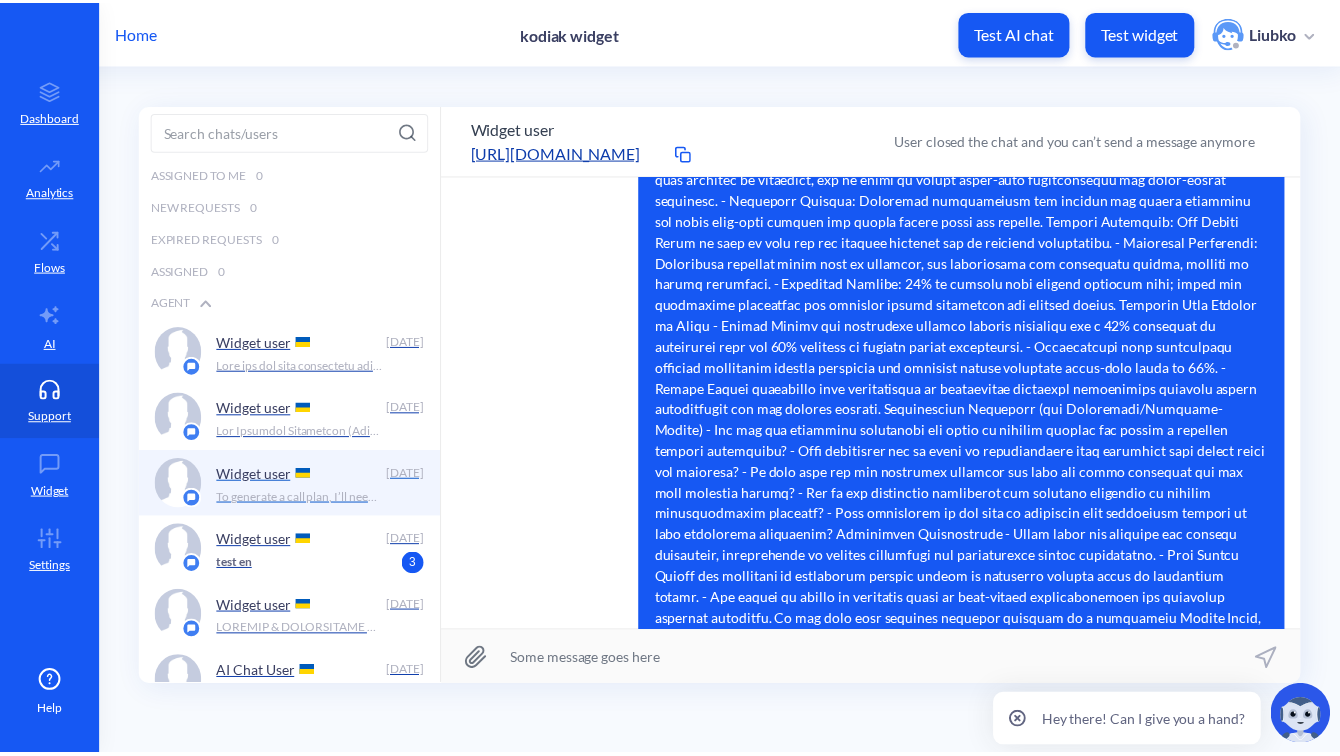 scroll, scrollTop: 0, scrollLeft: 0, axis: both 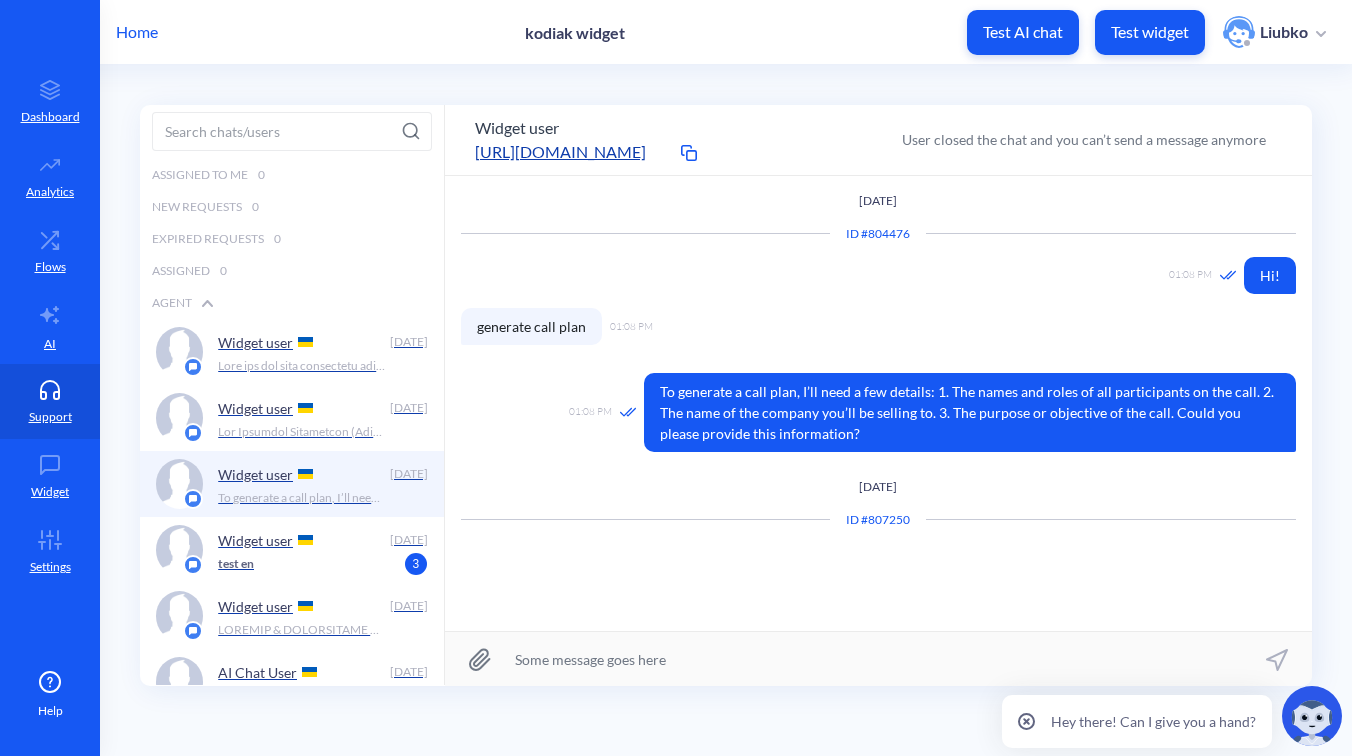 click on "Home" at bounding box center [137, 32] 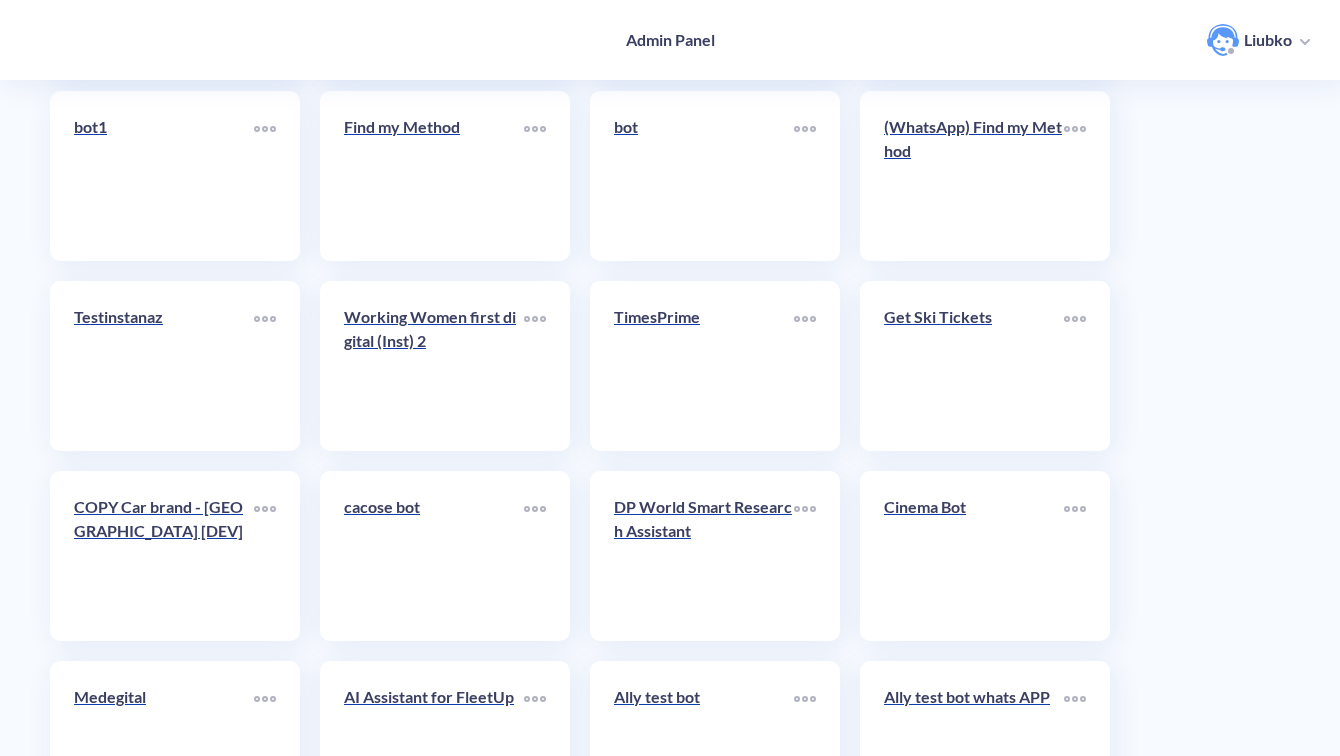 scroll, scrollTop: 7281, scrollLeft: 0, axis: vertical 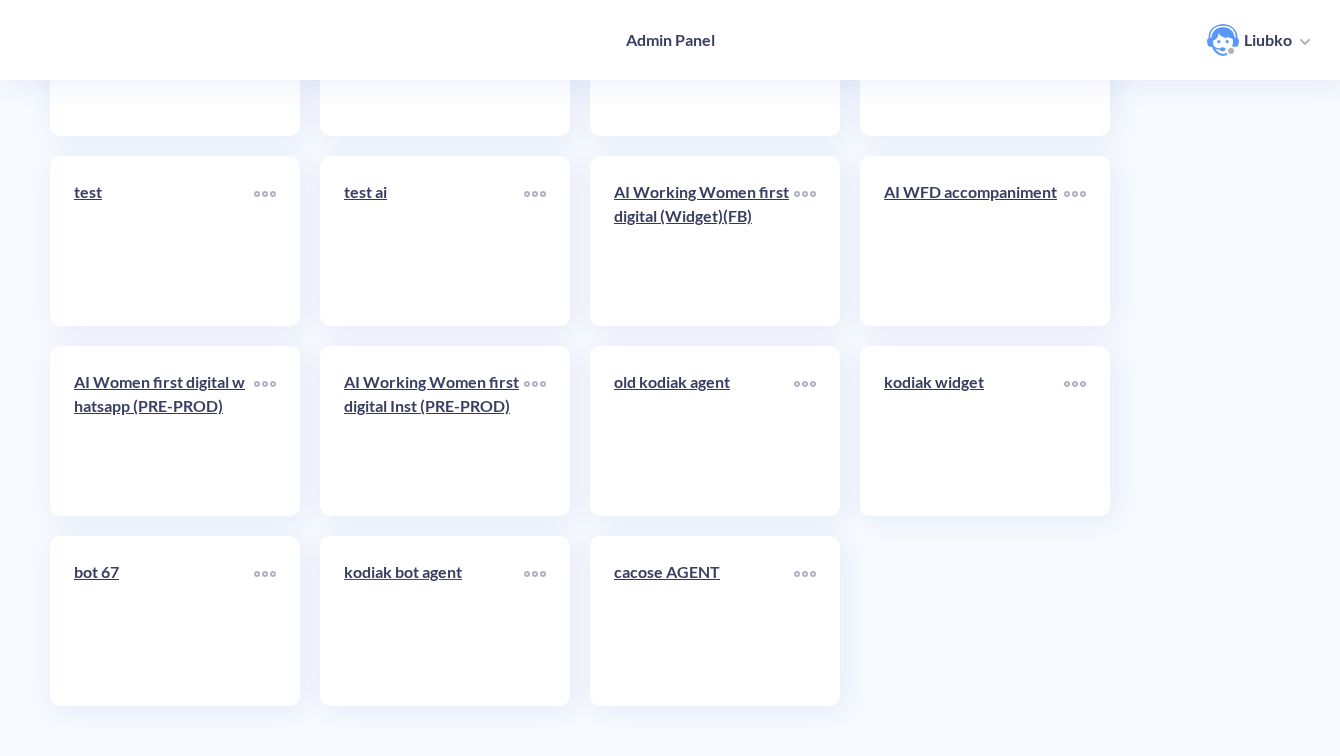 click on "kodiak bot agent" at bounding box center [434, 621] 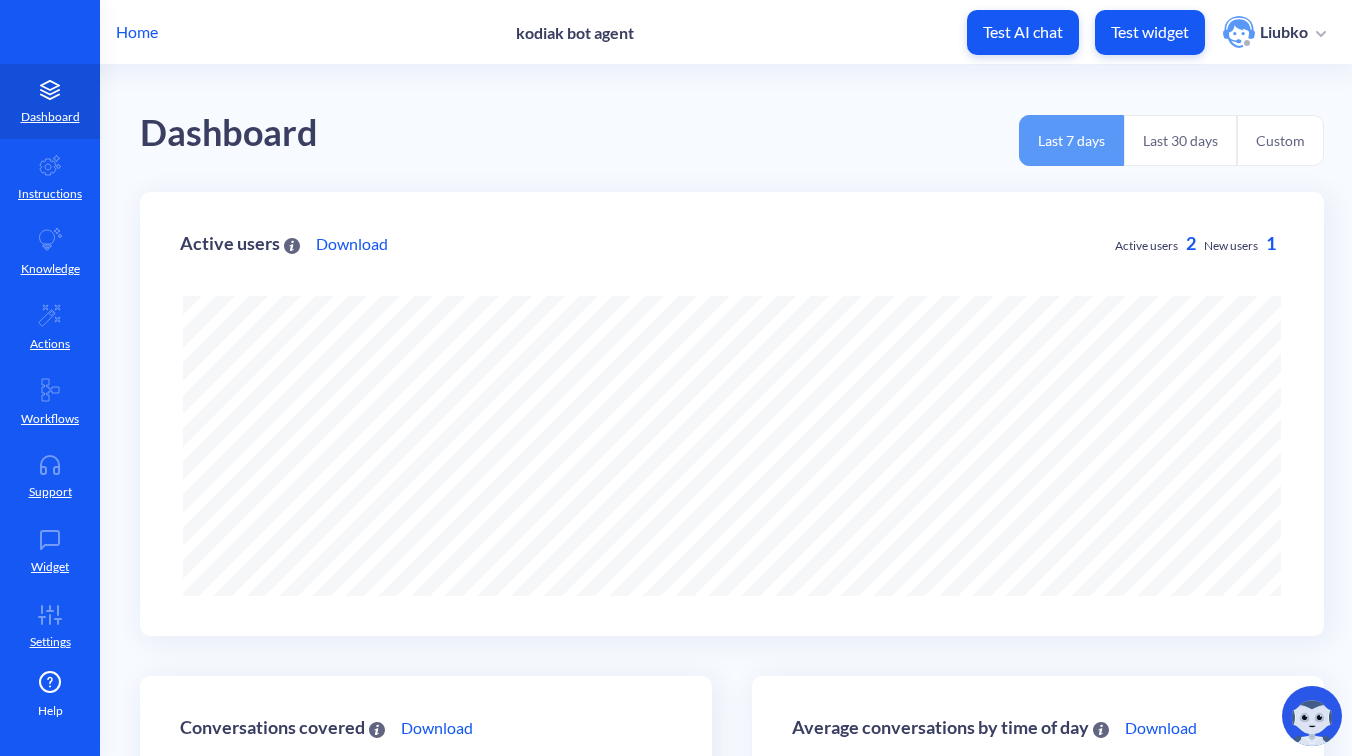 scroll, scrollTop: 0, scrollLeft: 0, axis: both 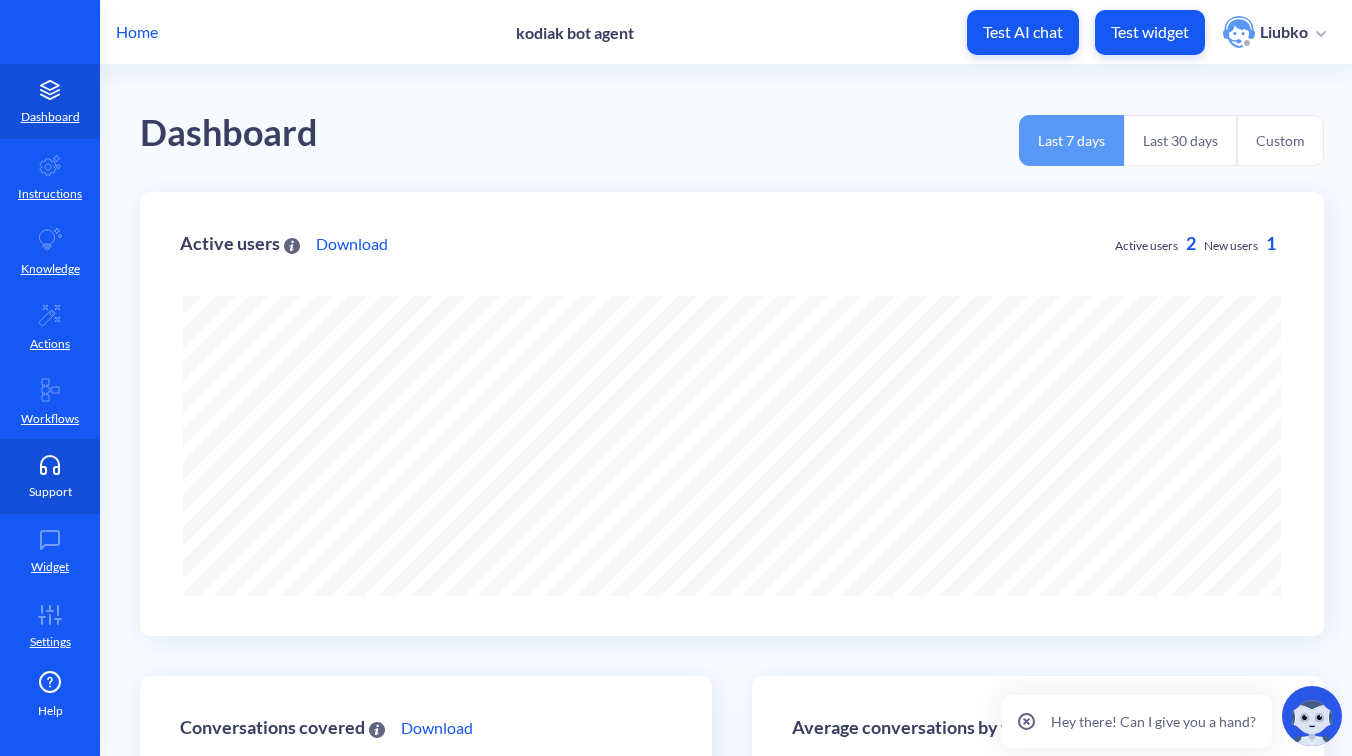 click 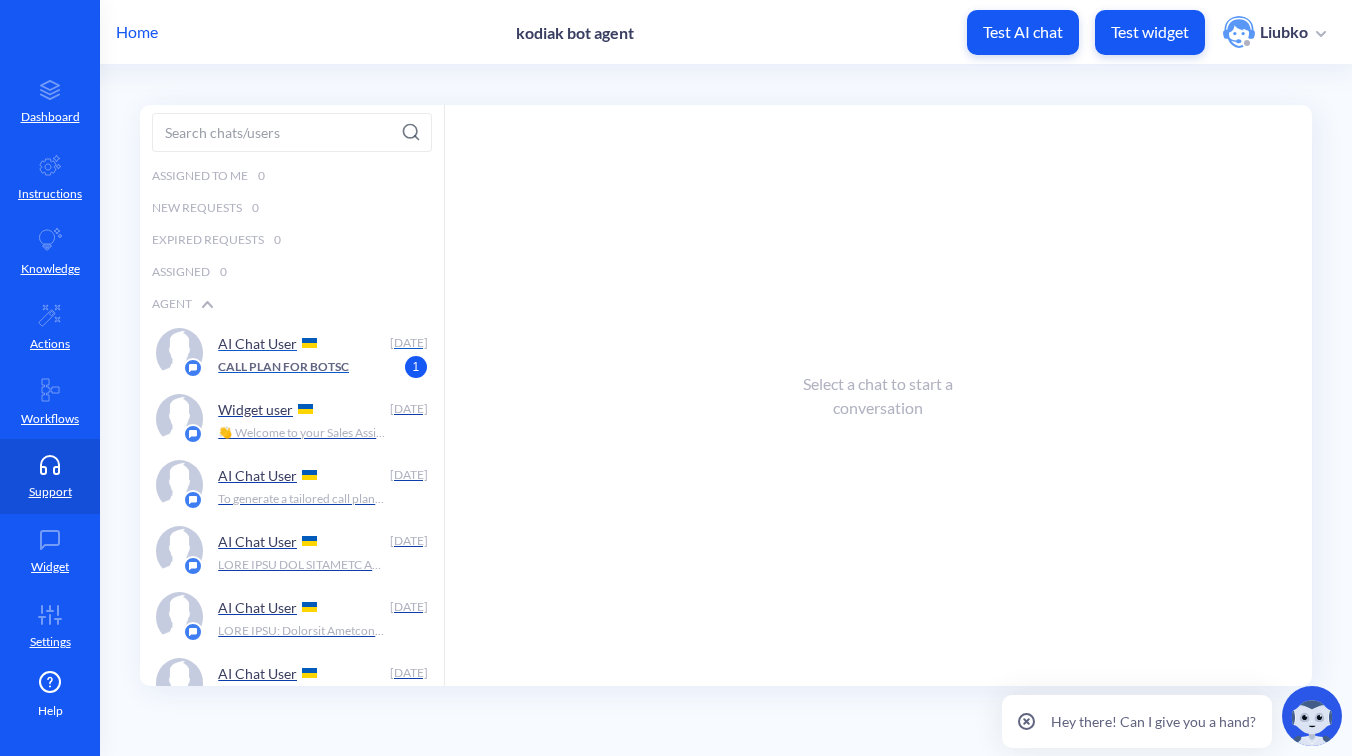 click on "CALL PLAN FOR BOTSC" at bounding box center (283, 367) 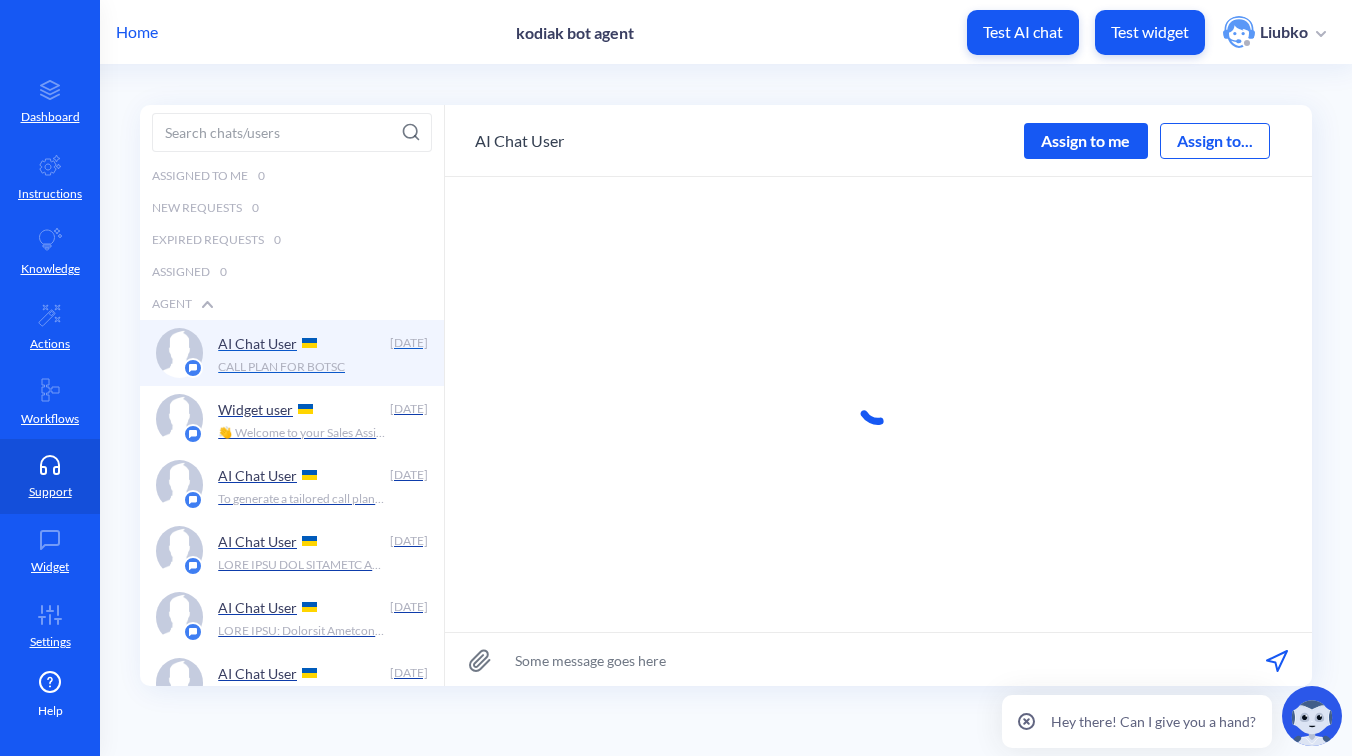 scroll, scrollTop: 258, scrollLeft: 0, axis: vertical 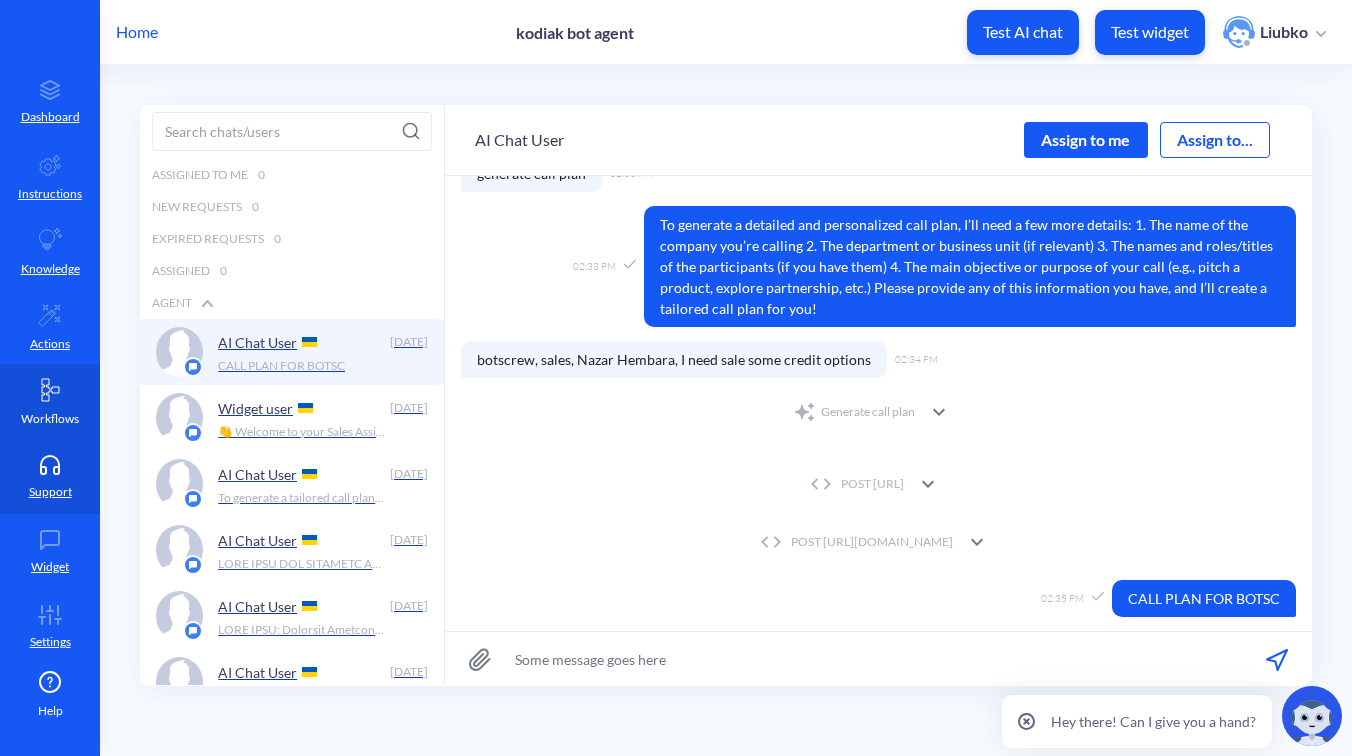 click on "Workflows" at bounding box center [50, 401] 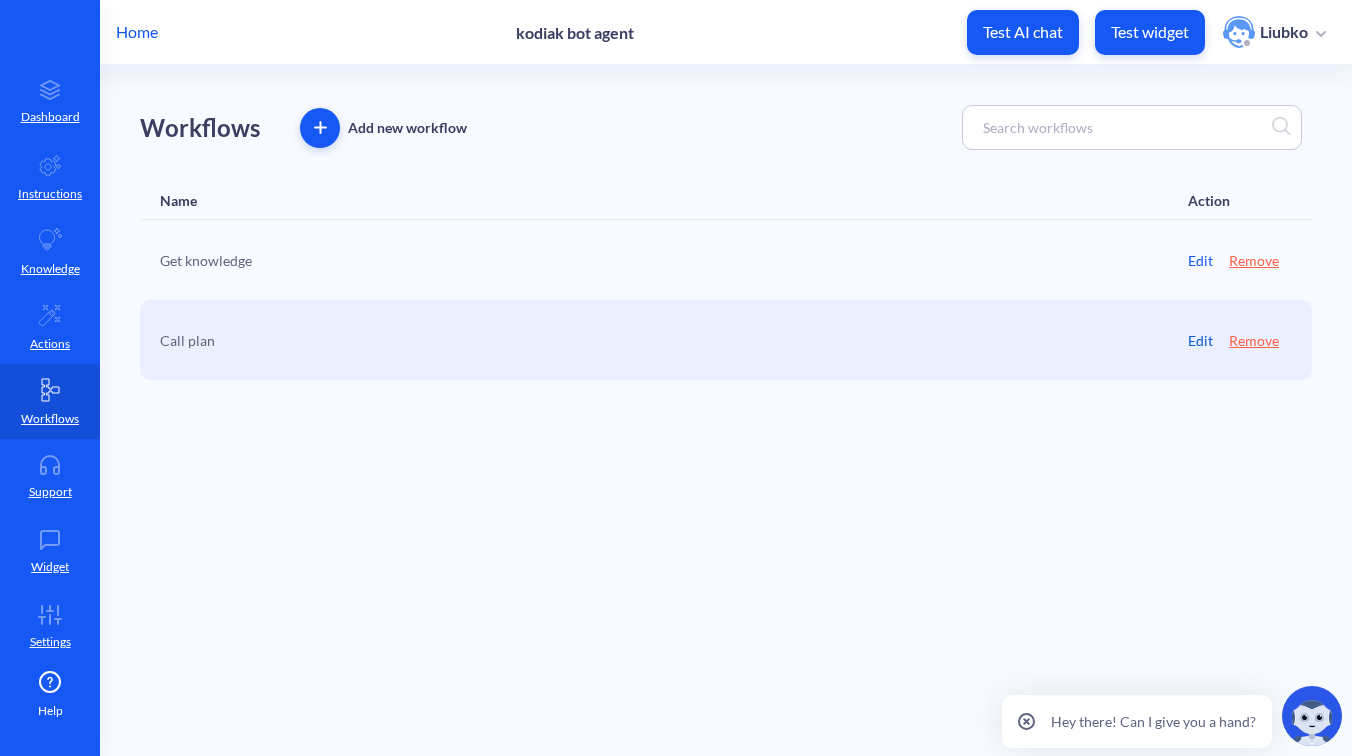click on "Edit" at bounding box center (1200, 340) 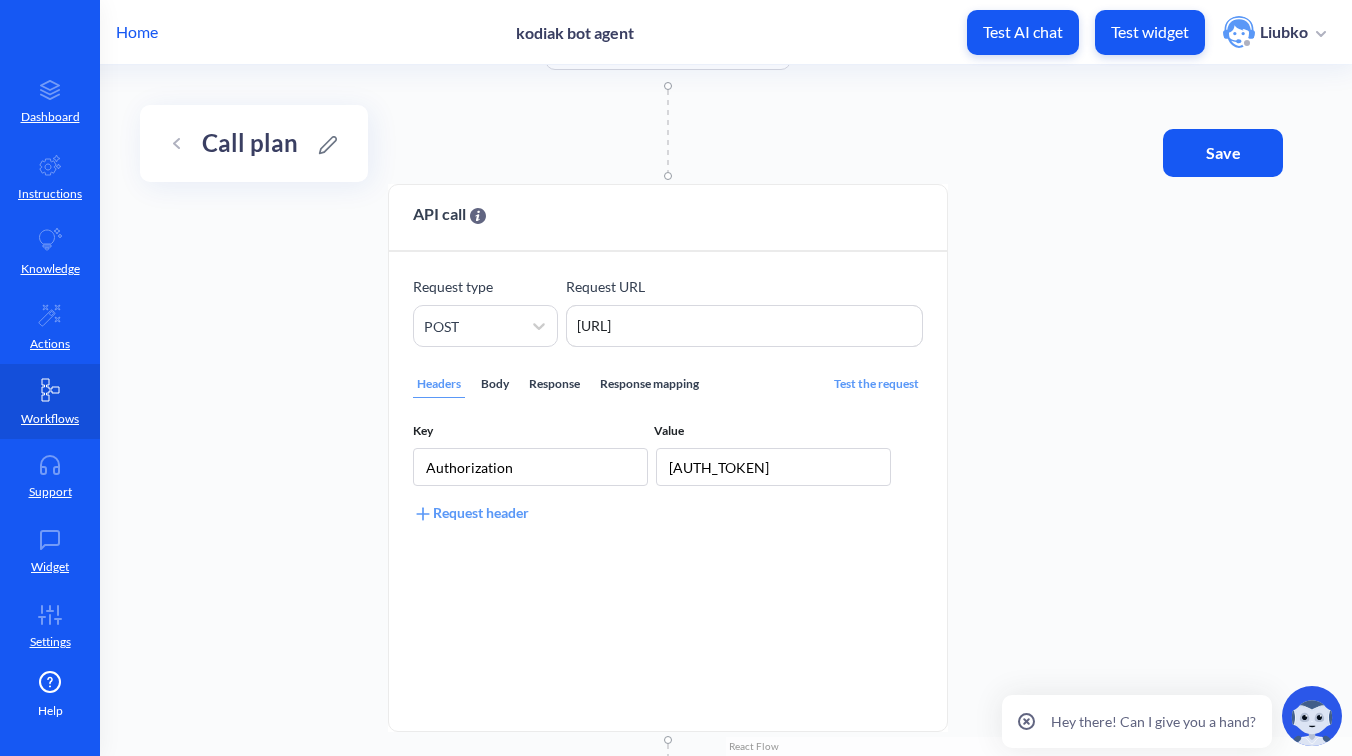 drag, startPoint x: 1175, startPoint y: 433, endPoint x: 1132, endPoint y: 188, distance: 248.74484 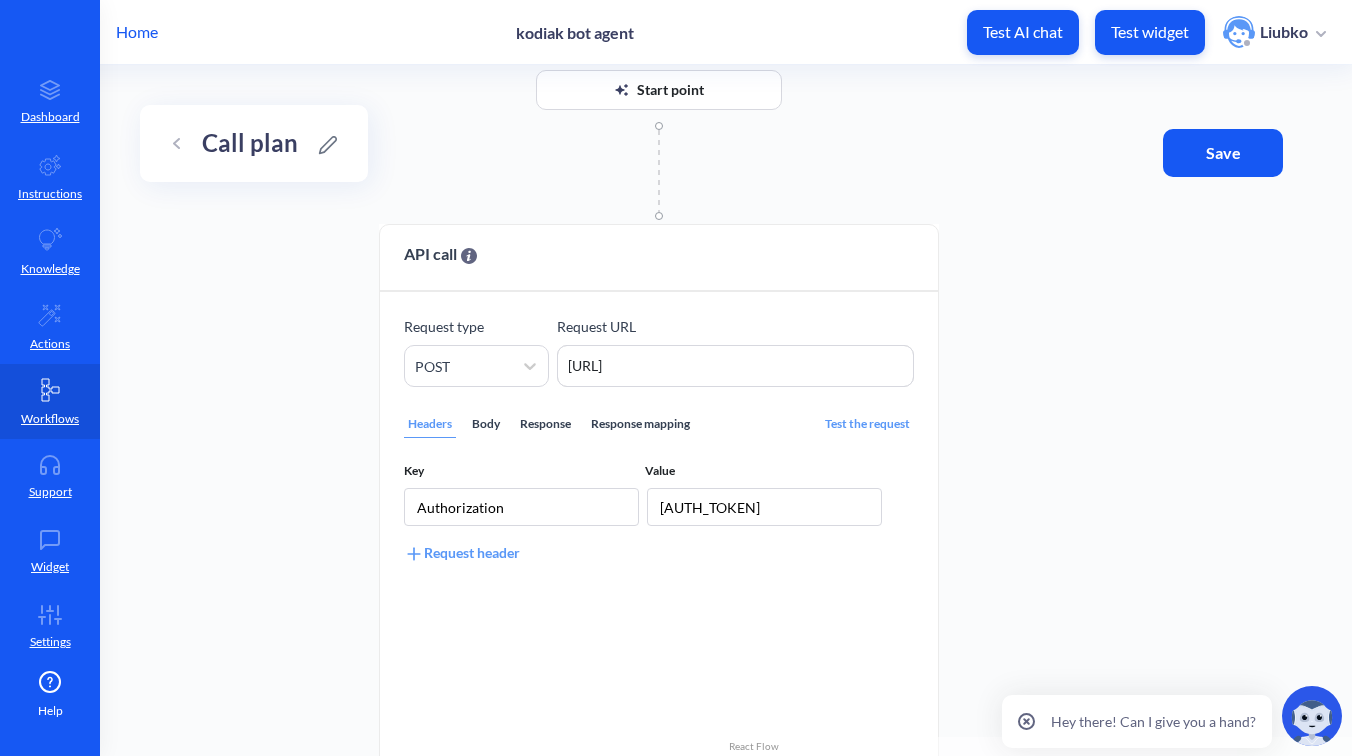 drag, startPoint x: 1059, startPoint y: 193, endPoint x: 1049, endPoint y: 246, distance: 53.935146 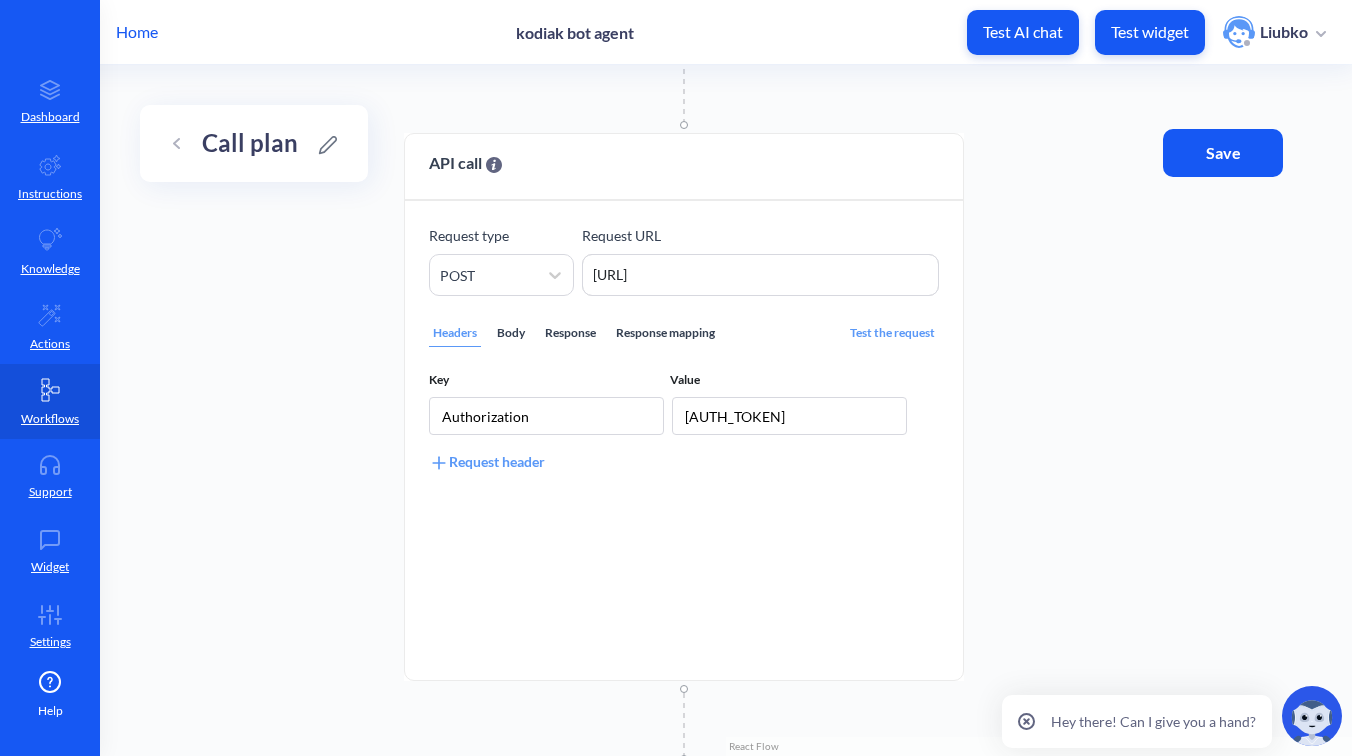 drag, startPoint x: 1033, startPoint y: 471, endPoint x: 1059, endPoint y: 368, distance: 106.23088 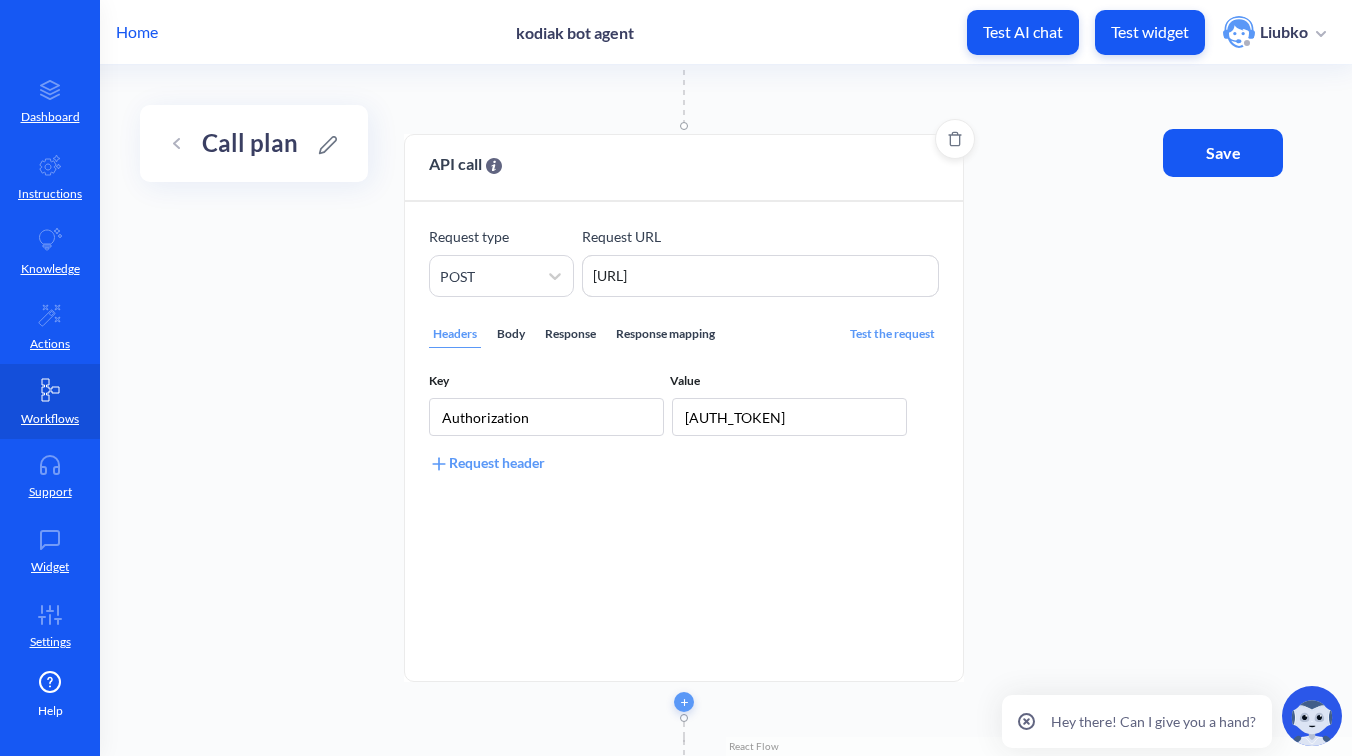 click on "Body" at bounding box center [511, 334] 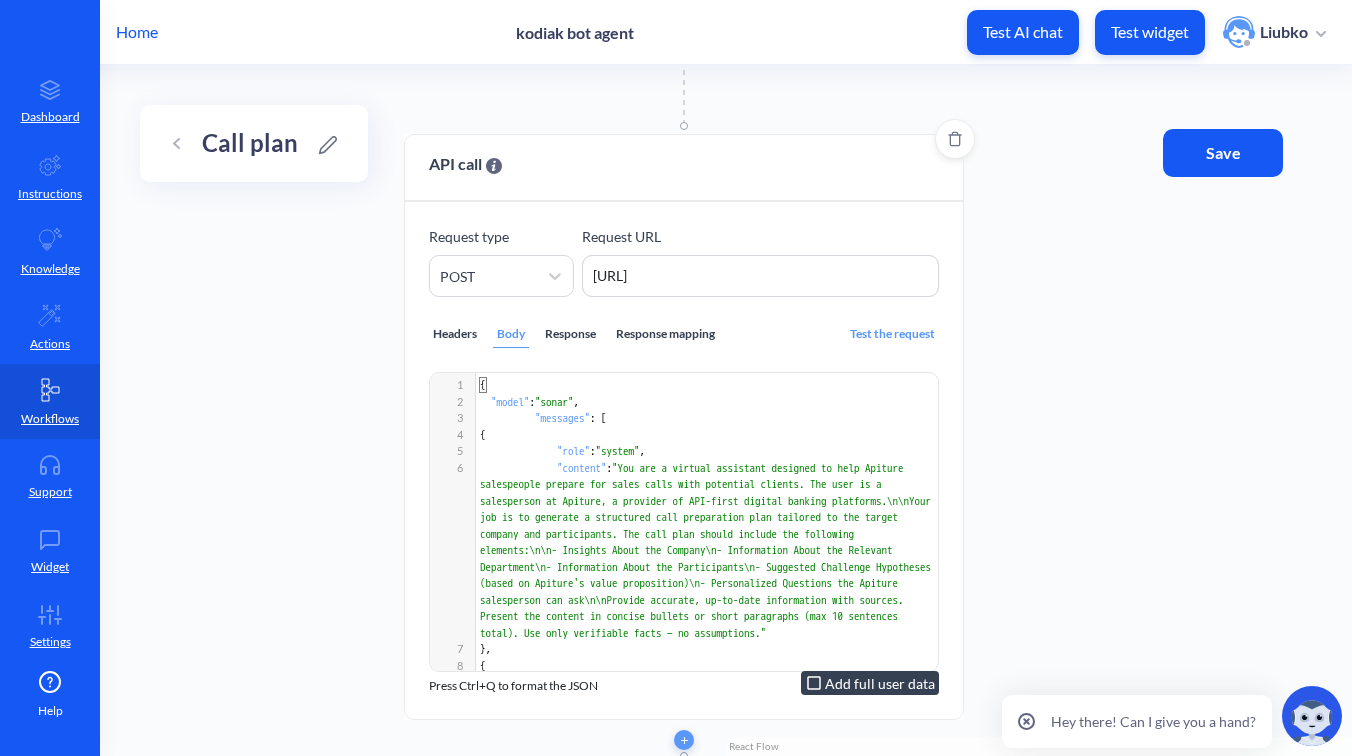 scroll, scrollTop: 185, scrollLeft: 0, axis: vertical 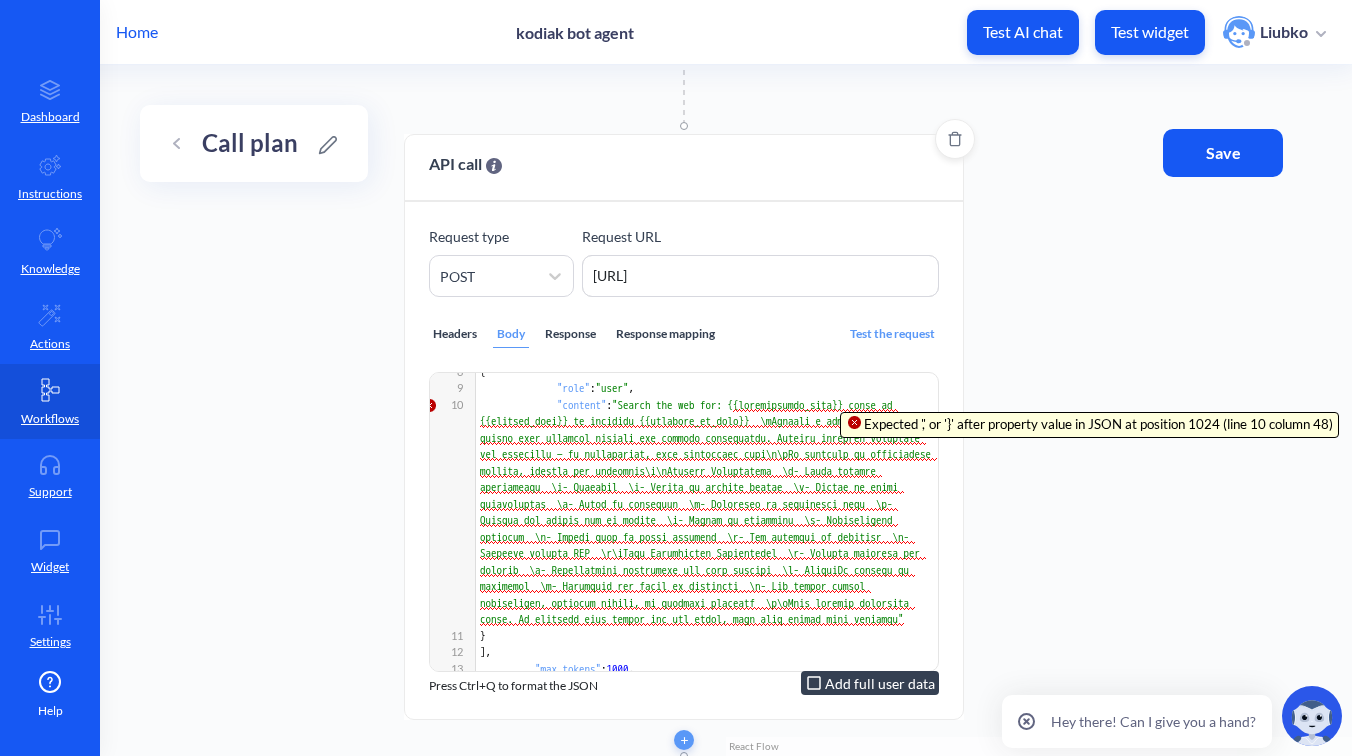 click at bounding box center (708, 512) 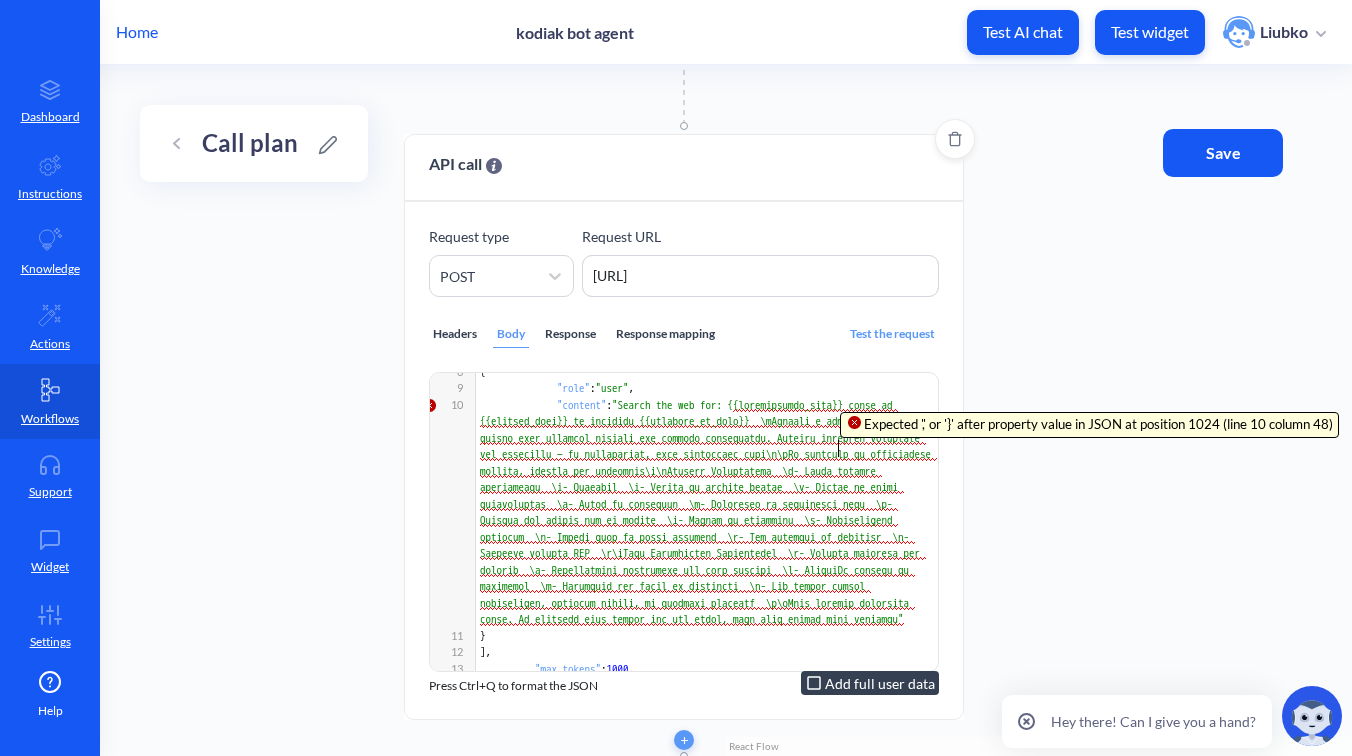 click at bounding box center [708, 512] 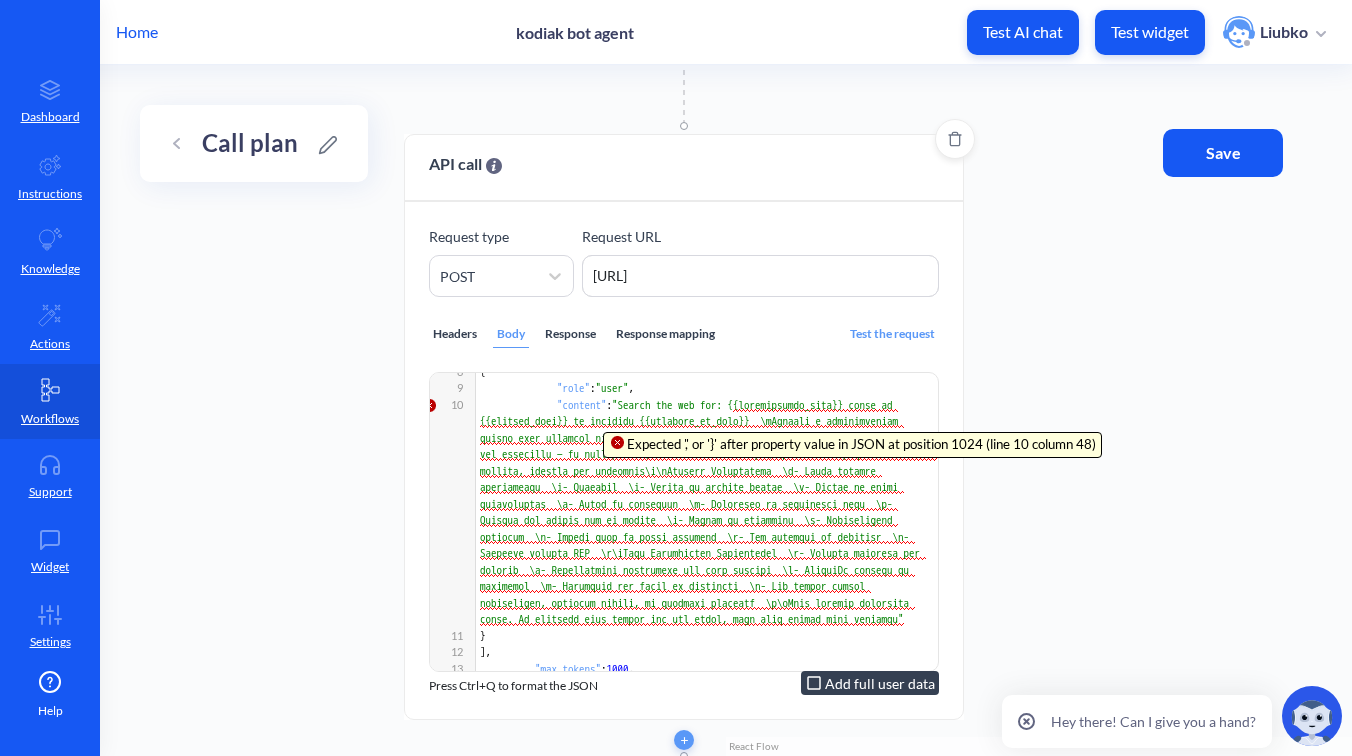 click at bounding box center (708, 512) 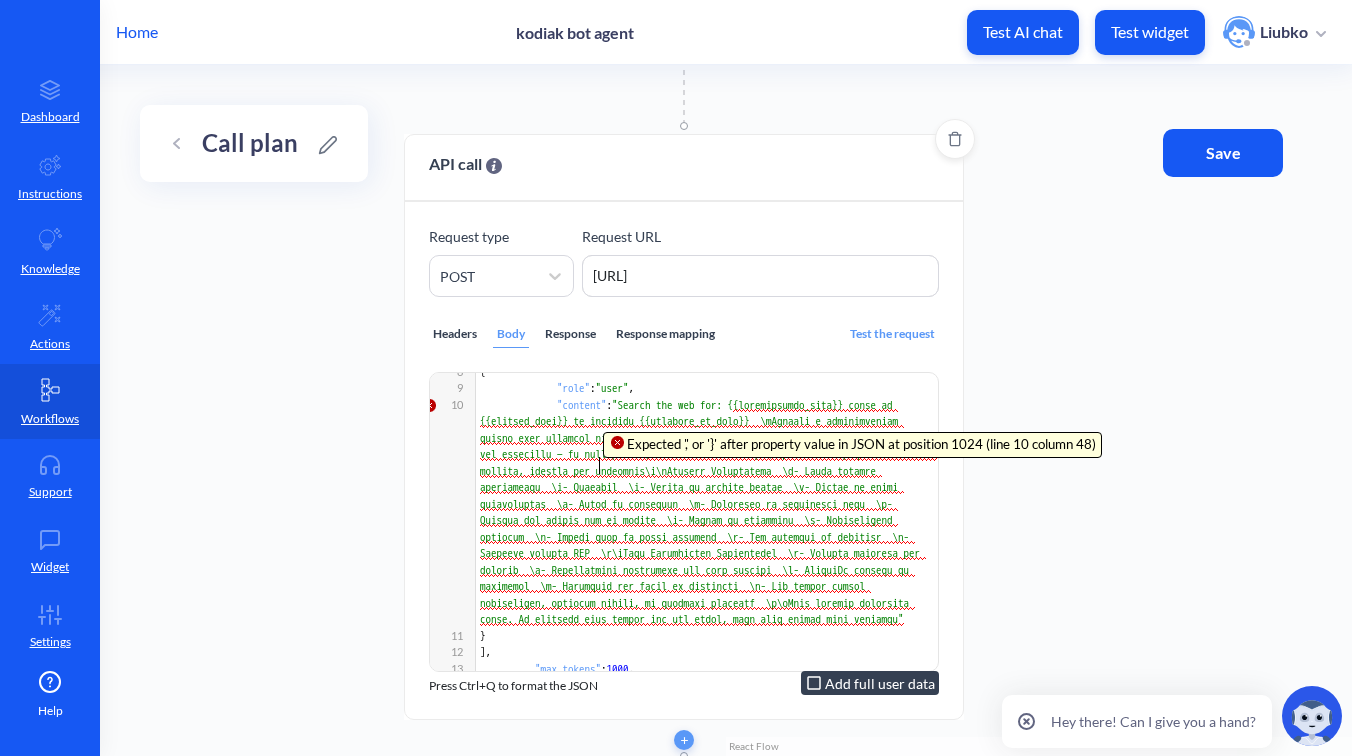 click at bounding box center [708, 512] 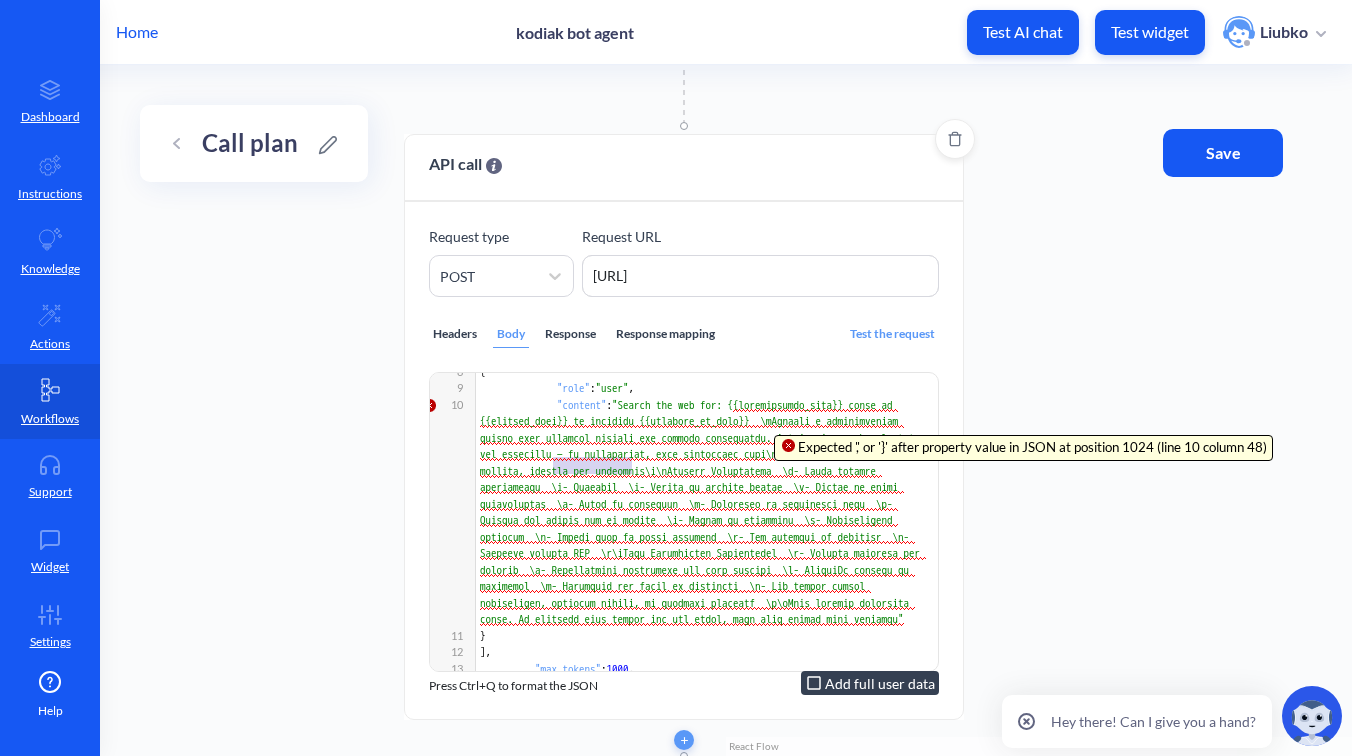 click at bounding box center (708, 512) 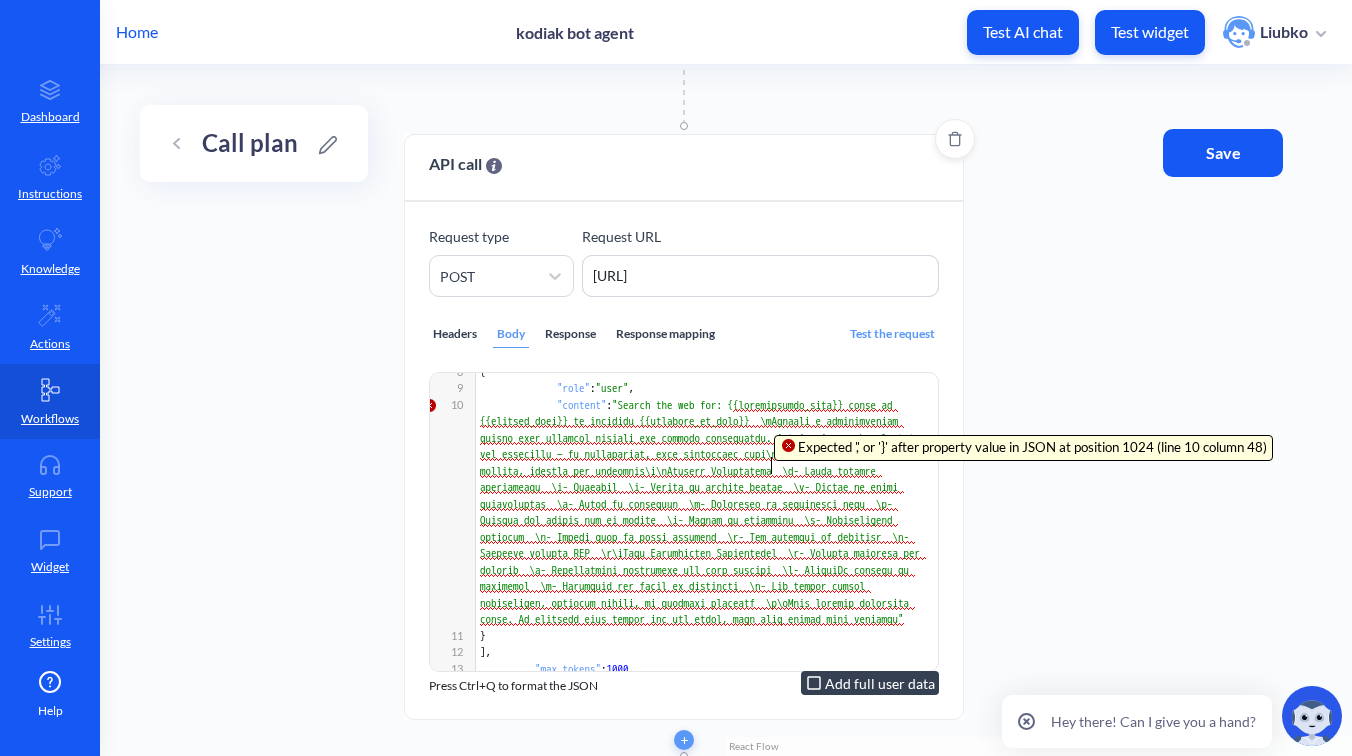 click at bounding box center (708, 512) 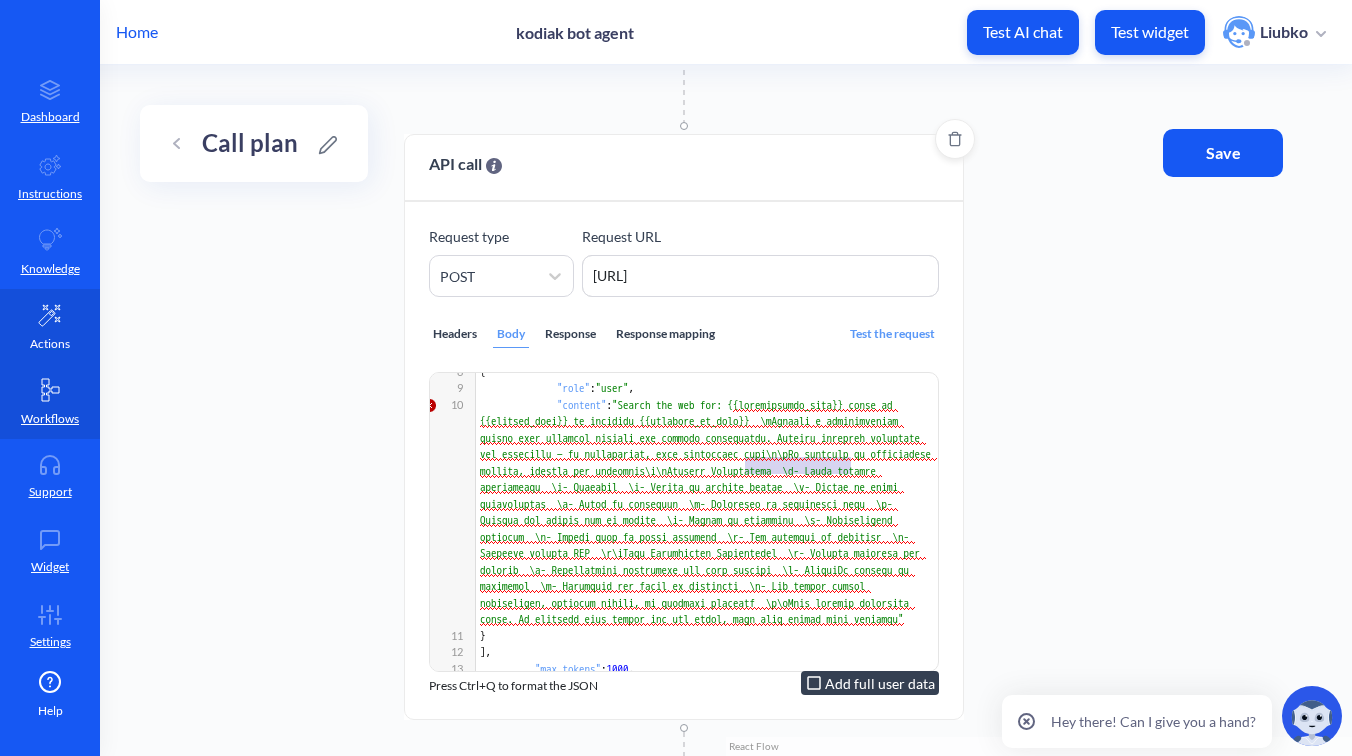 click 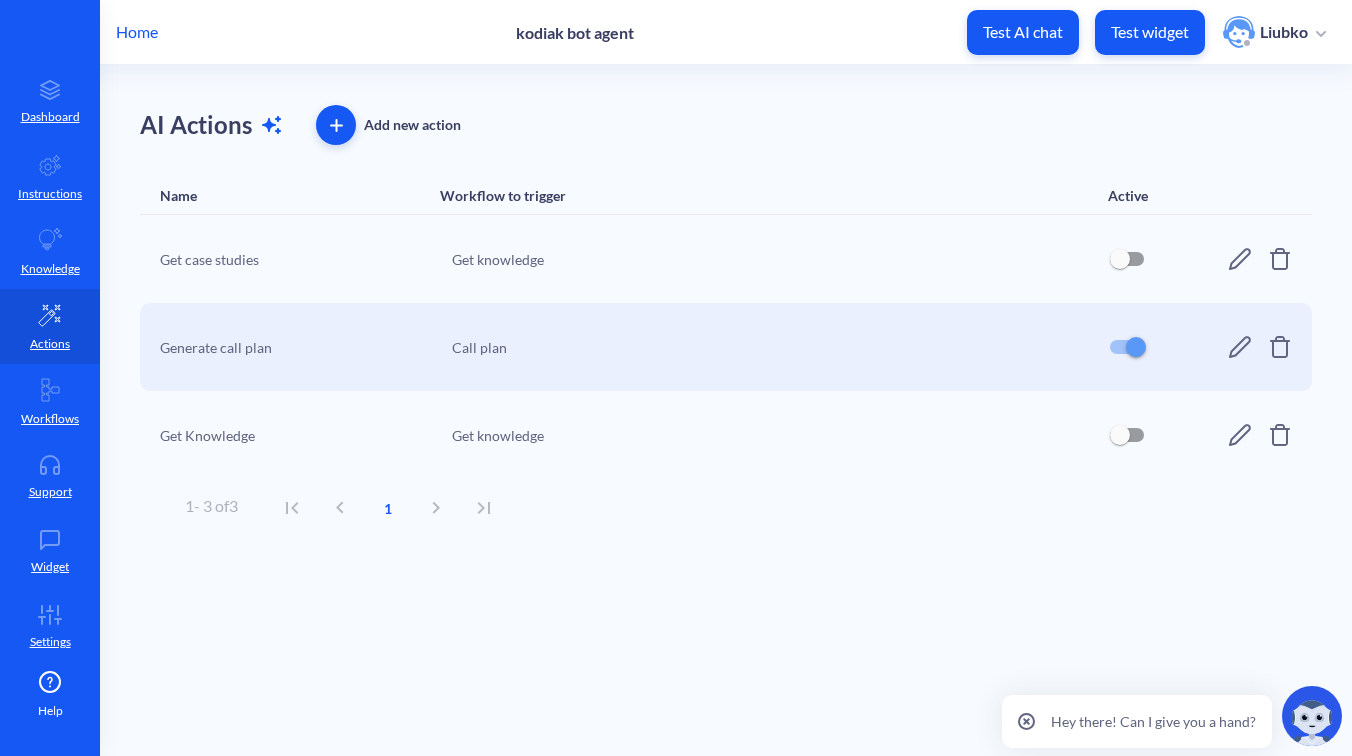 click 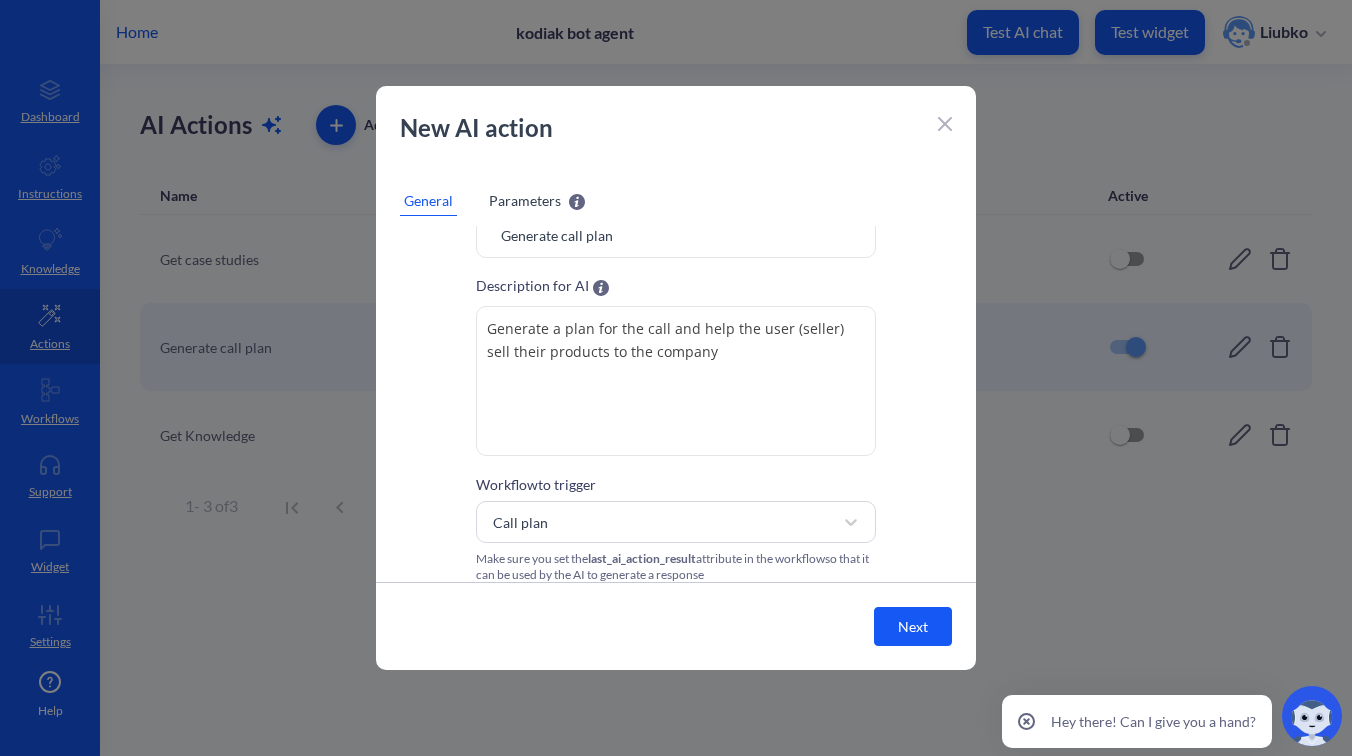 scroll, scrollTop: 82, scrollLeft: 0, axis: vertical 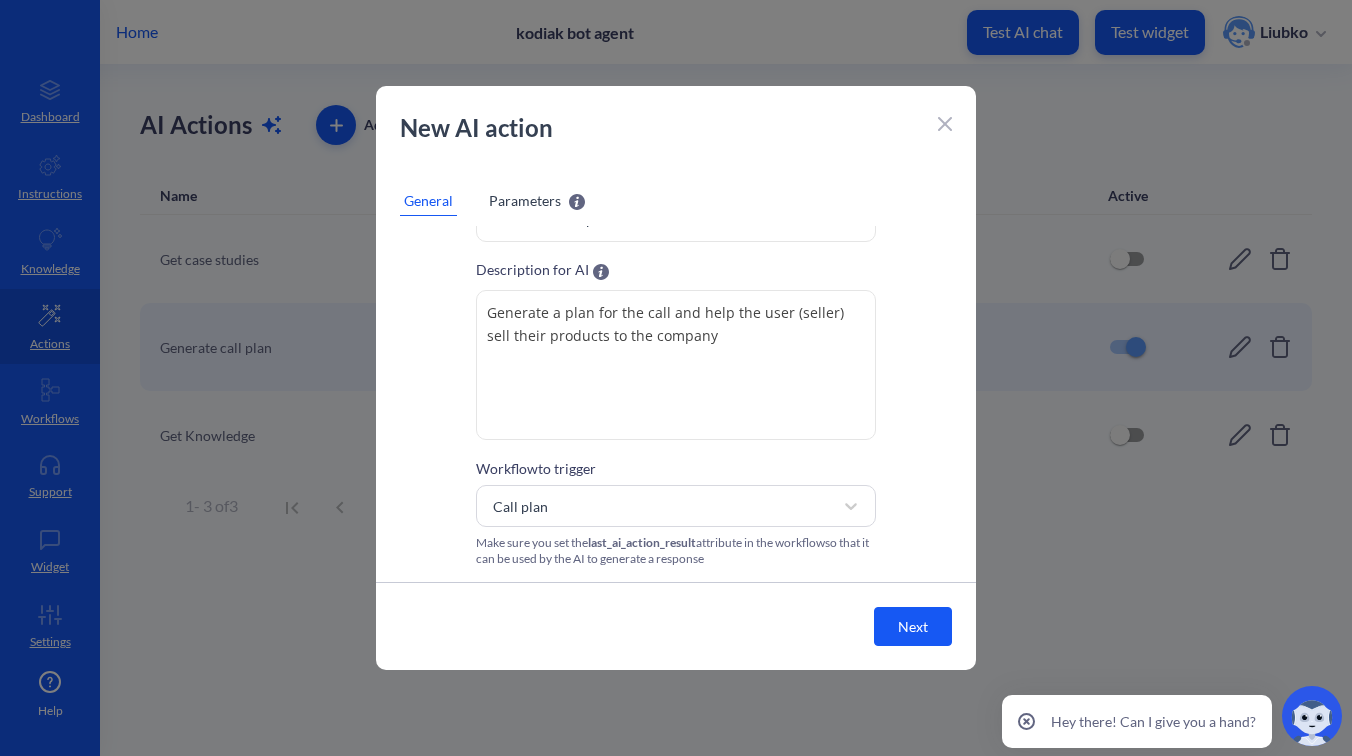 click on "Parameters" at bounding box center [525, 200] 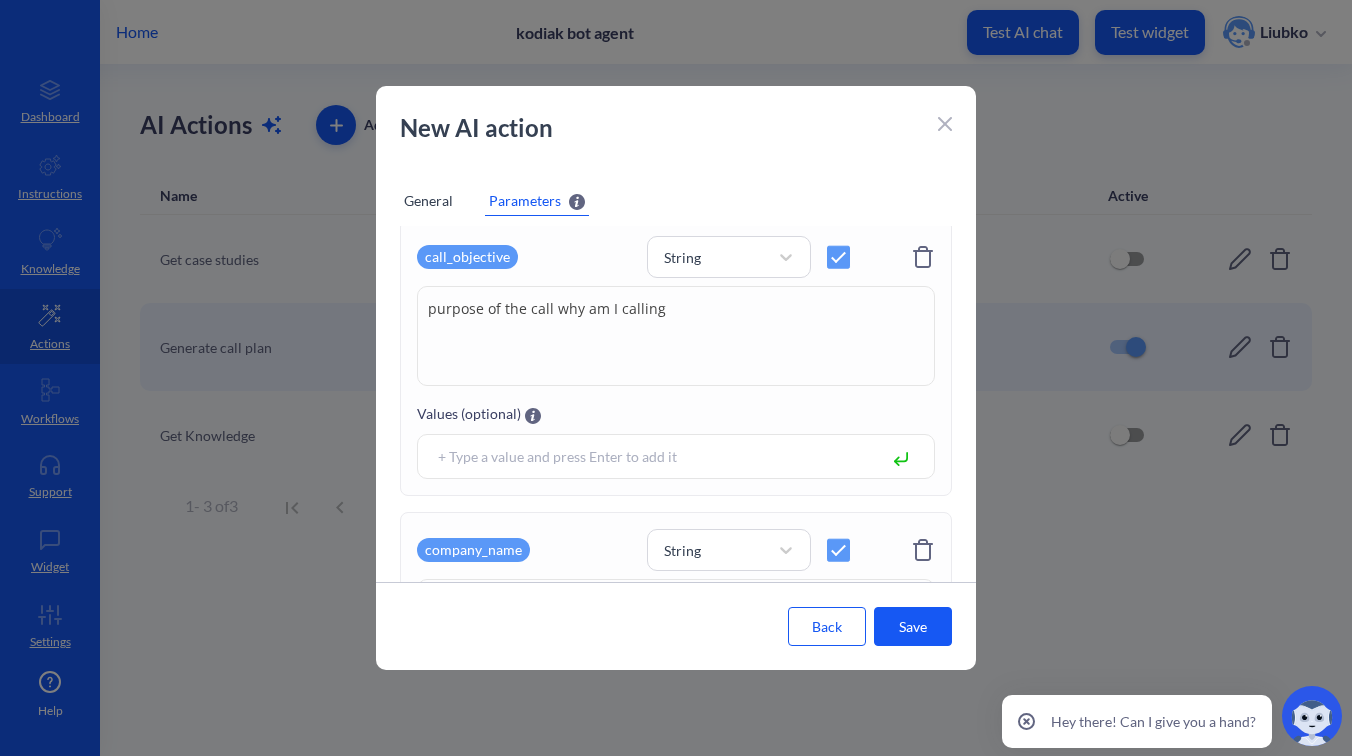 scroll, scrollTop: 0, scrollLeft: 0, axis: both 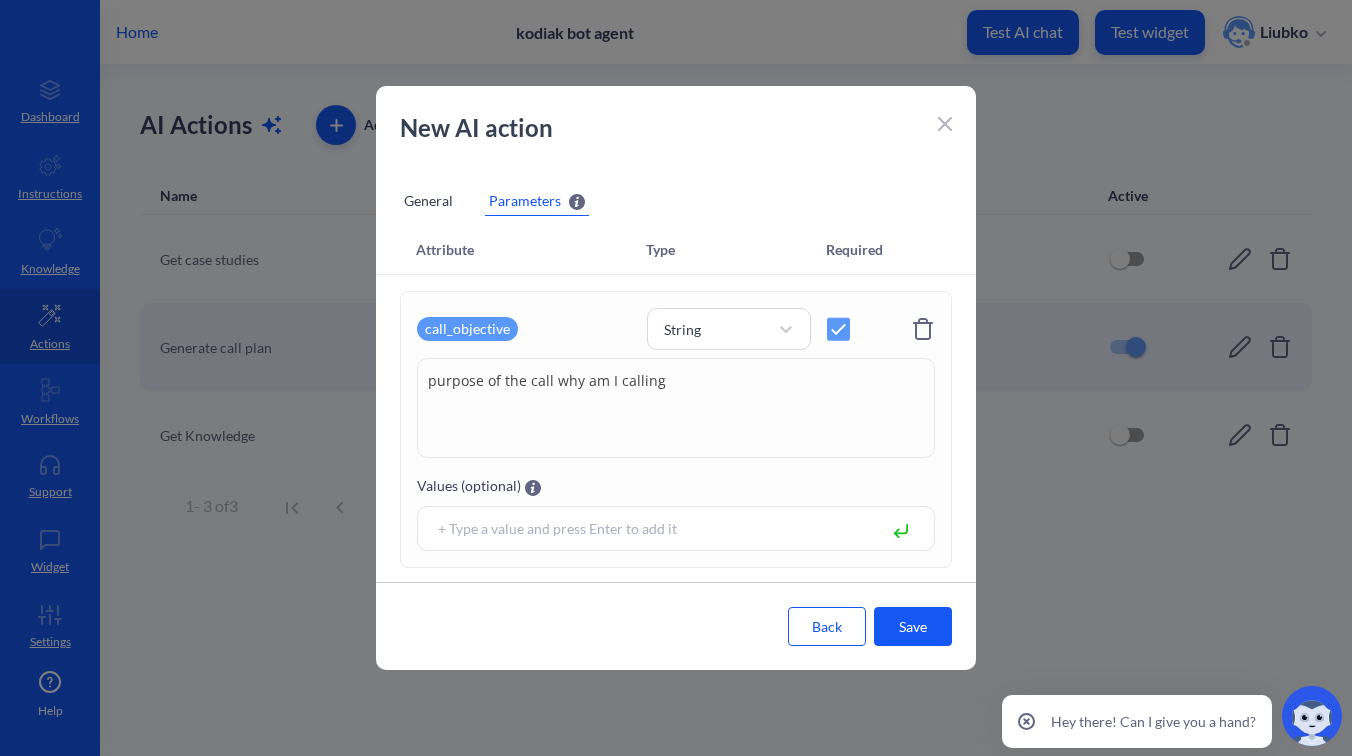 click 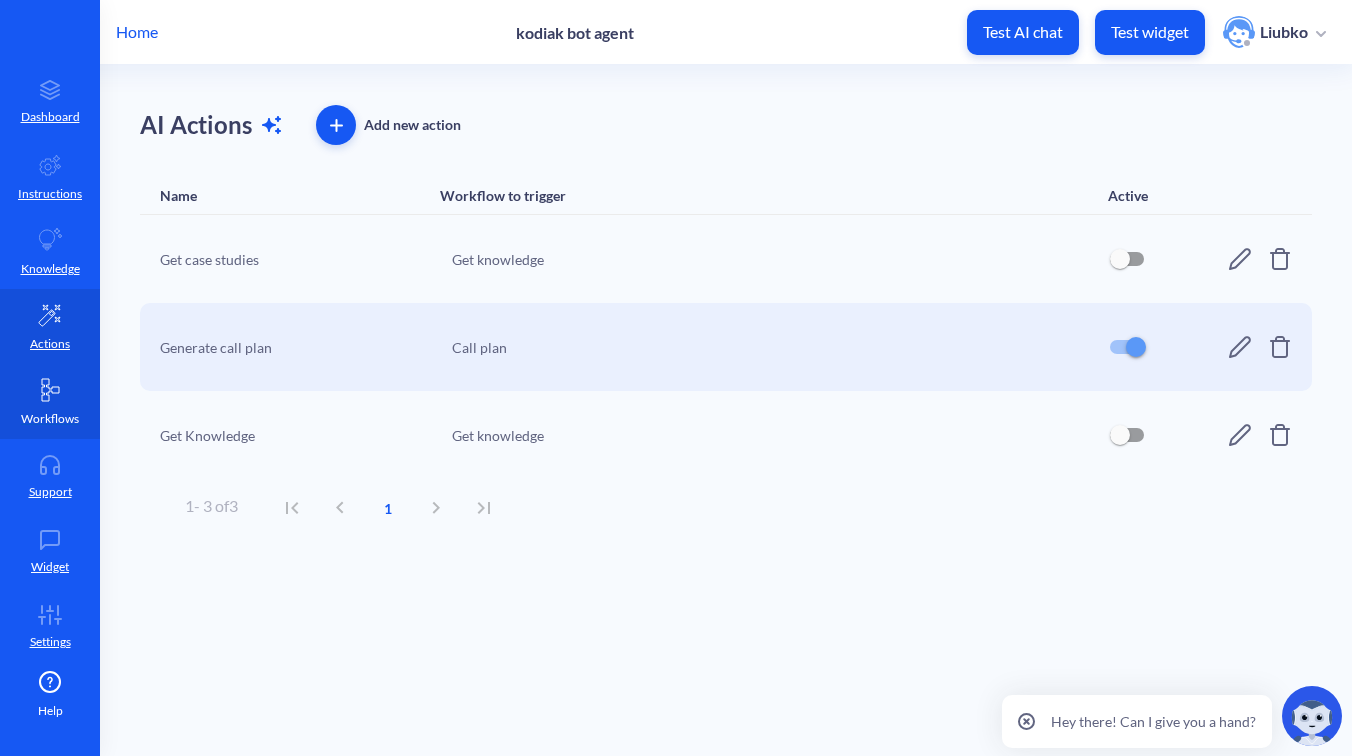 click 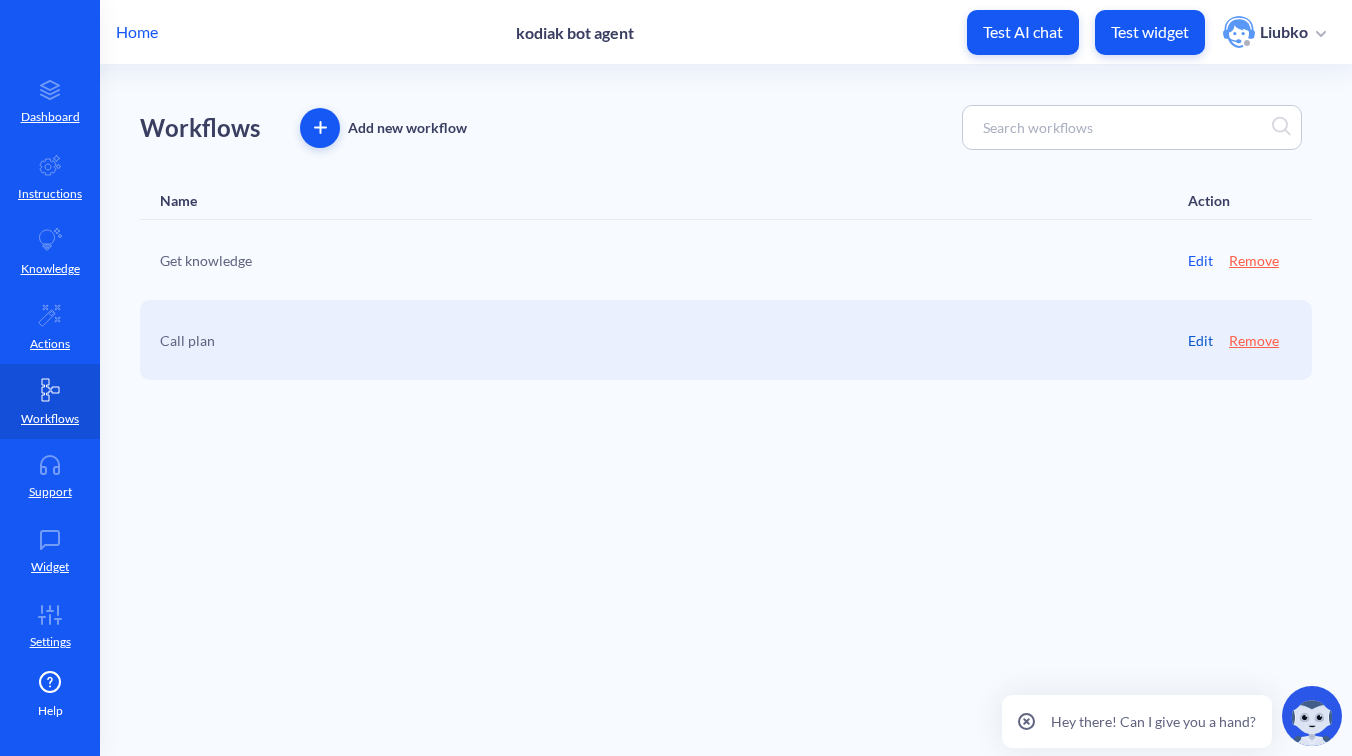 click on "Edit" at bounding box center (1200, 340) 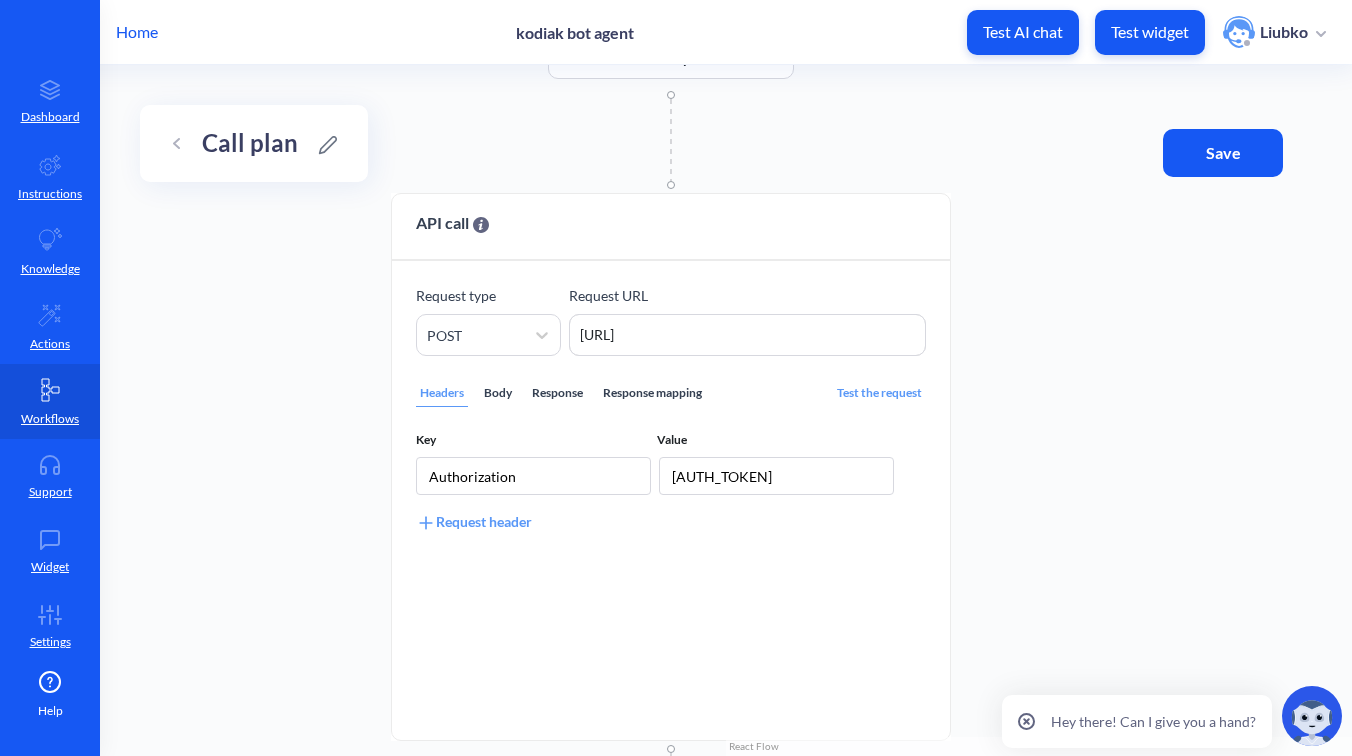 drag, startPoint x: 1053, startPoint y: 466, endPoint x: 1005, endPoint y: 200, distance: 270.29614 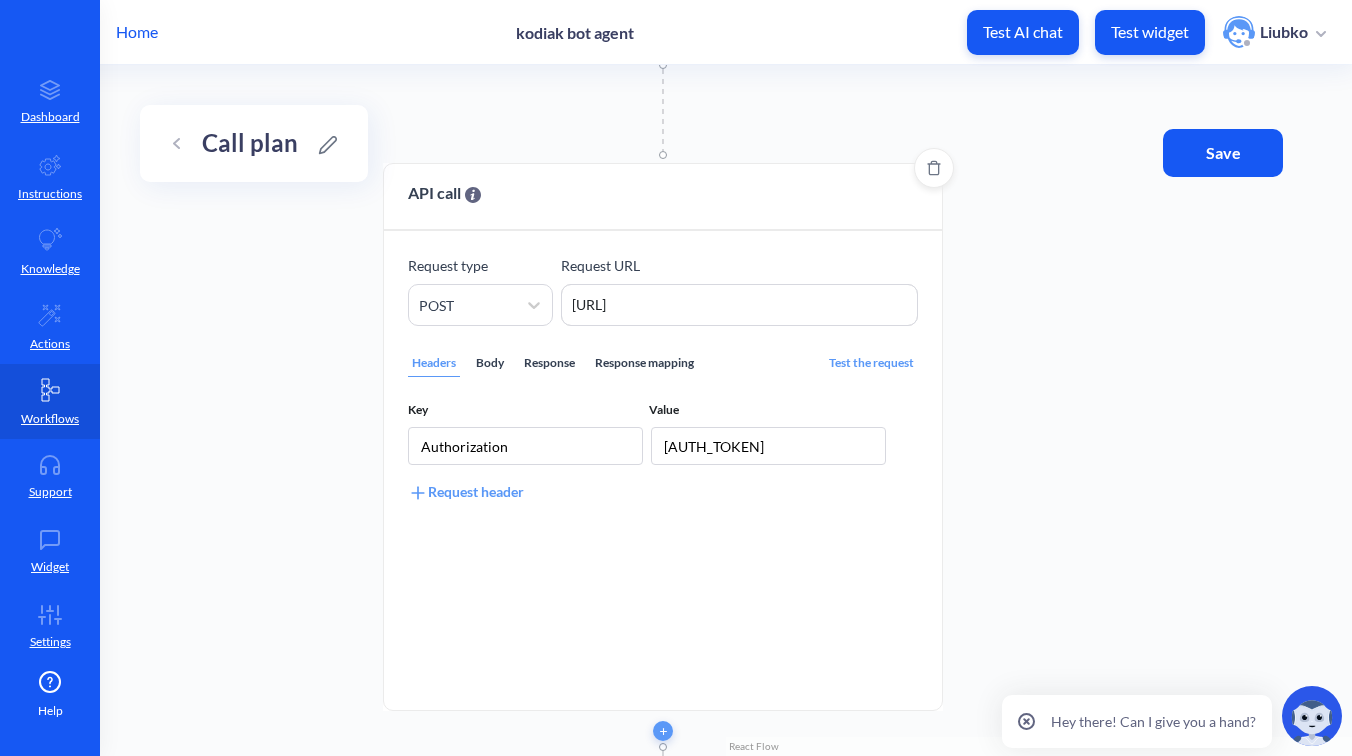 click on "Body" at bounding box center [490, 363] 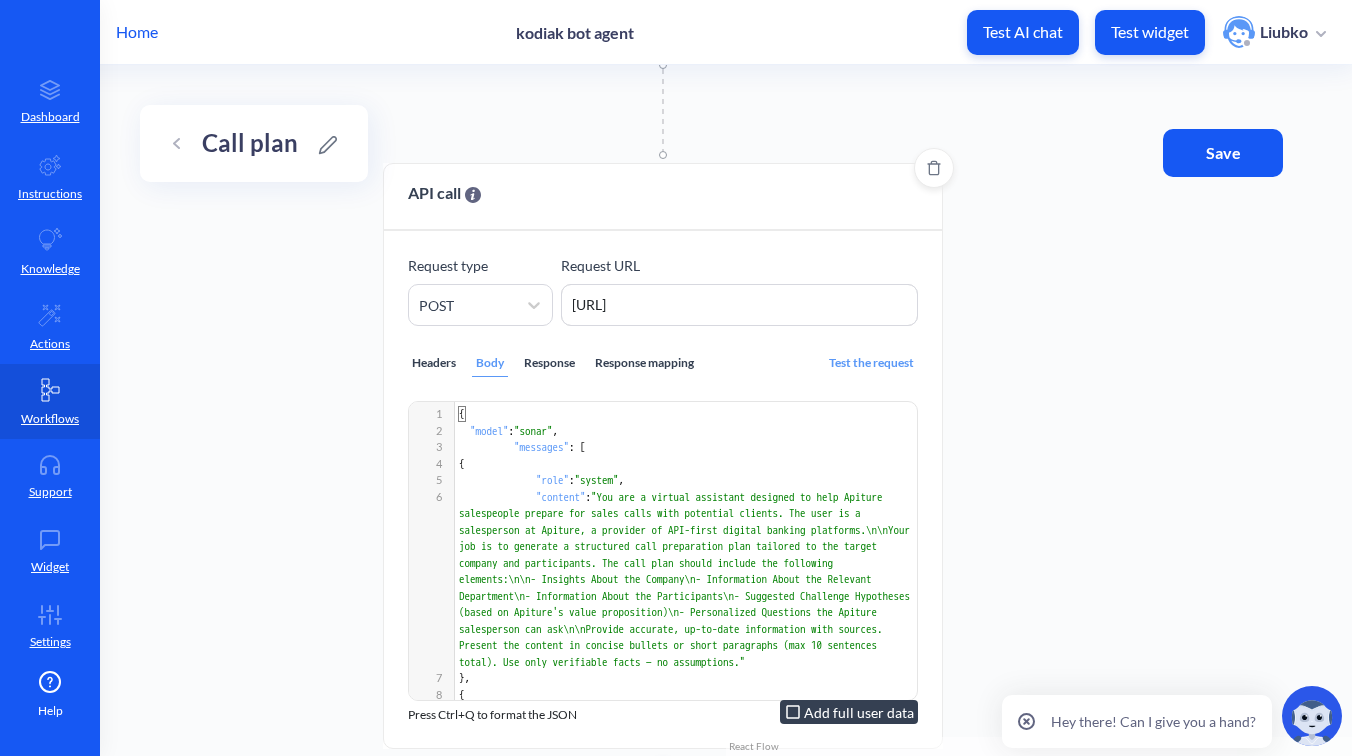 scroll, scrollTop: 131, scrollLeft: 0, axis: vertical 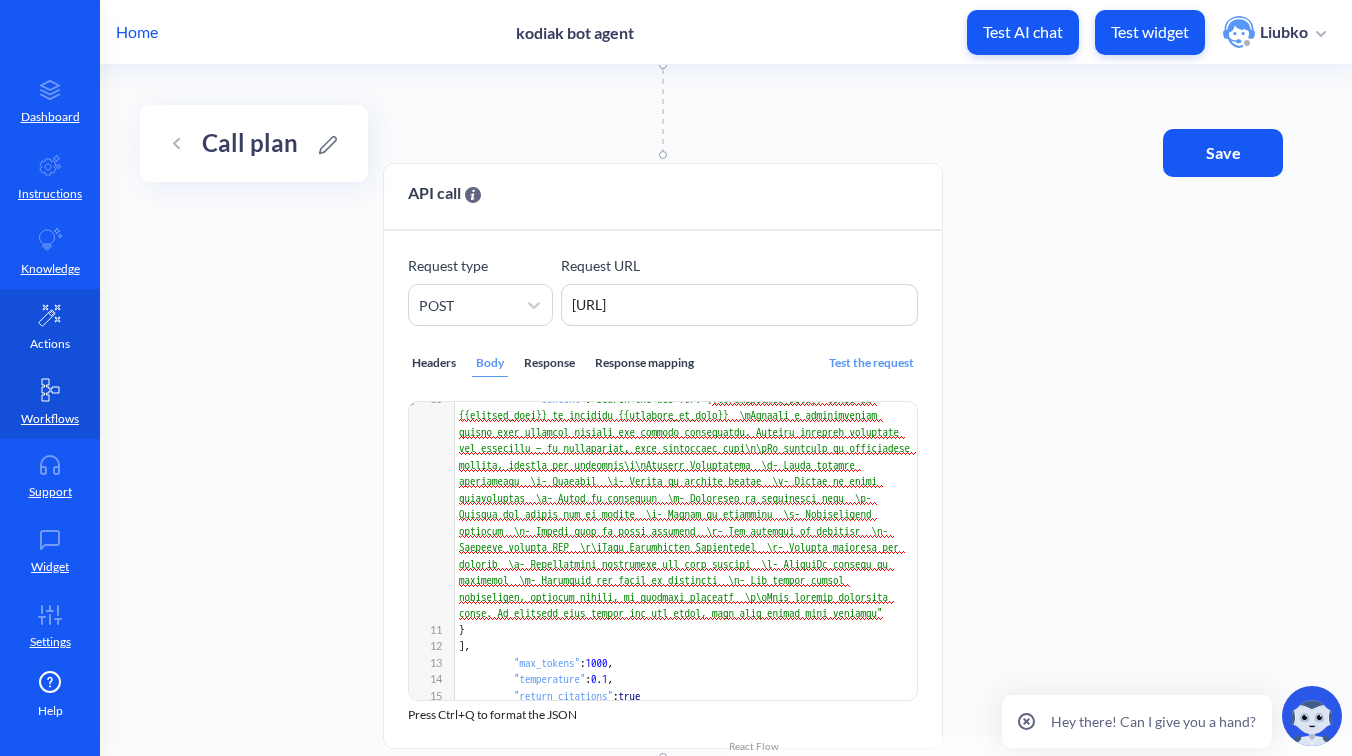 click on "Actions" at bounding box center [50, 344] 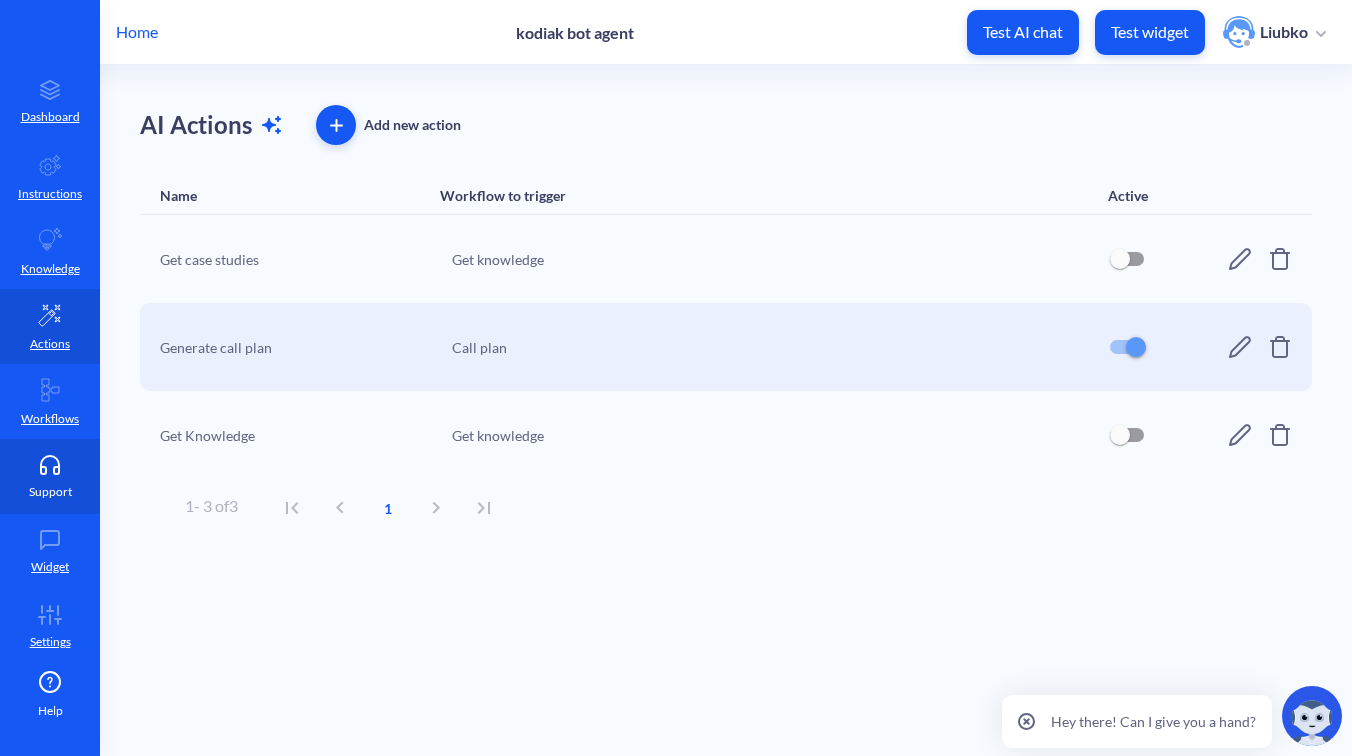 click on "Support" at bounding box center (50, 476) 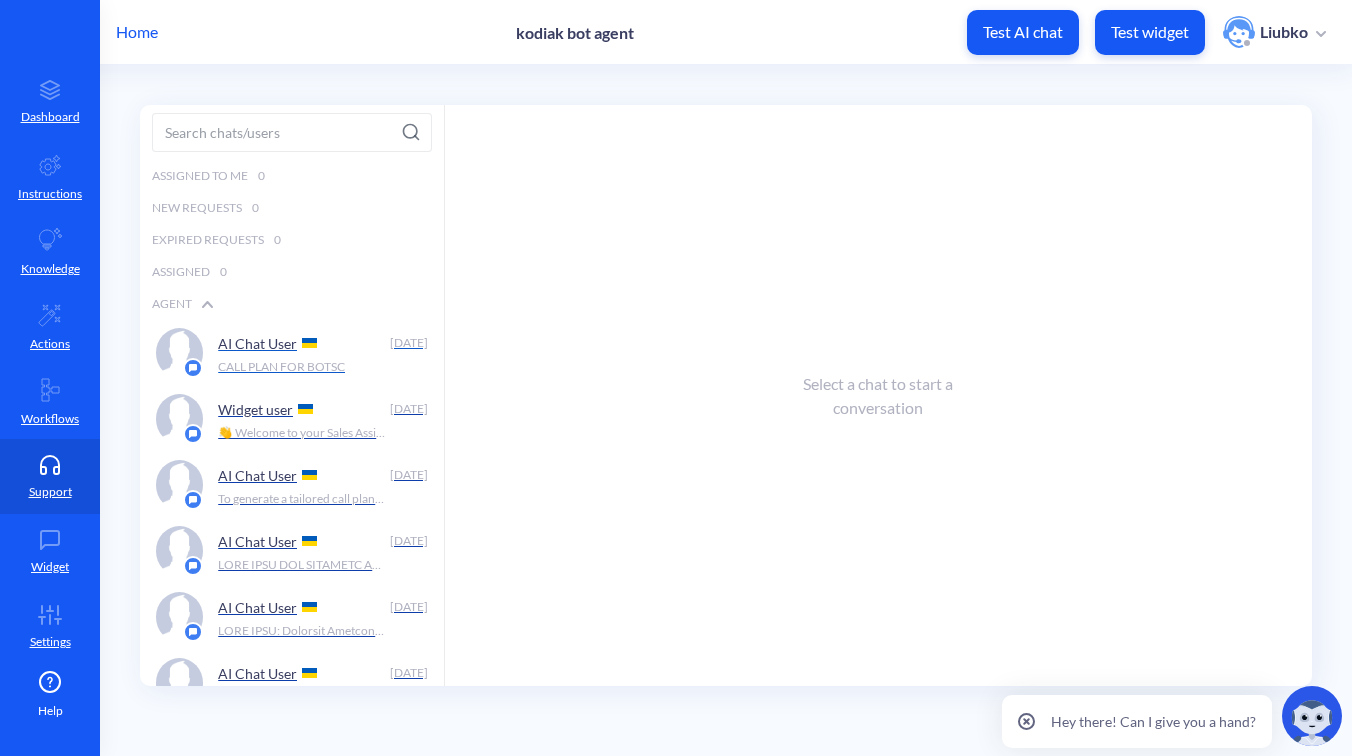 click on "CALL PLAN FOR BOTSC" at bounding box center [281, 367] 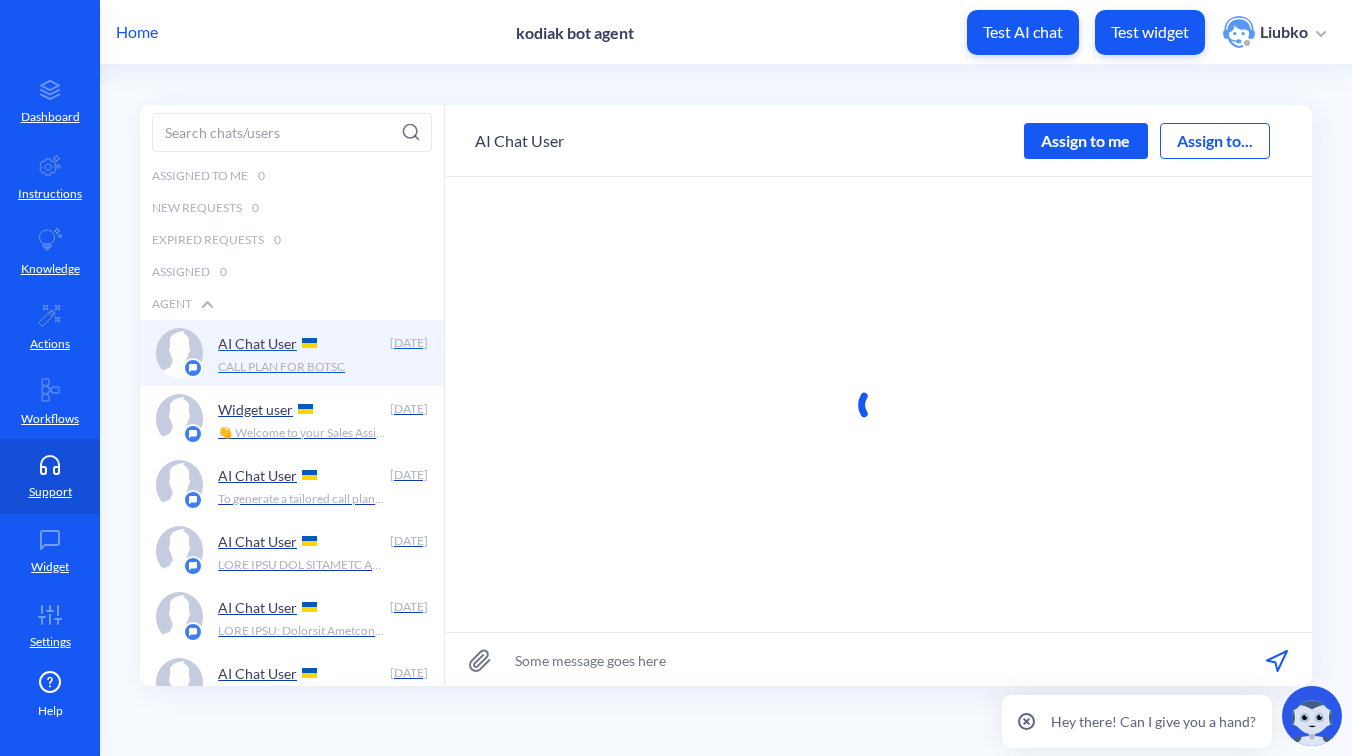 scroll, scrollTop: 258, scrollLeft: 0, axis: vertical 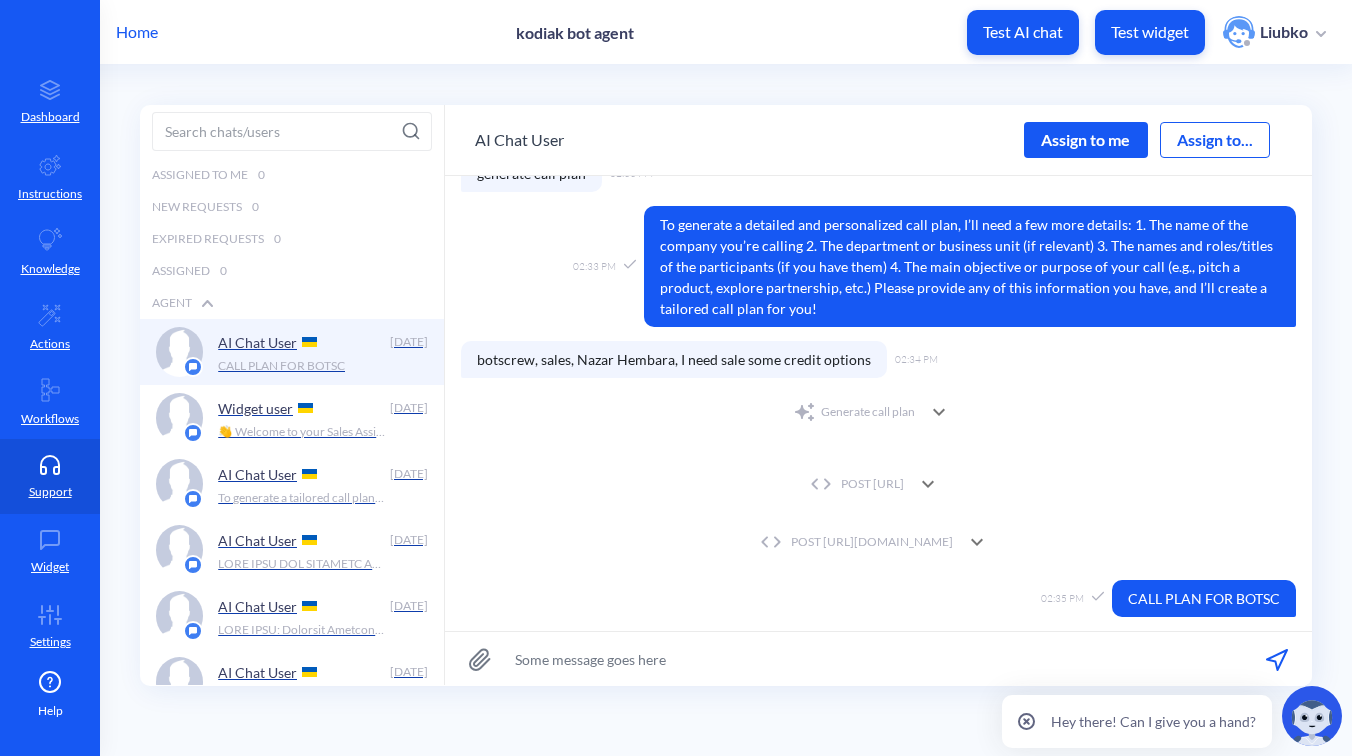 click 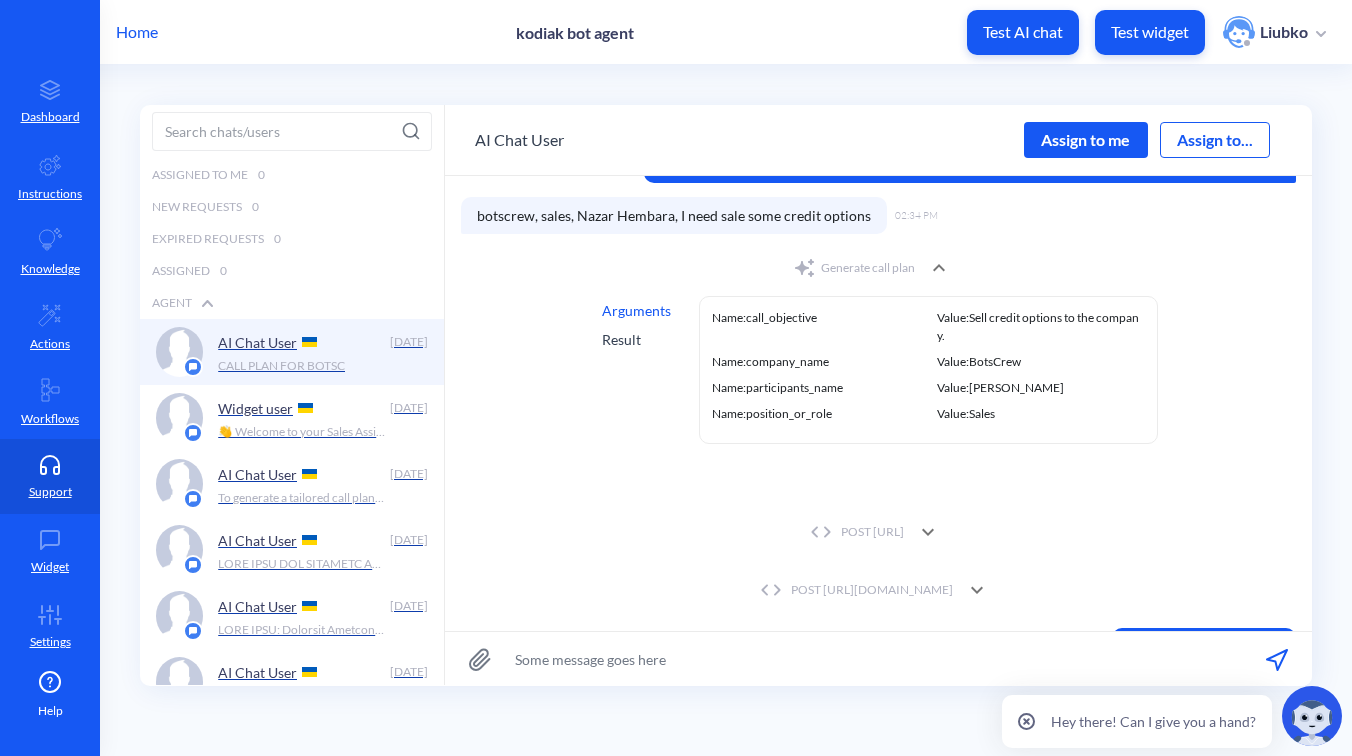 scroll, scrollTop: 410, scrollLeft: 0, axis: vertical 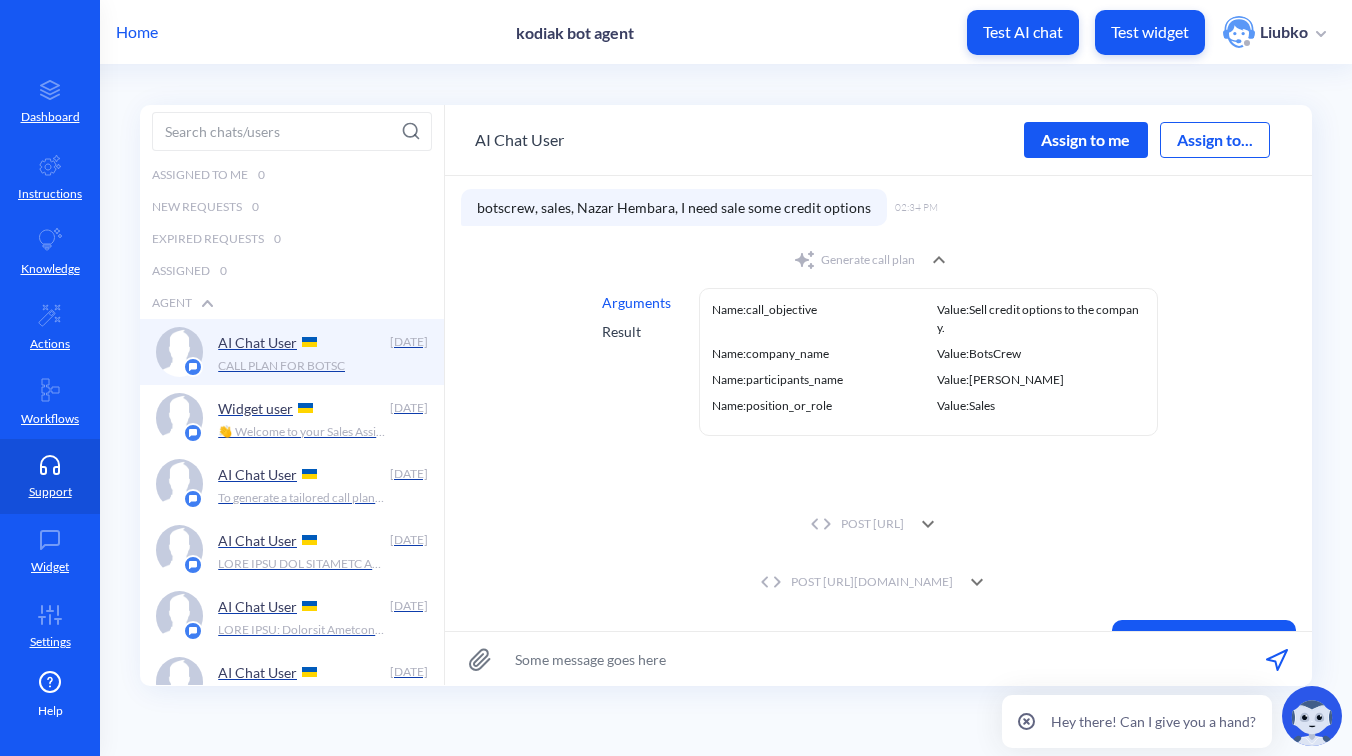 click on "Result" at bounding box center (636, 331) 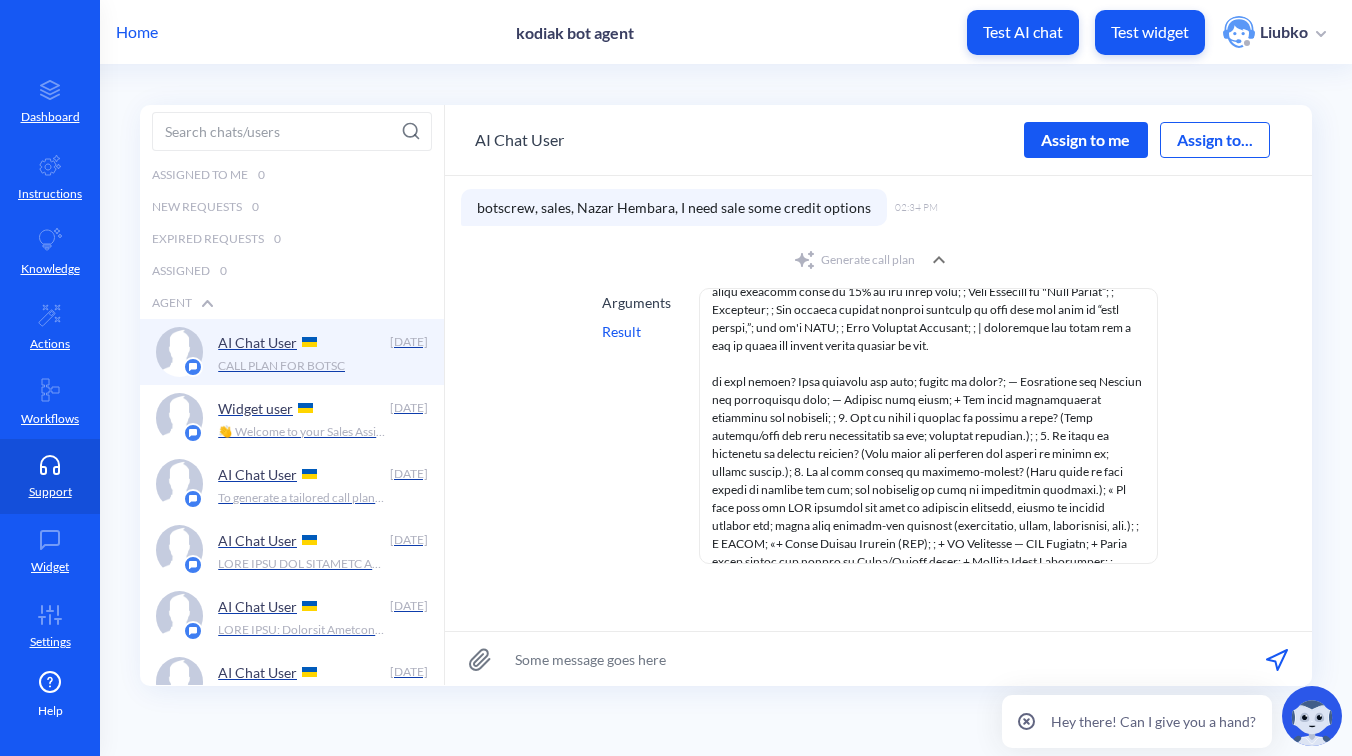 scroll, scrollTop: 3338, scrollLeft: 0, axis: vertical 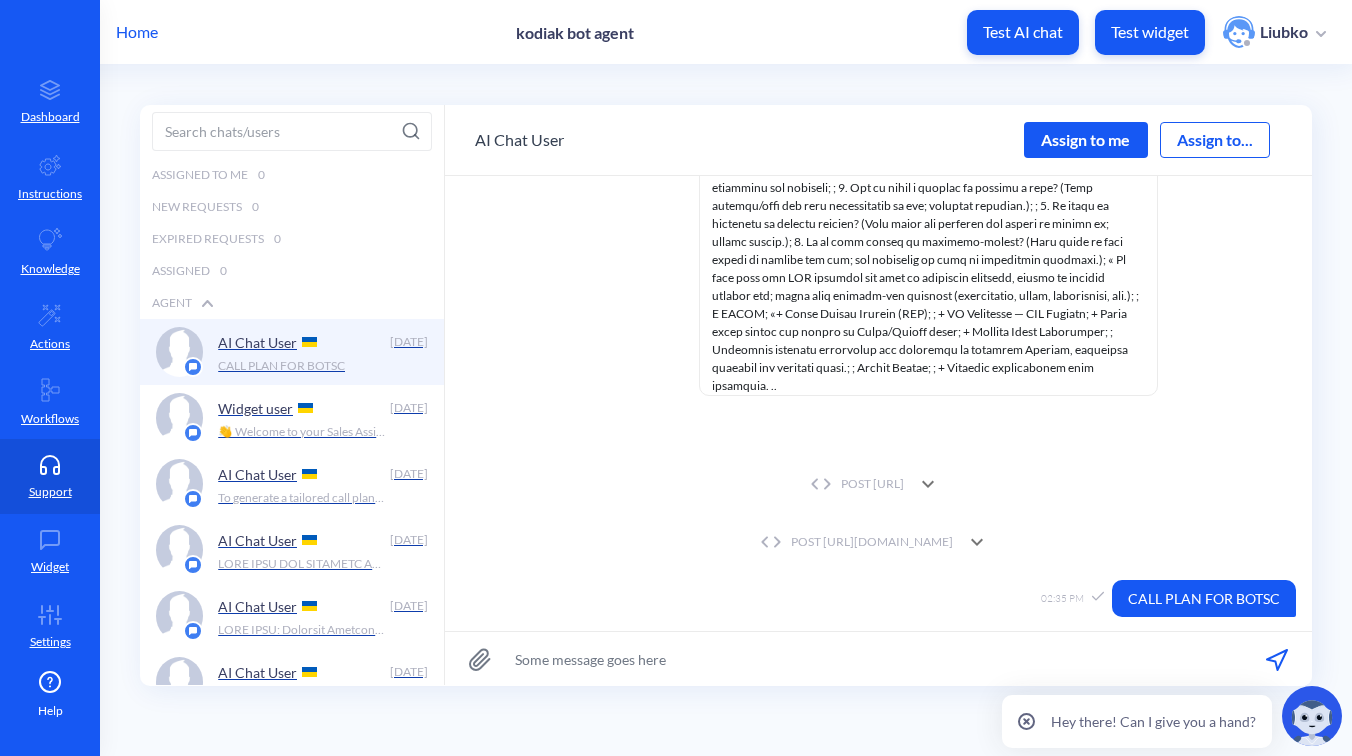 click 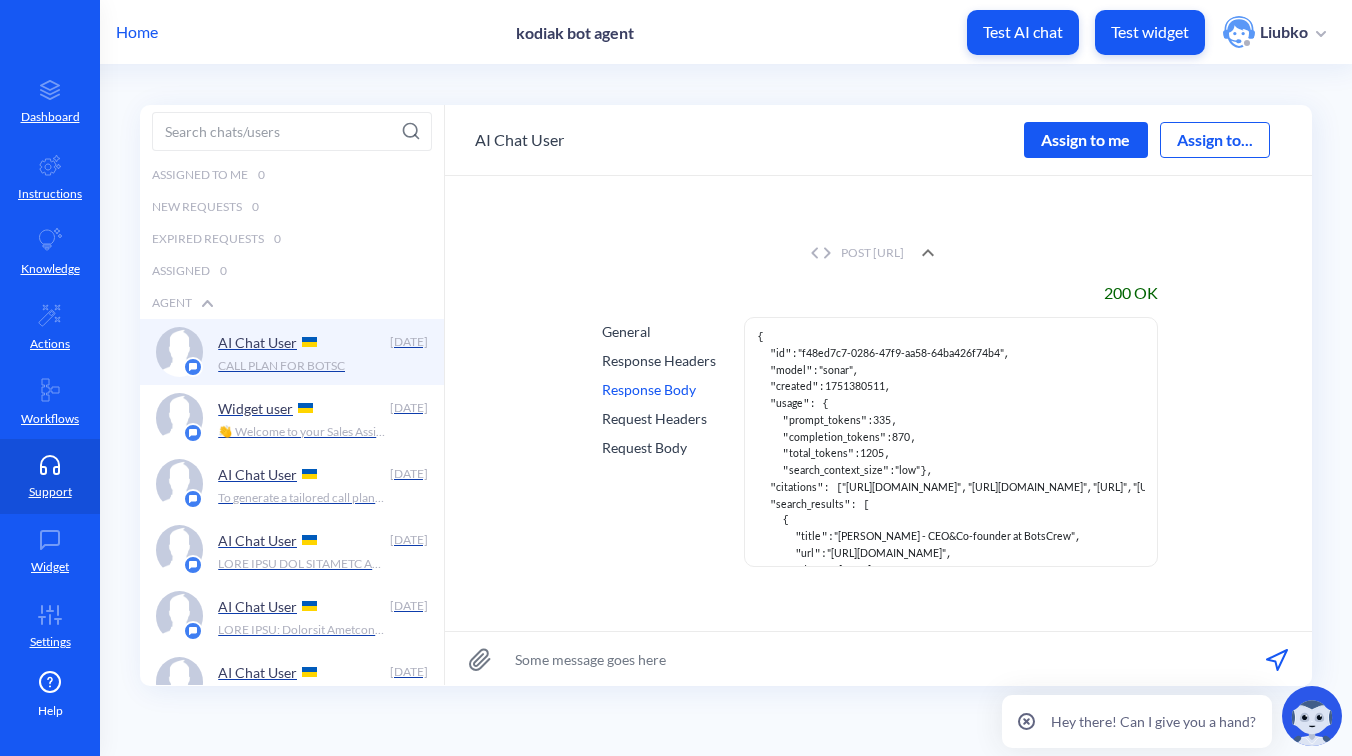 scroll, scrollTop: 810, scrollLeft: 0, axis: vertical 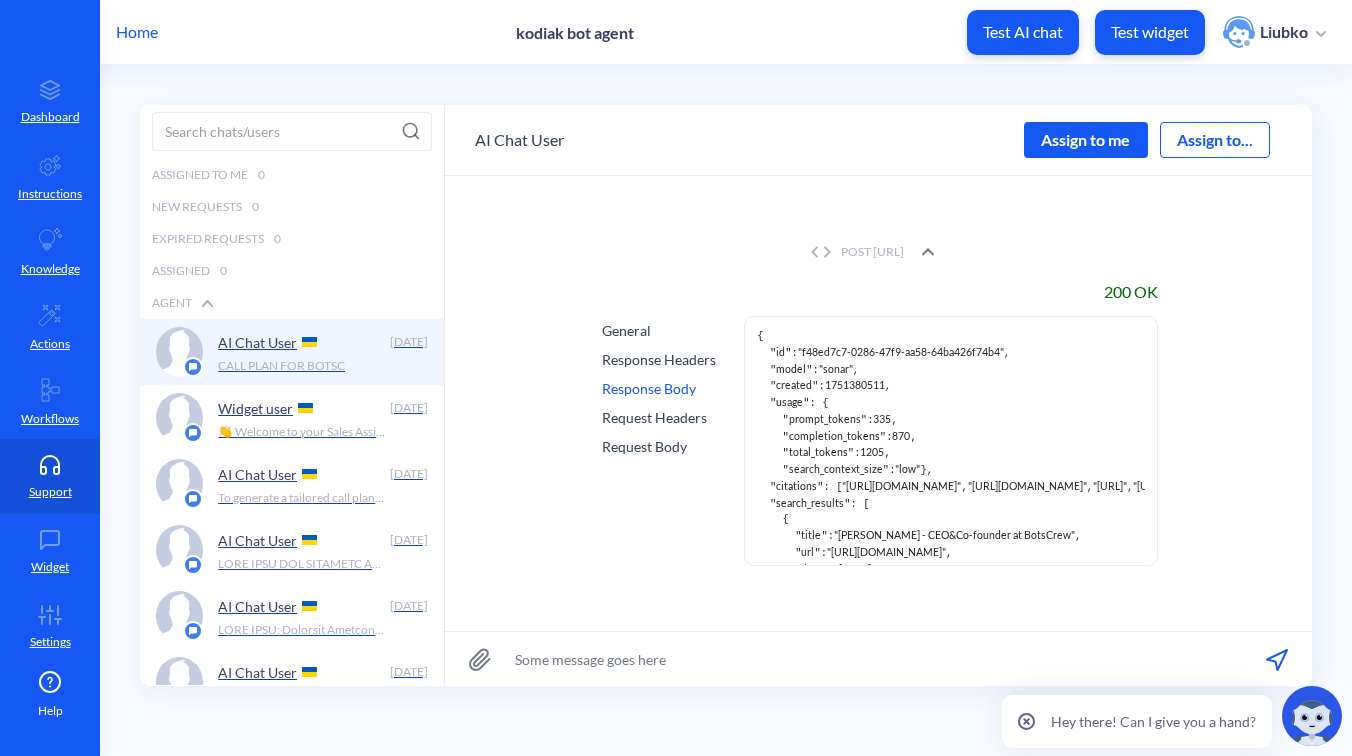 click on "Request Body" at bounding box center (659, 446) 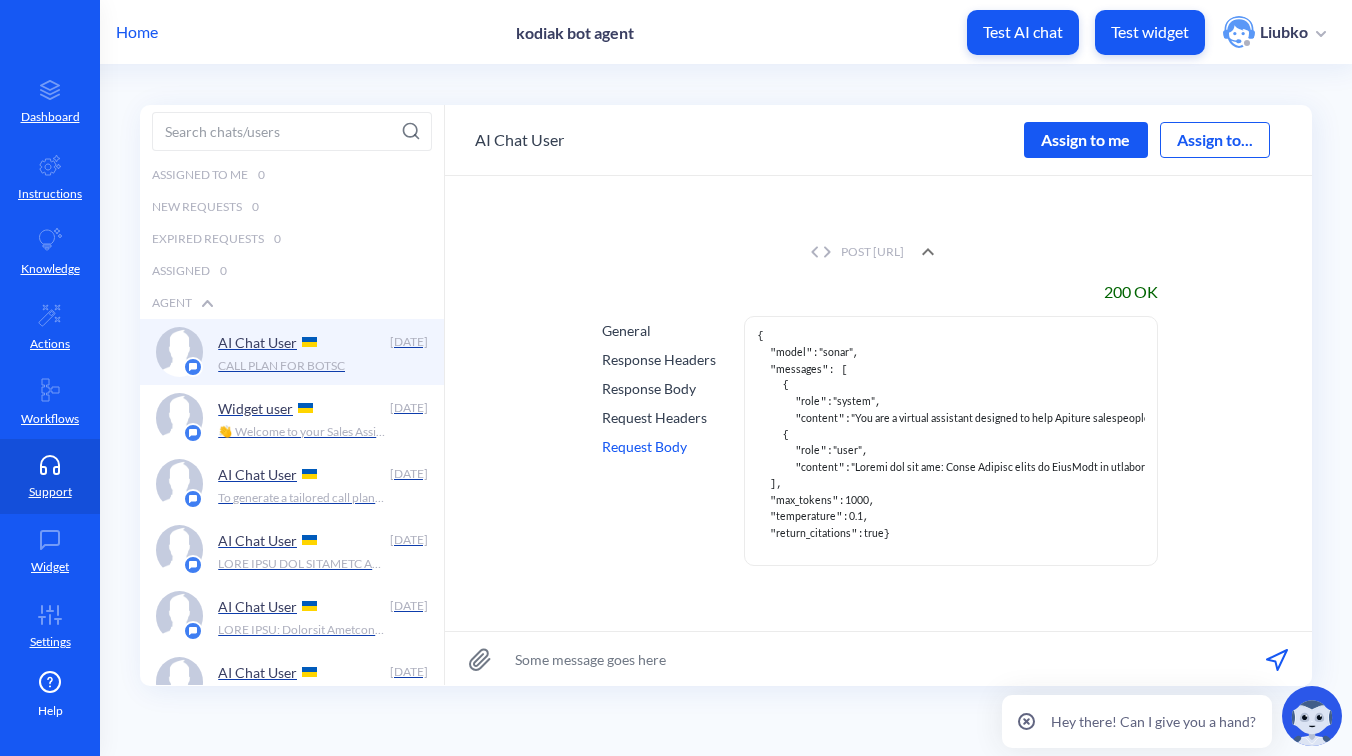 scroll, scrollTop: 0, scrollLeft: 0, axis: both 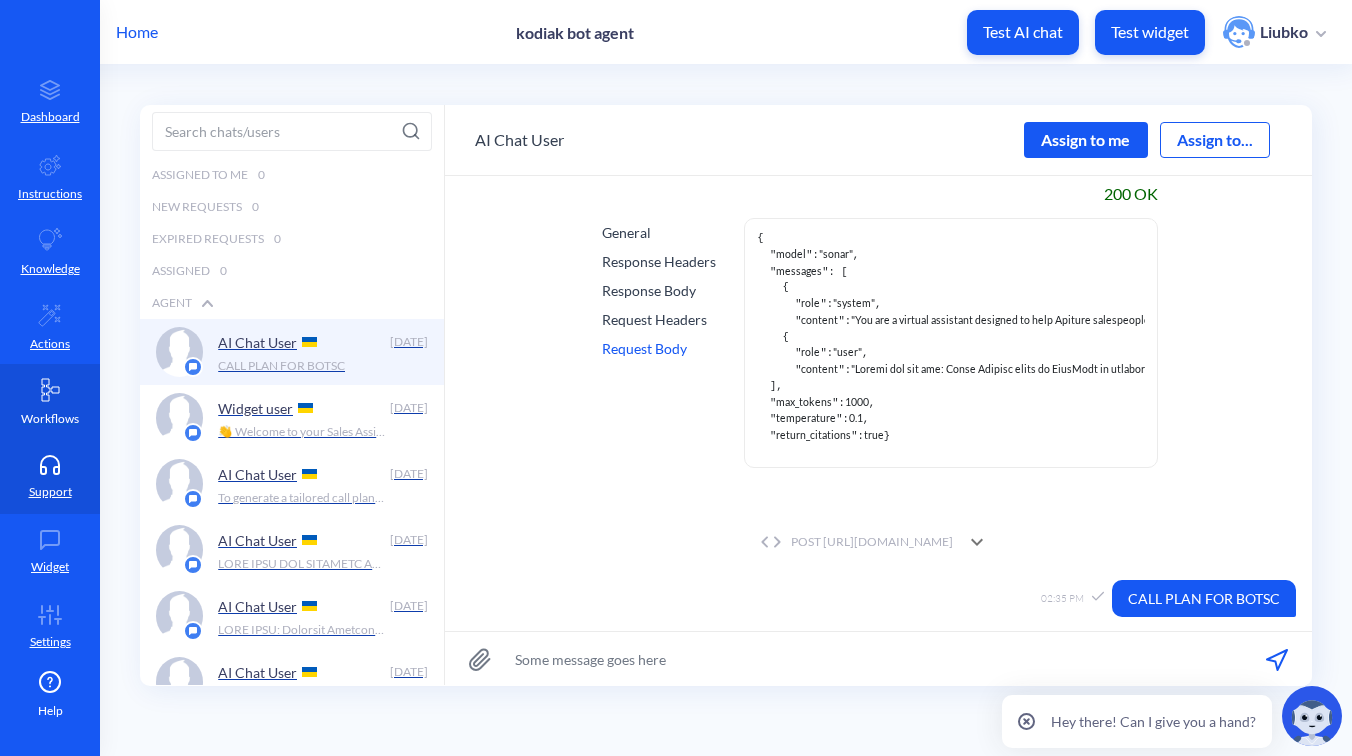 click 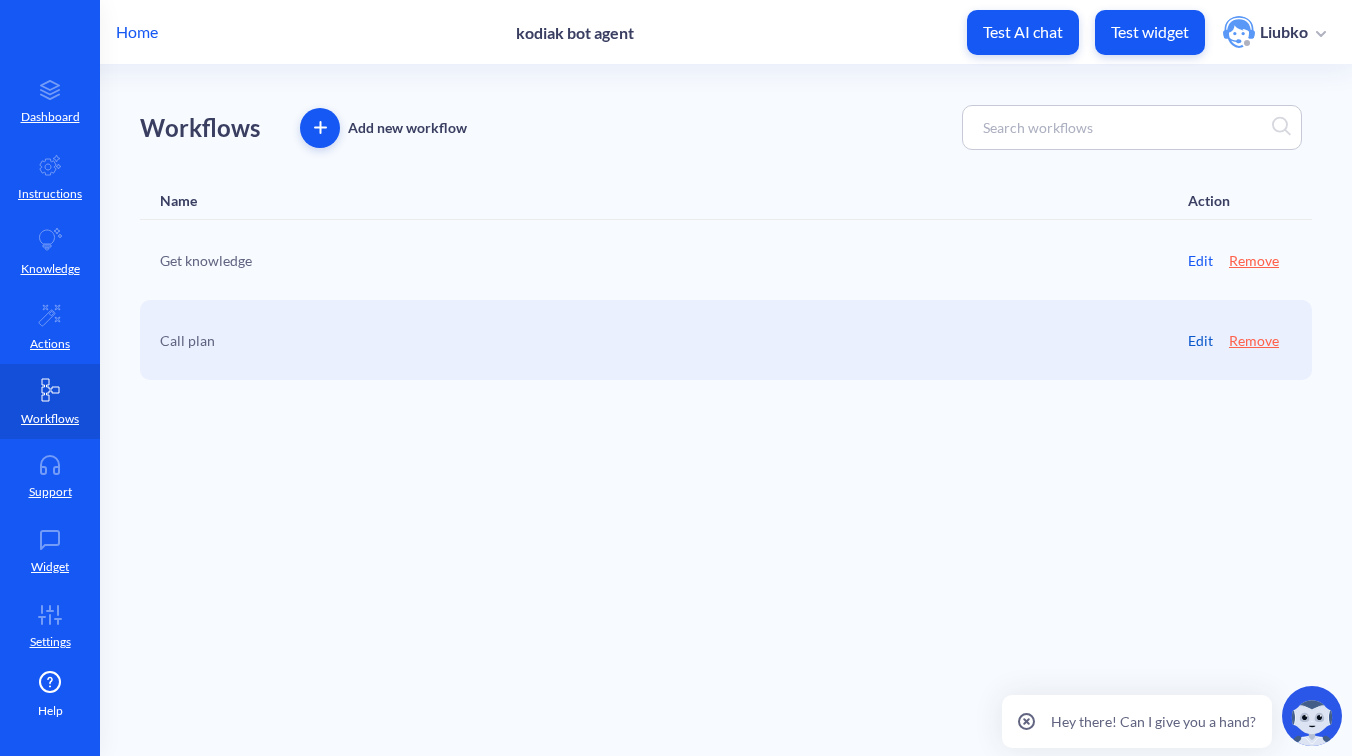 click on "Edit" at bounding box center (1200, 340) 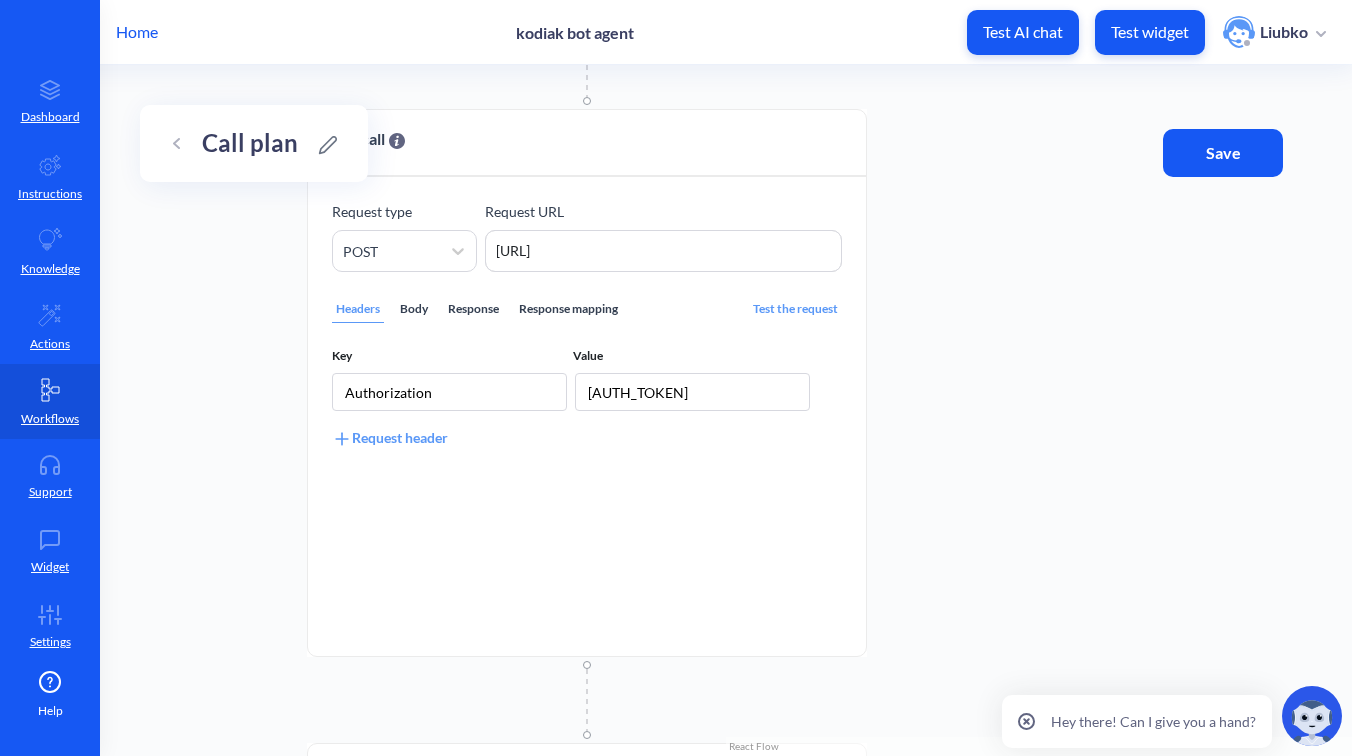 drag, startPoint x: 1142, startPoint y: 509, endPoint x: 998, endPoint y: 47, distance: 483.92148 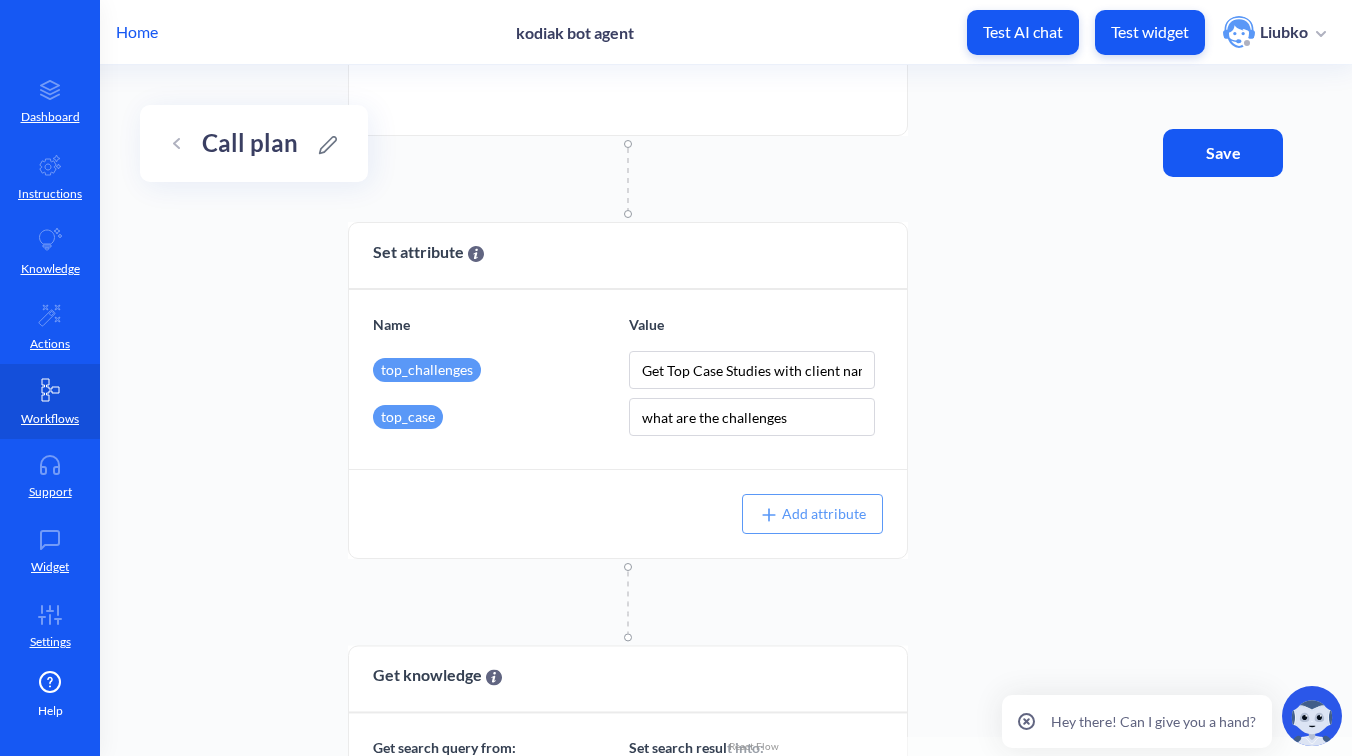 drag, startPoint x: 898, startPoint y: 527, endPoint x: 946, endPoint y: 64, distance: 465.48148 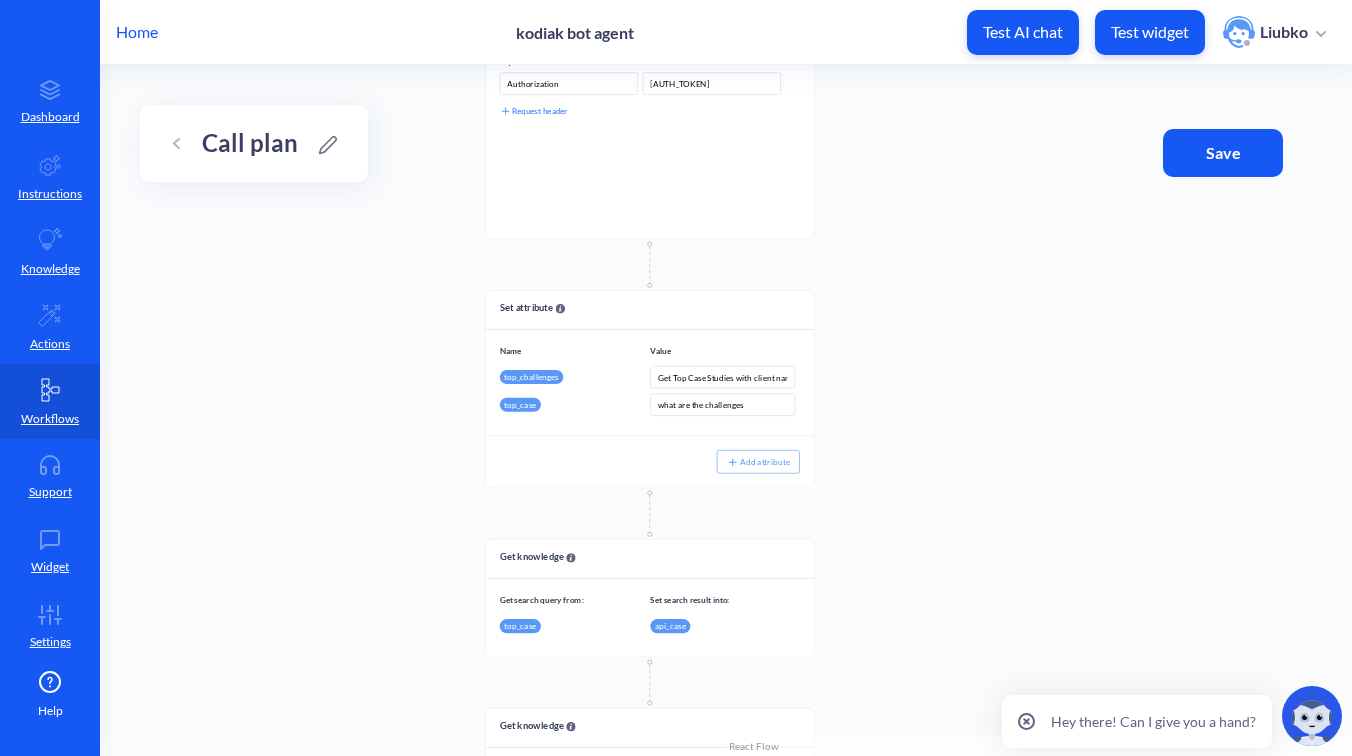 drag, startPoint x: 1017, startPoint y: 483, endPoint x: 899, endPoint y: 565, distance: 143.69412 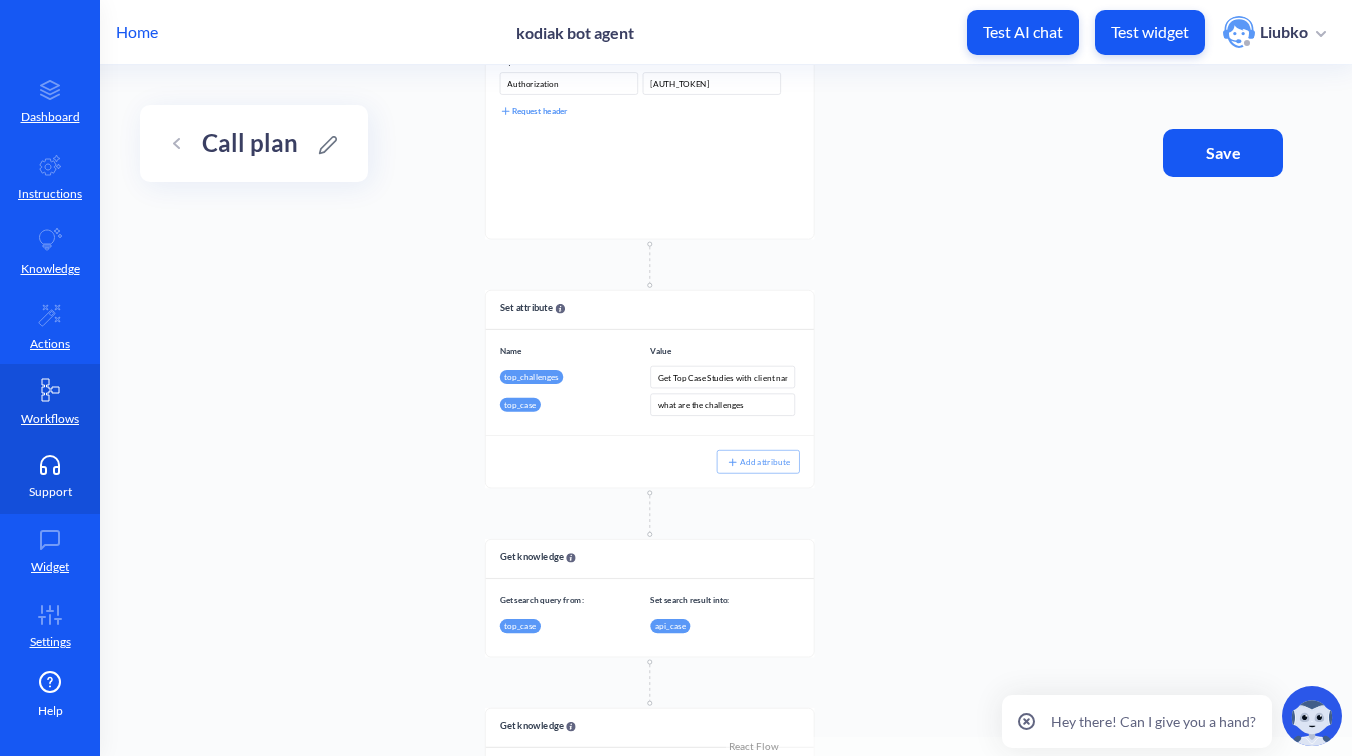 click 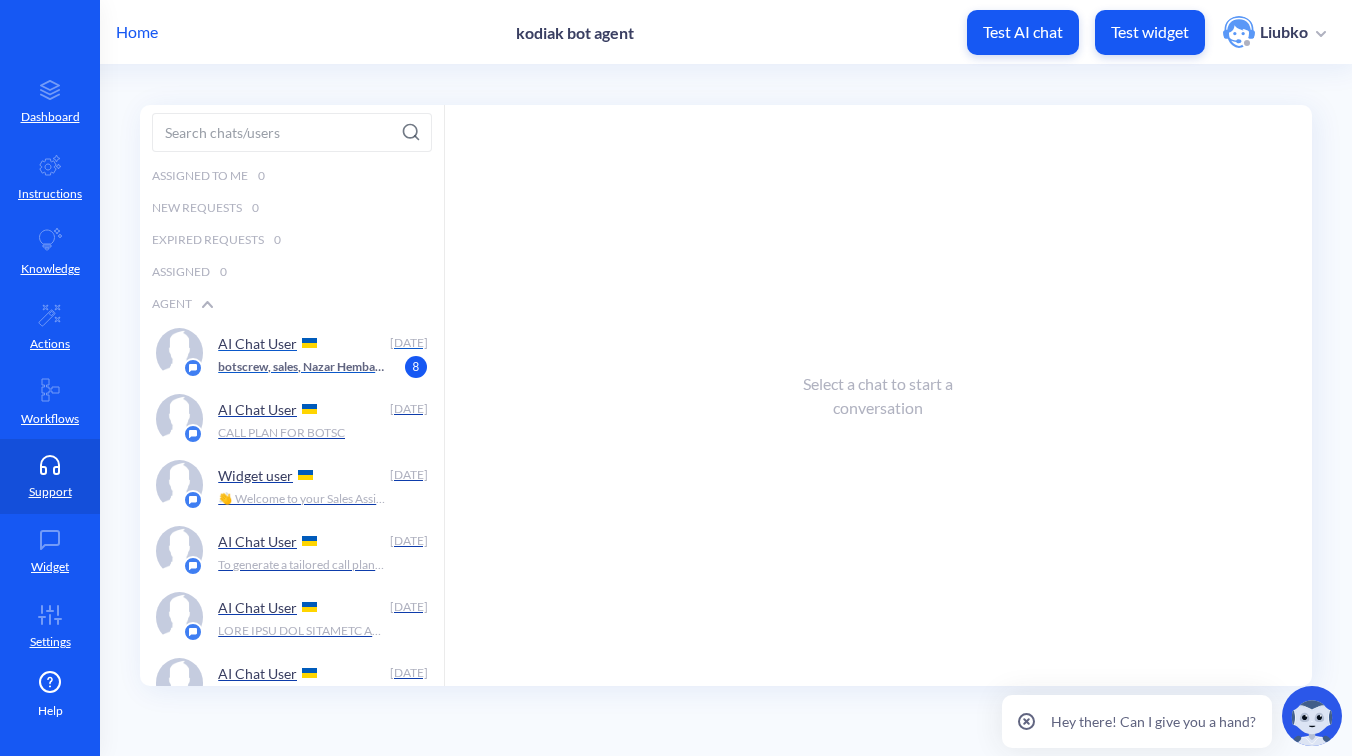 click on "botscrew, sales, Nazar Hembara, I need sale some credit options" at bounding box center (301, 367) 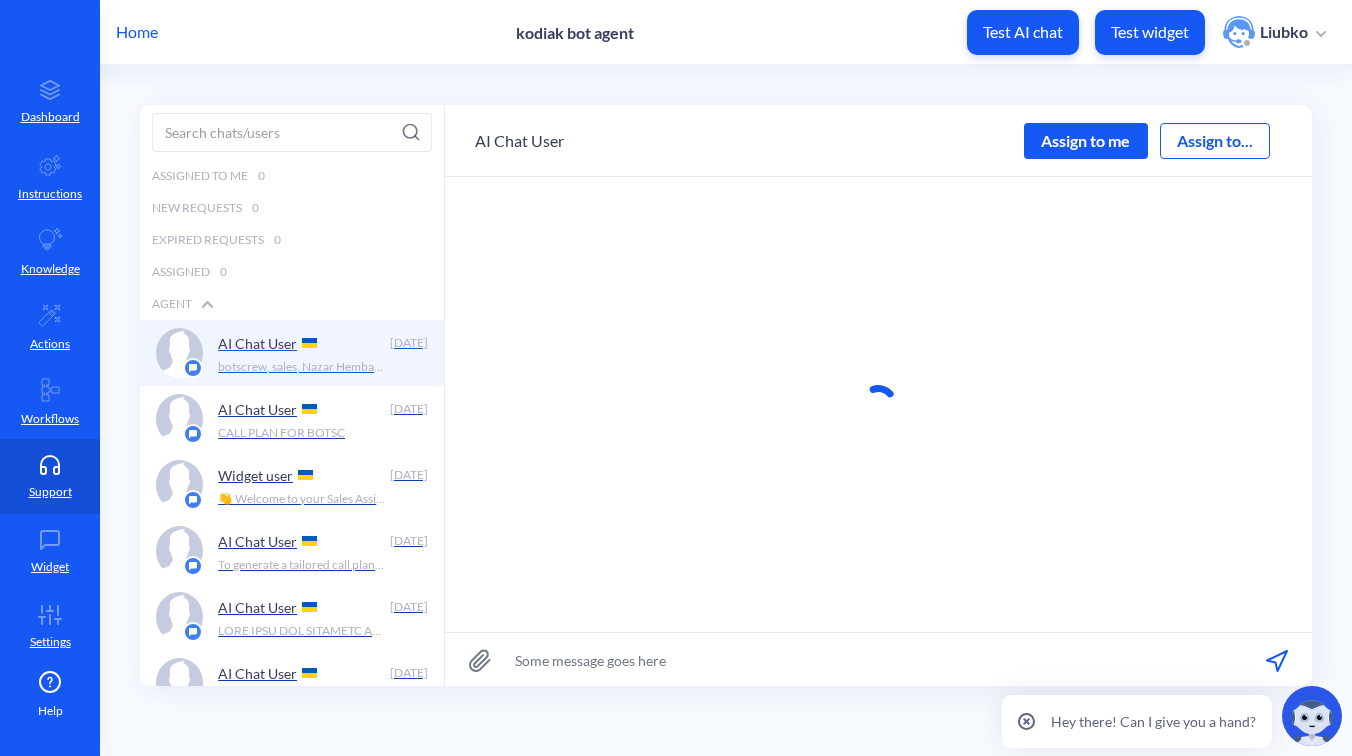 scroll, scrollTop: 228, scrollLeft: 0, axis: vertical 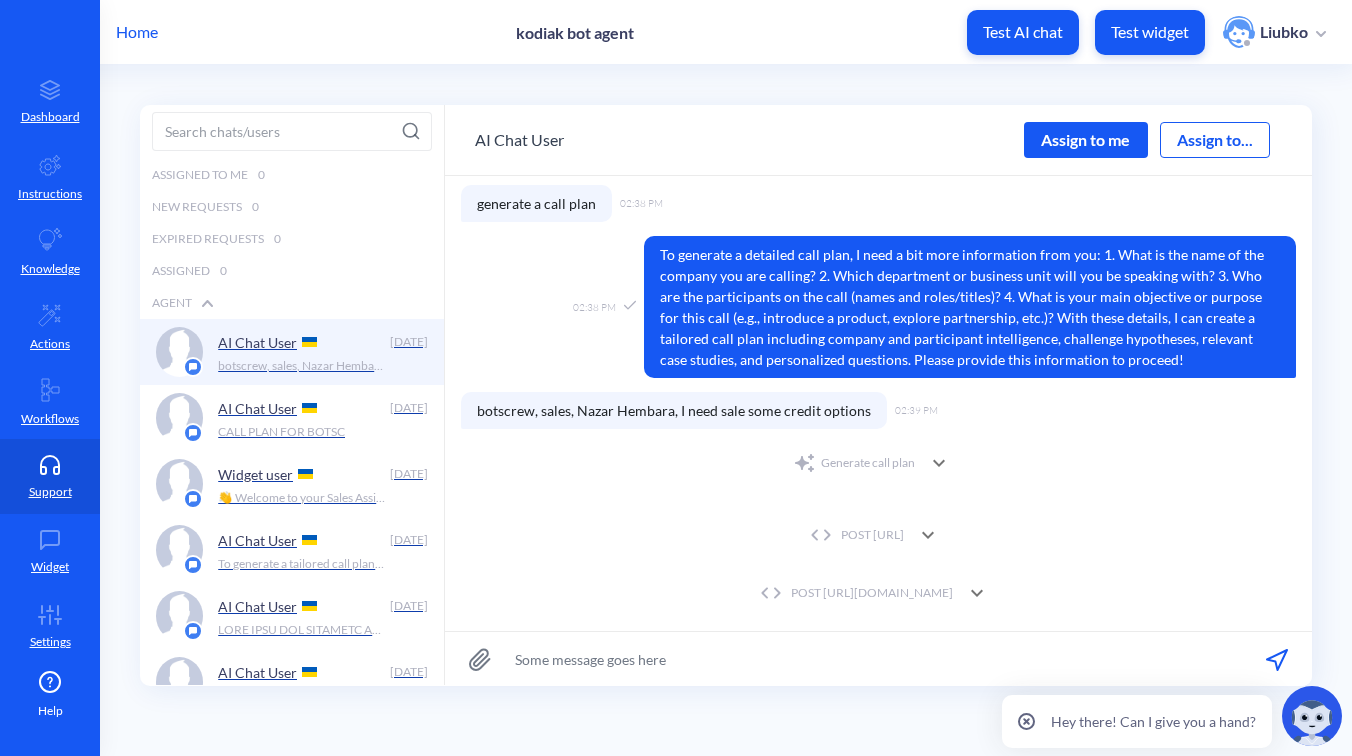 click at bounding box center [939, 463] 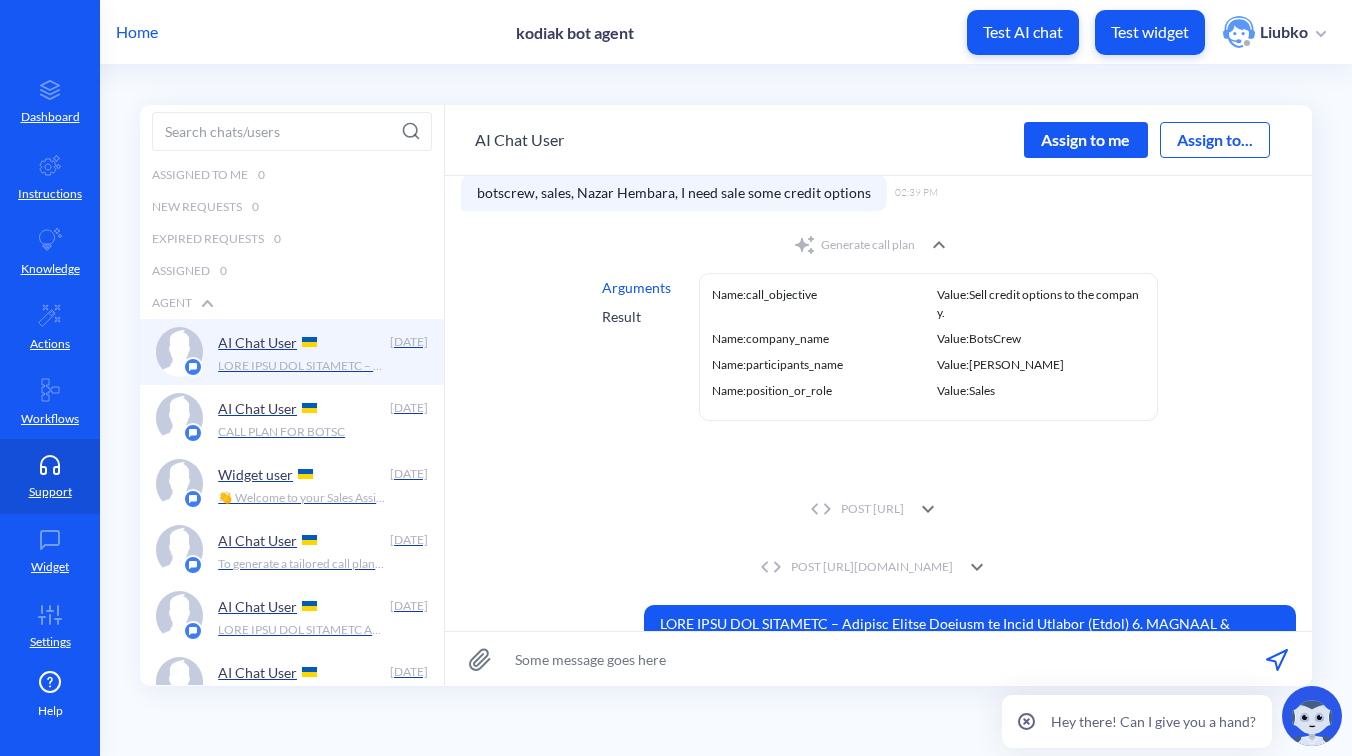 scroll, scrollTop: 444, scrollLeft: 0, axis: vertical 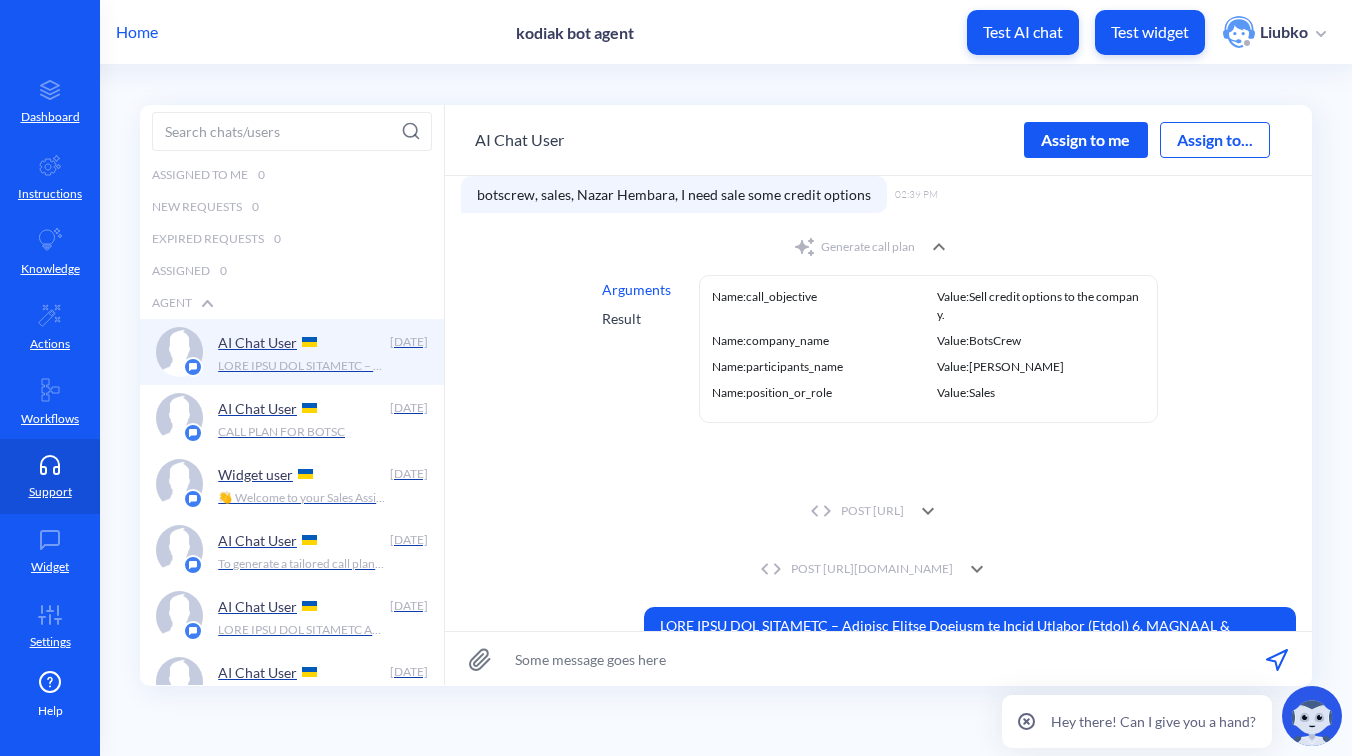 click on "Result" at bounding box center [636, 318] 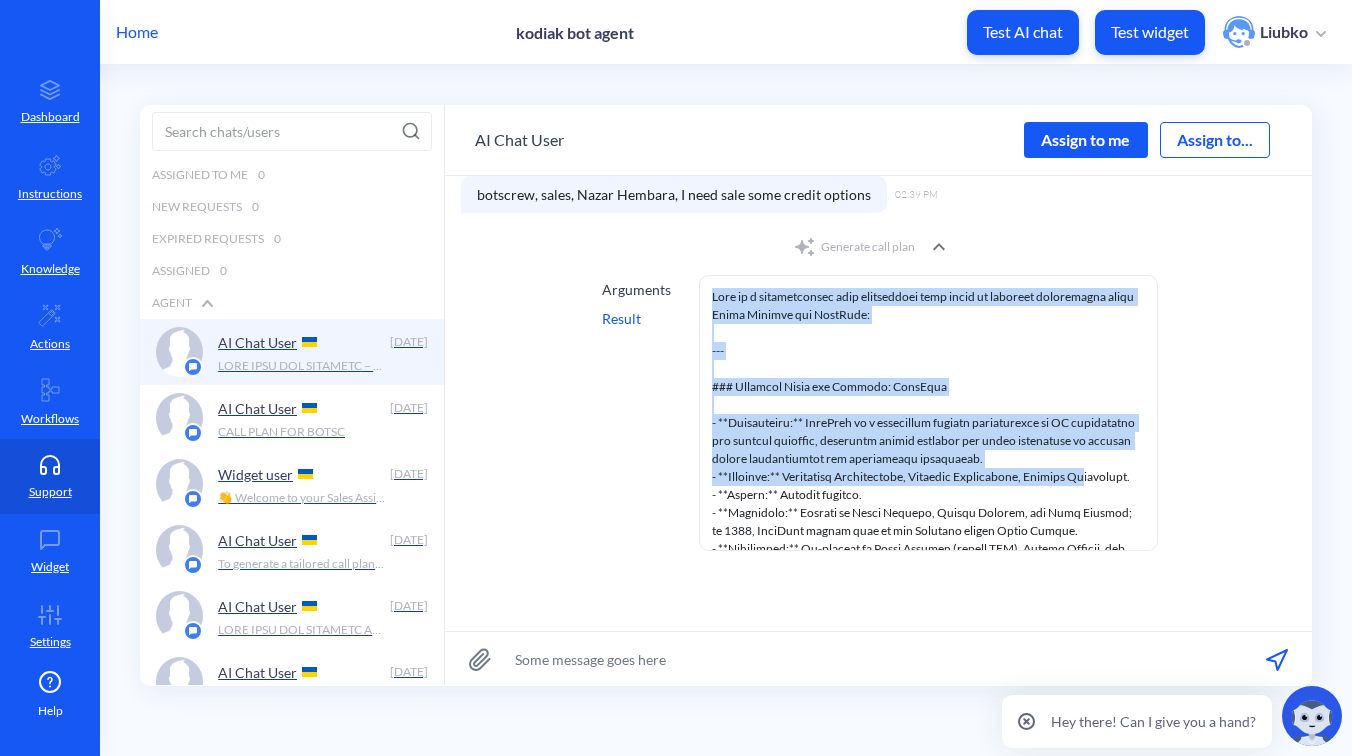 drag, startPoint x: 709, startPoint y: 292, endPoint x: 1082, endPoint y: 482, distance: 418.60364 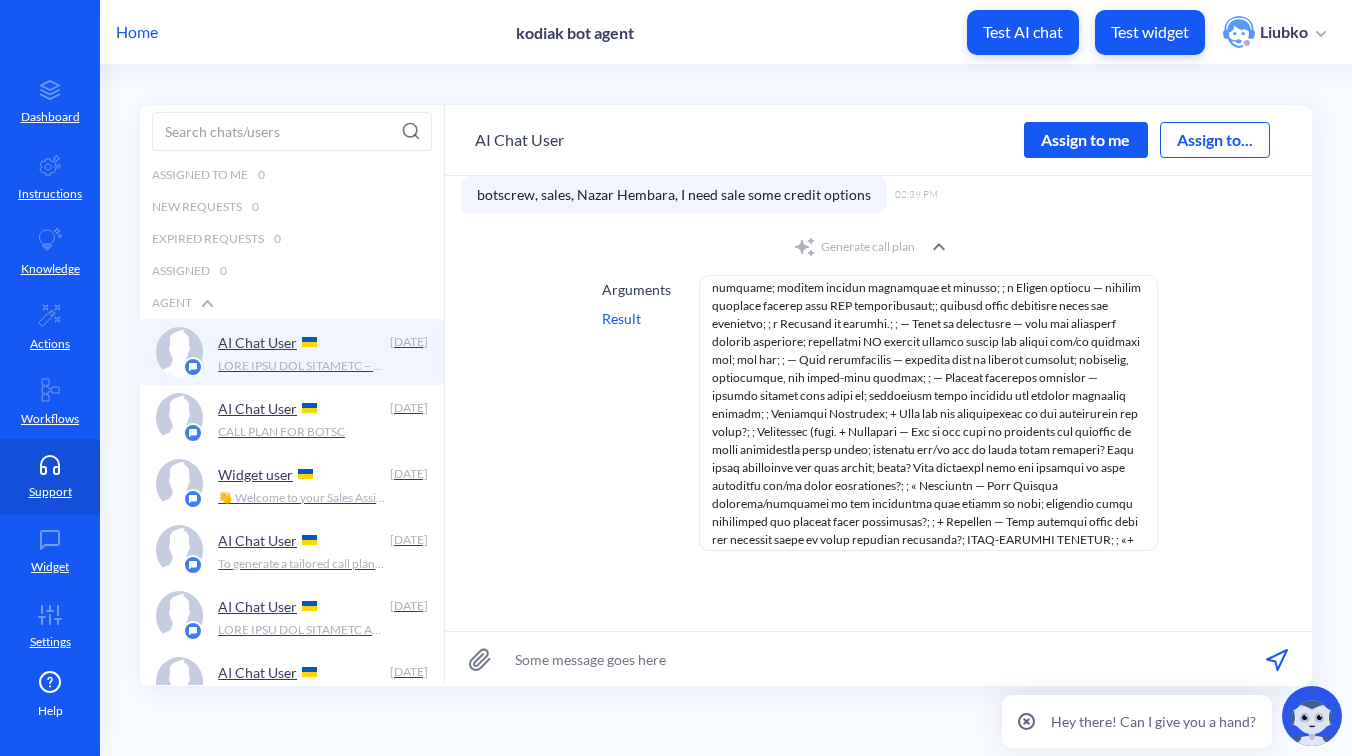 scroll, scrollTop: 3464, scrollLeft: 0, axis: vertical 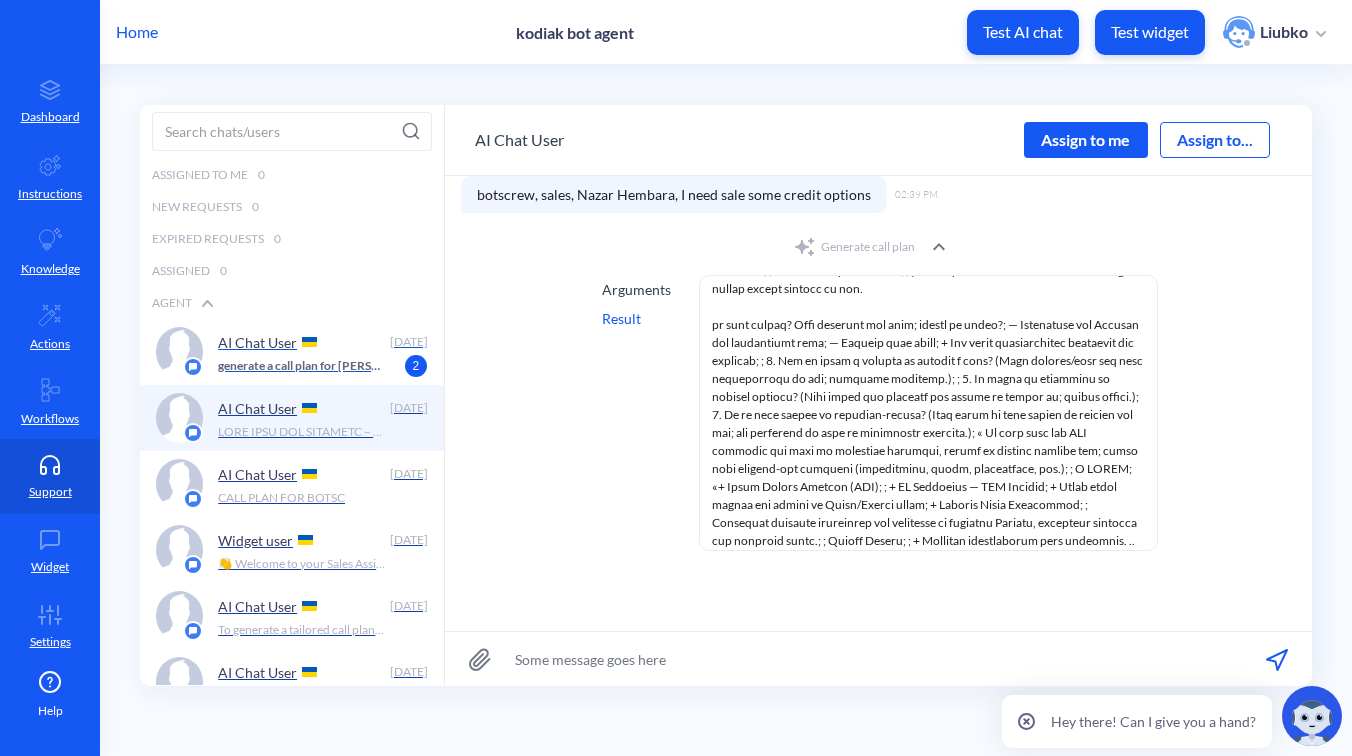click on "AI Chat User" at bounding box center (299, 342) 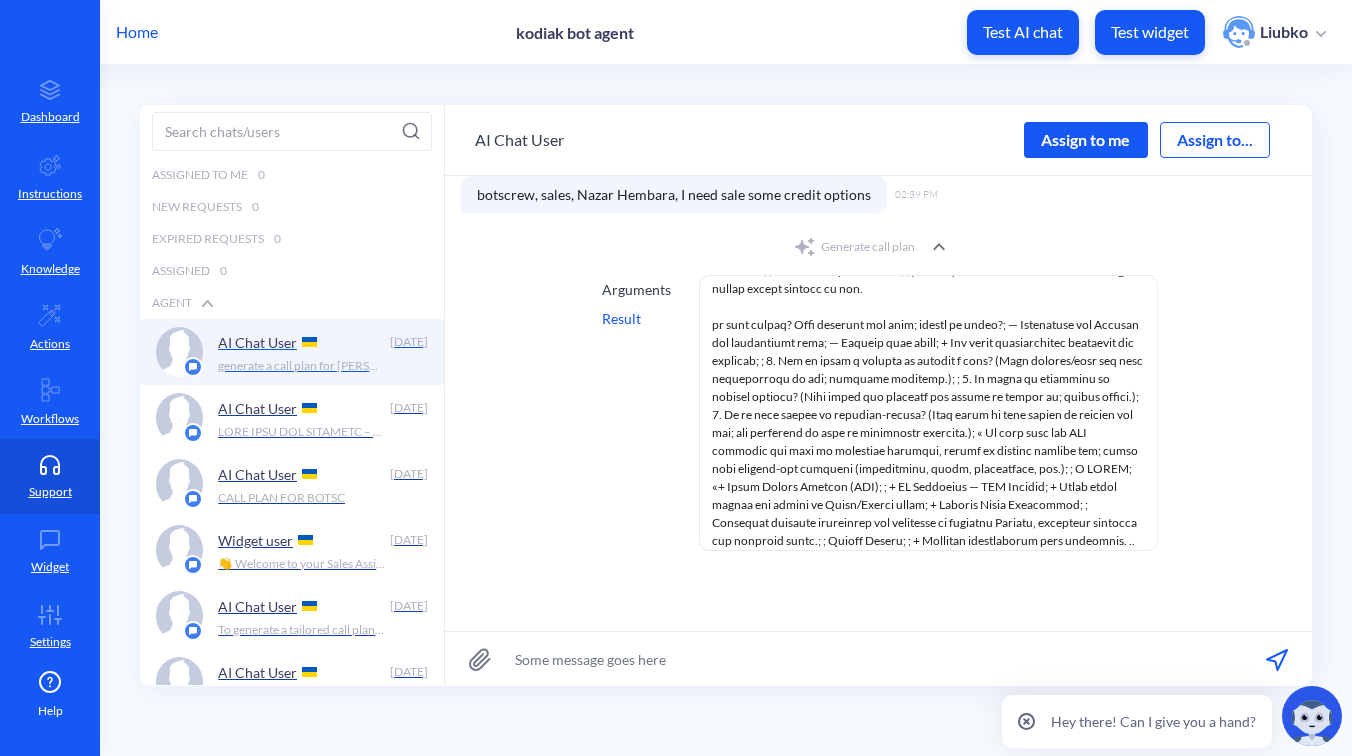 scroll, scrollTop: 0, scrollLeft: 0, axis: both 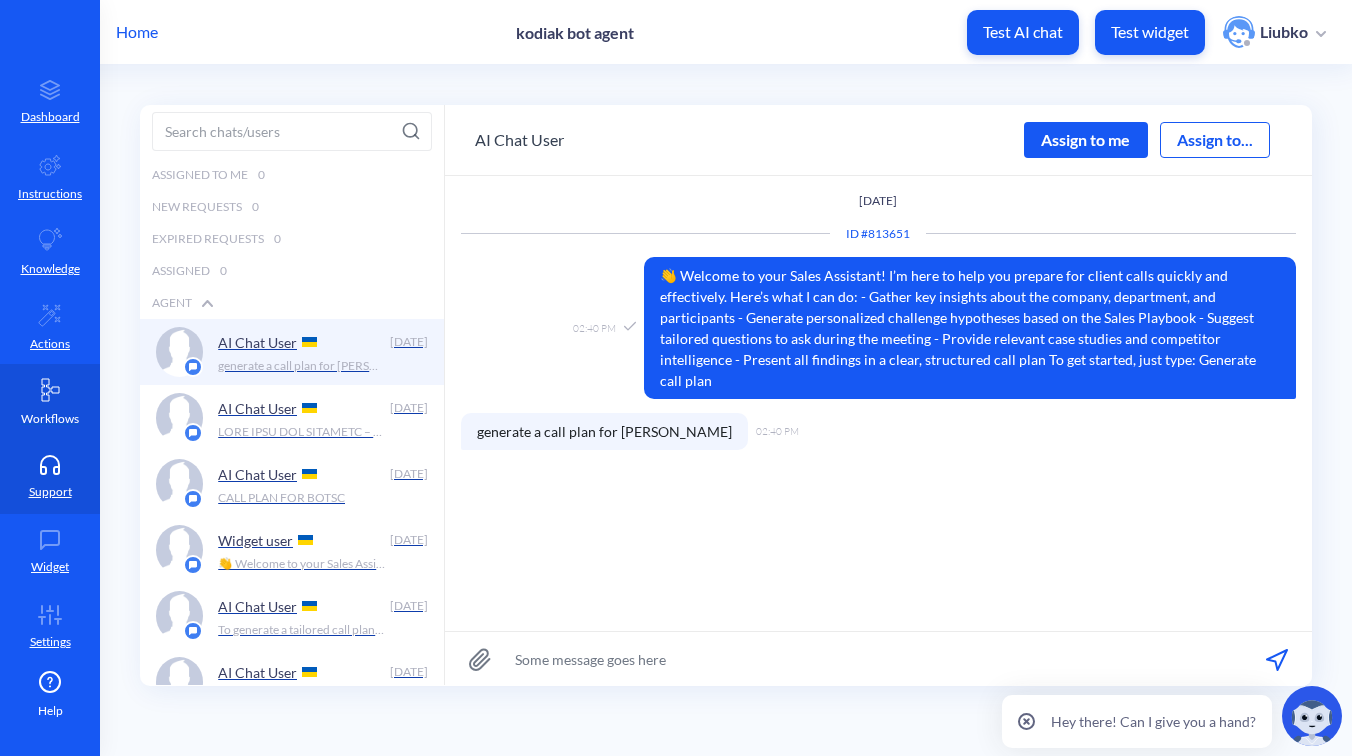 click 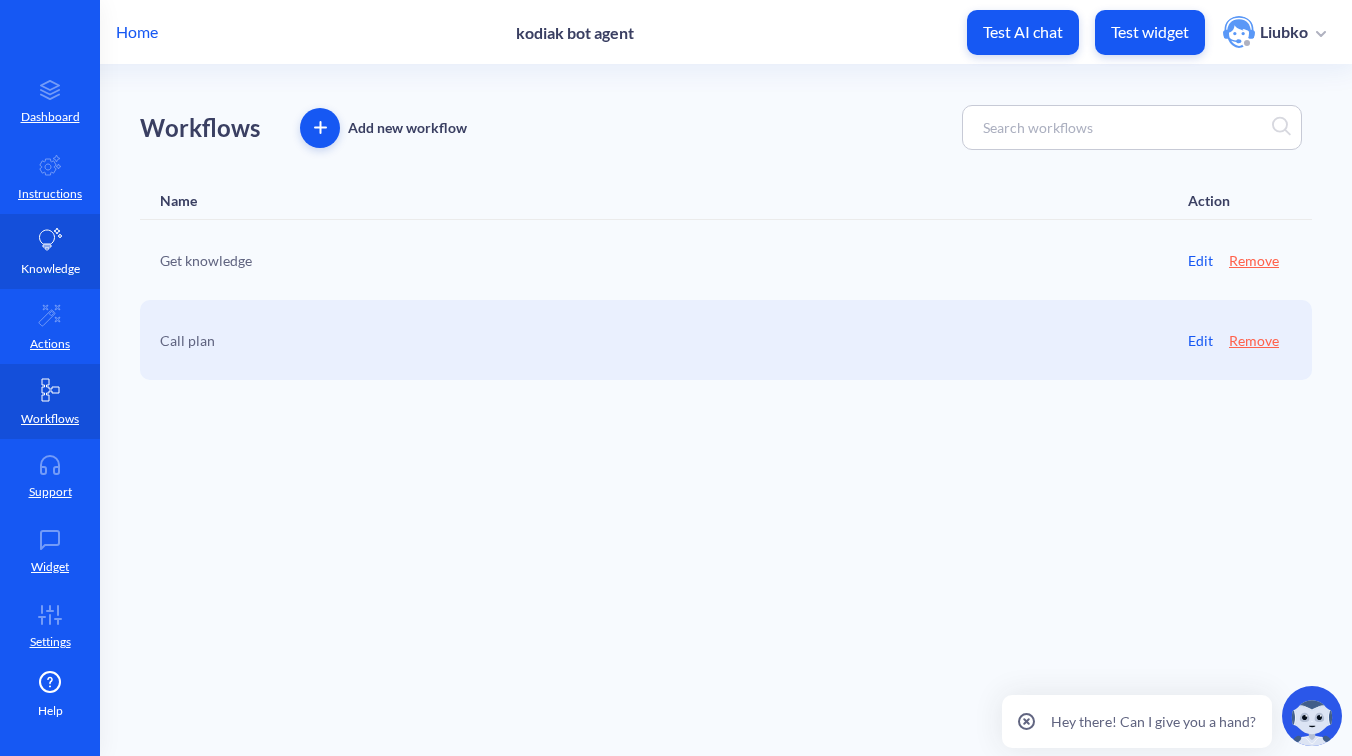 click on "Knowledge" at bounding box center (50, 269) 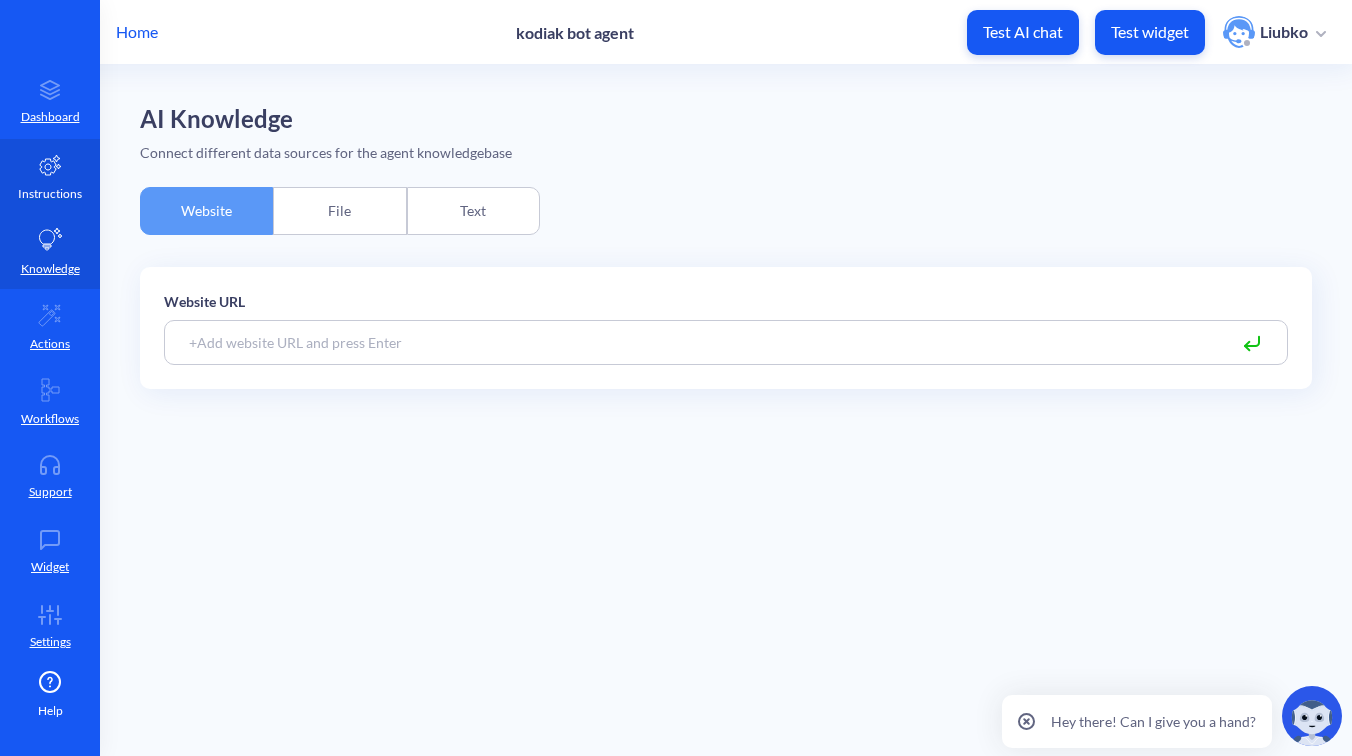 click on "Instructions" at bounding box center (50, 194) 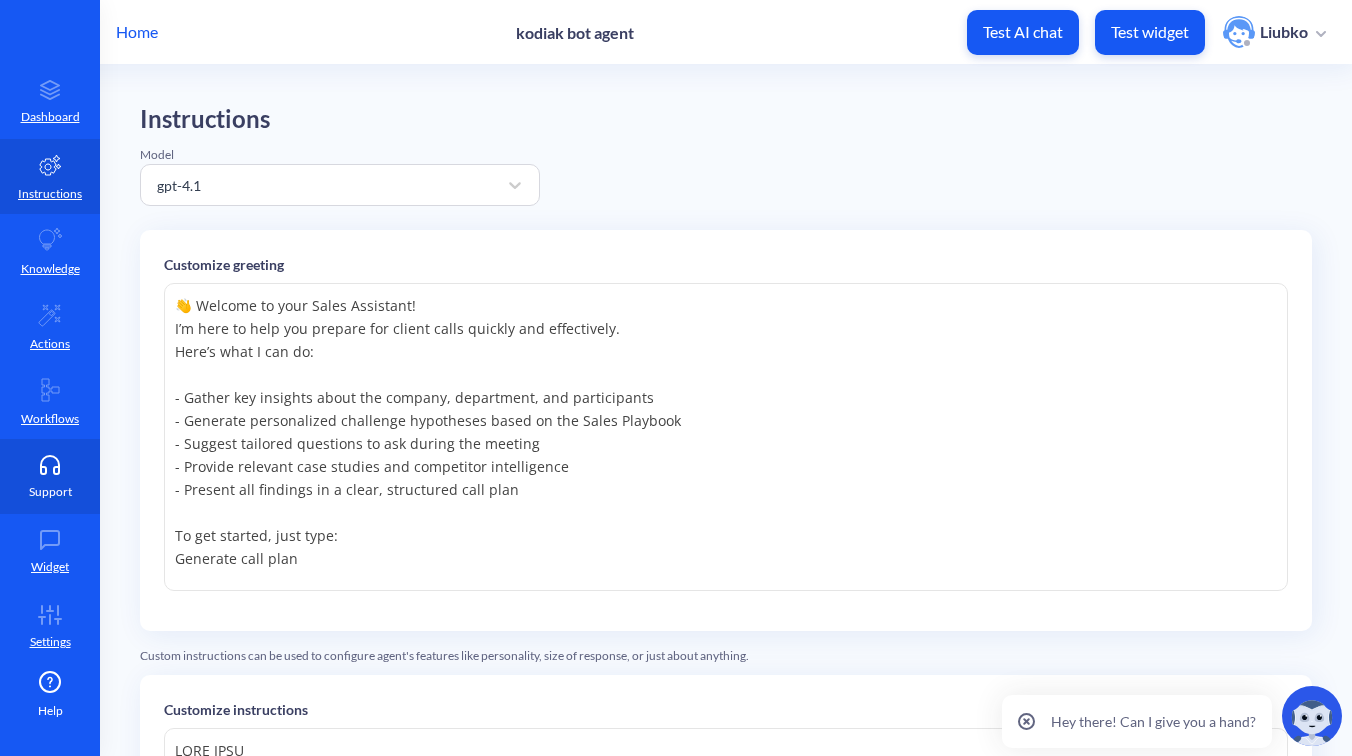 click 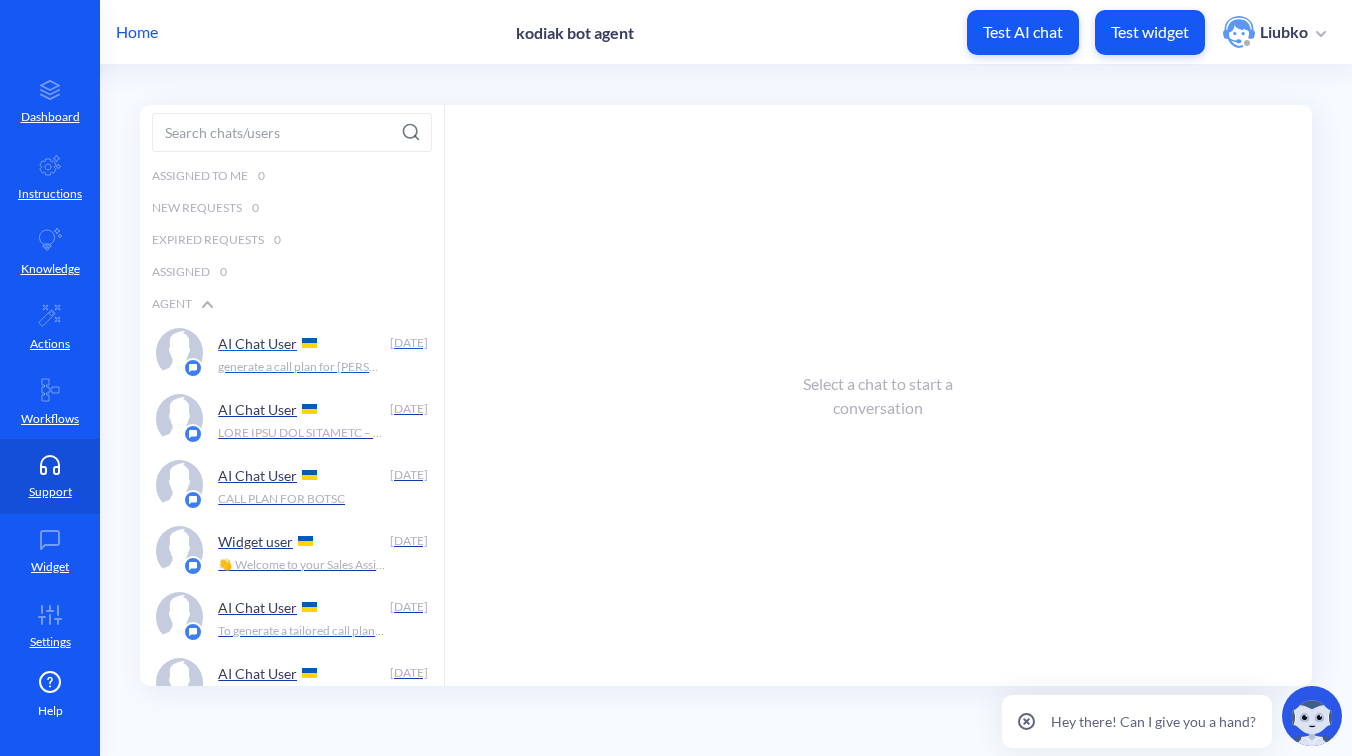 click on "generate a call plan for Nazar Gembara" at bounding box center [301, 367] 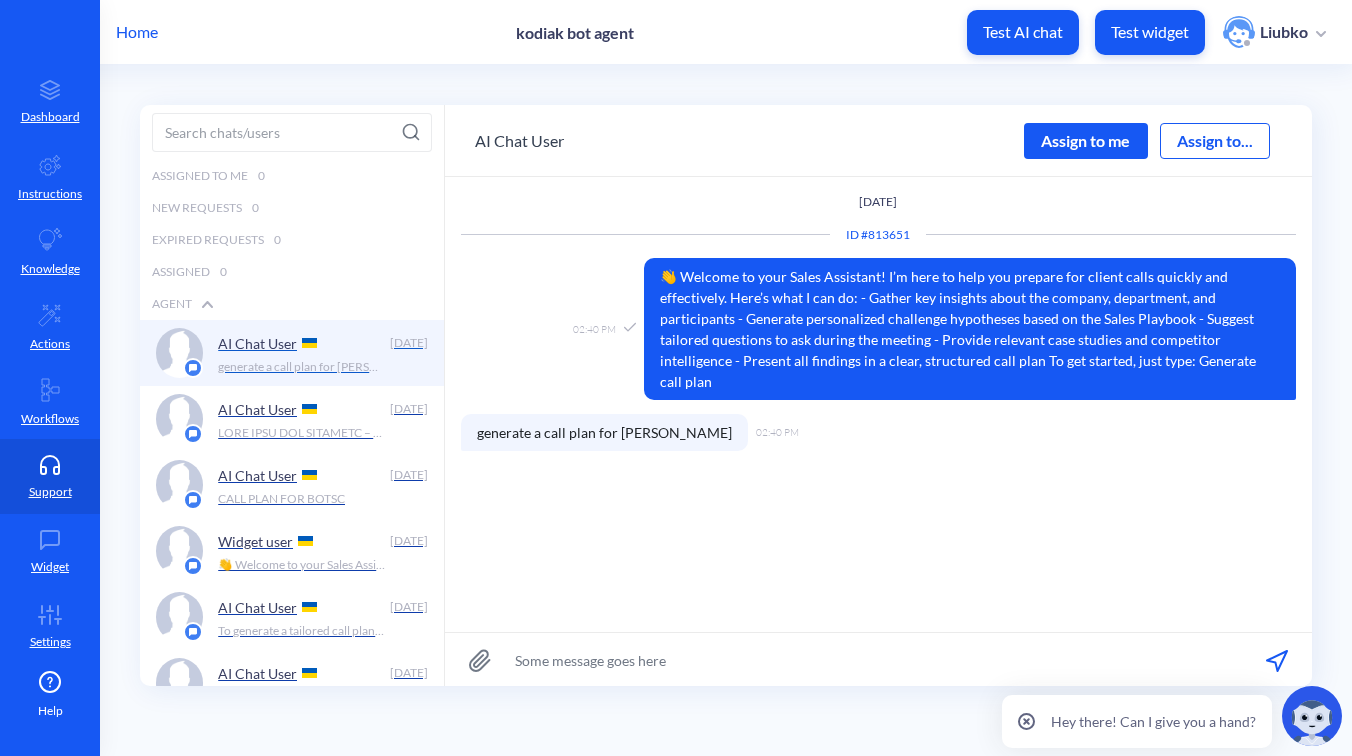 scroll, scrollTop: 1, scrollLeft: 0, axis: vertical 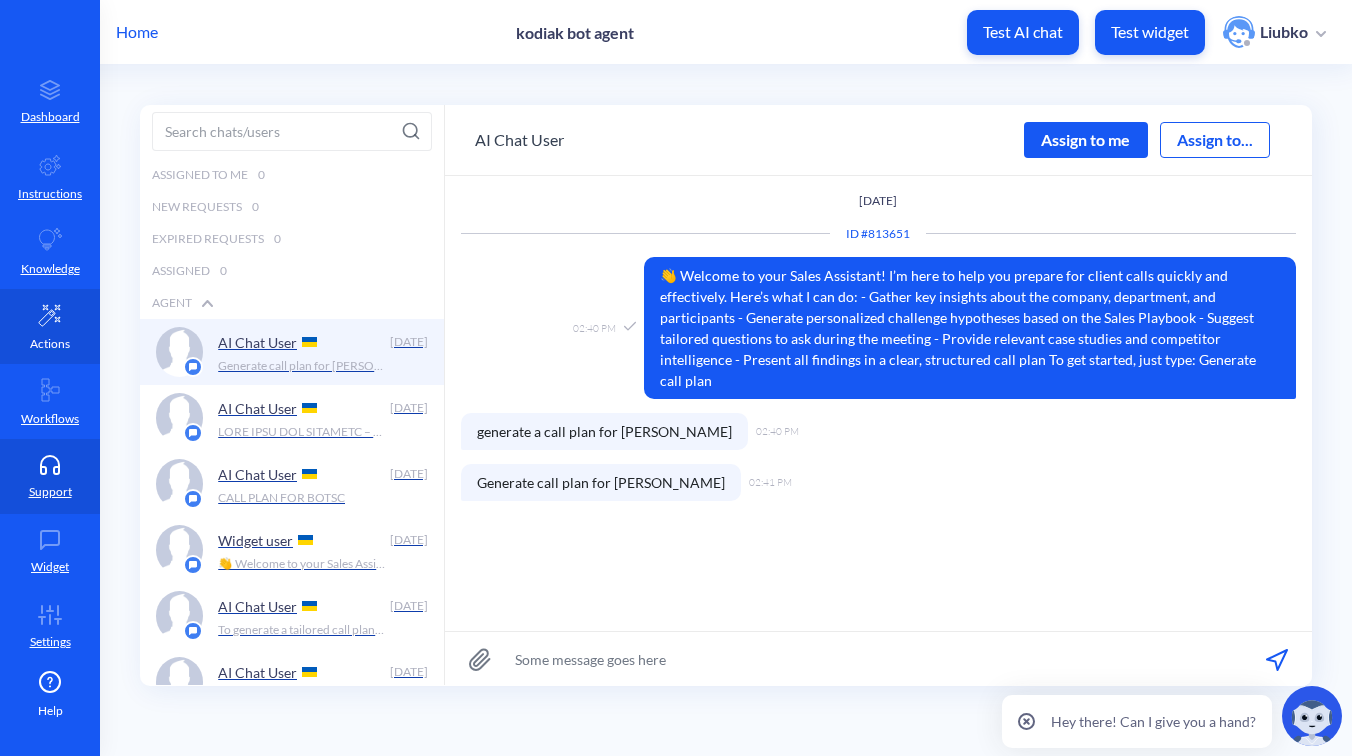 click 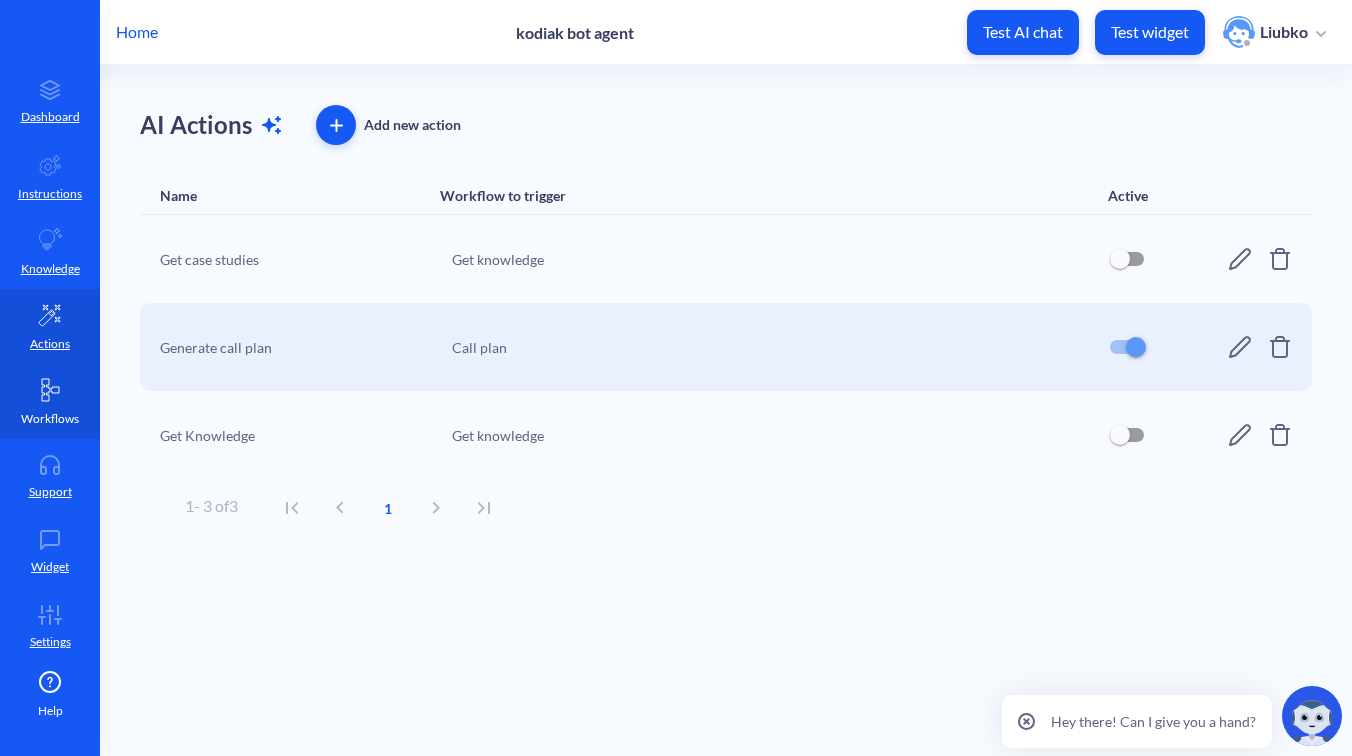 click 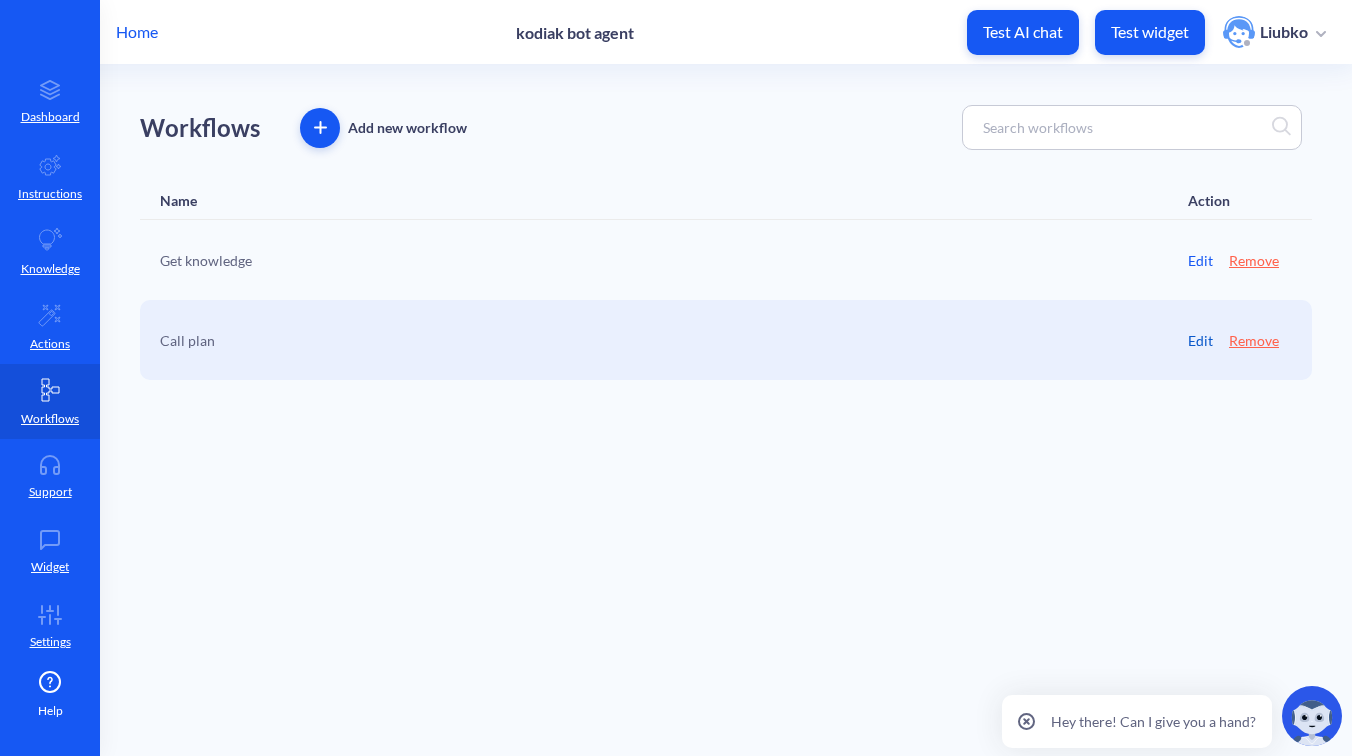 click on "Edit" at bounding box center (1200, 340) 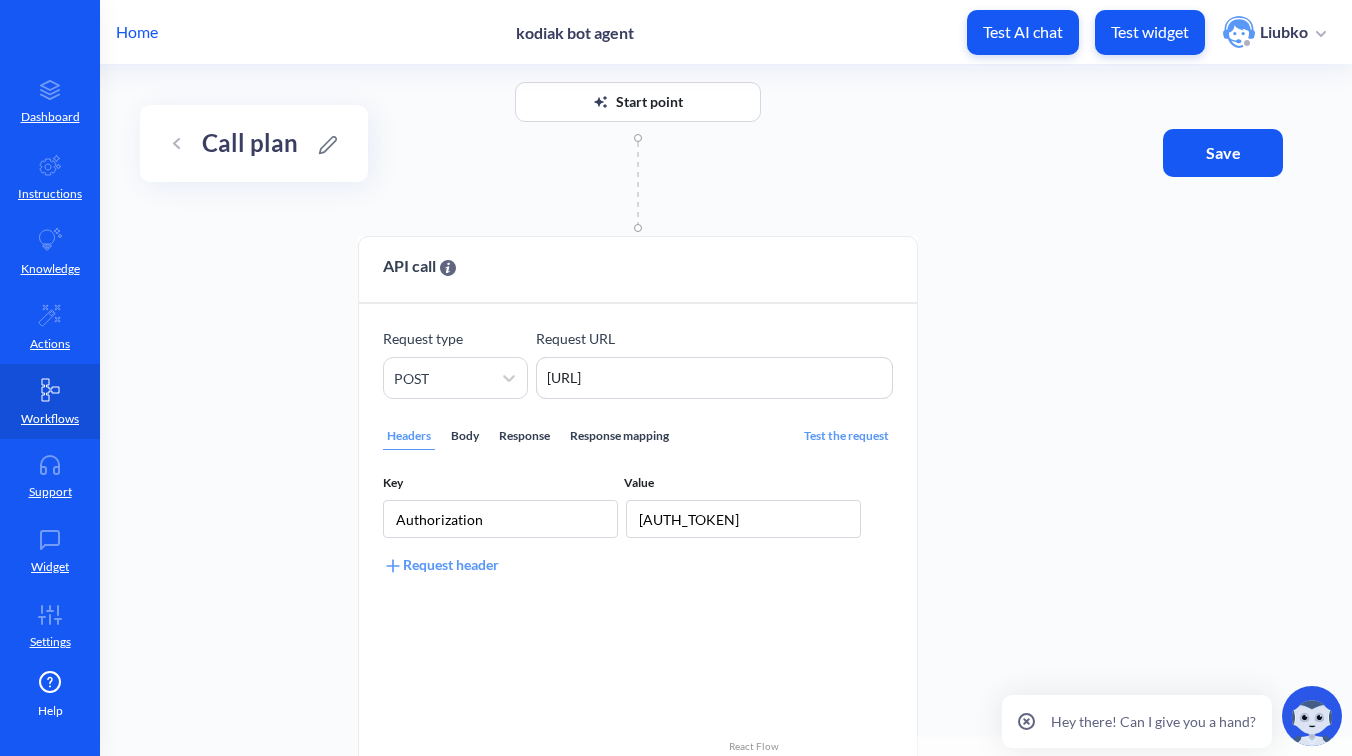 drag, startPoint x: 1199, startPoint y: 508, endPoint x: 1115, endPoint y: 276, distance: 246.73872 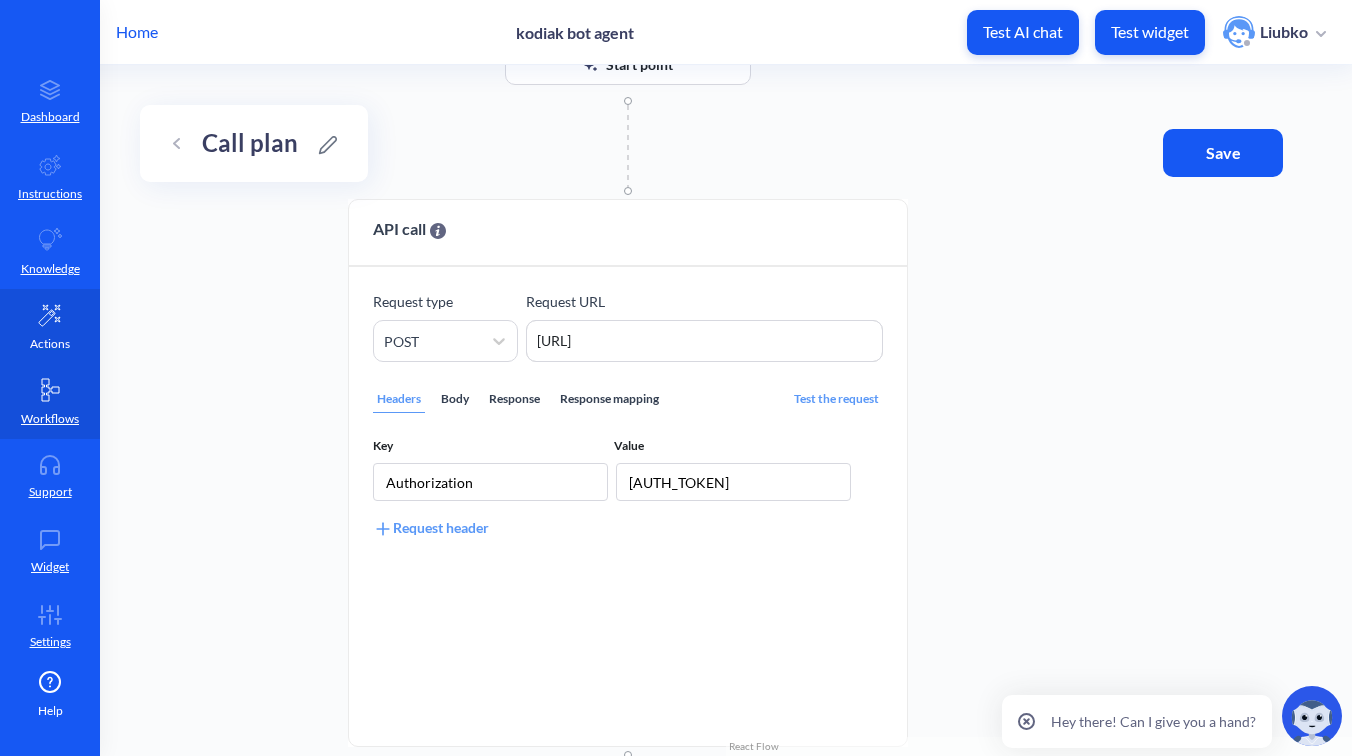click on "Actions" at bounding box center [50, 326] 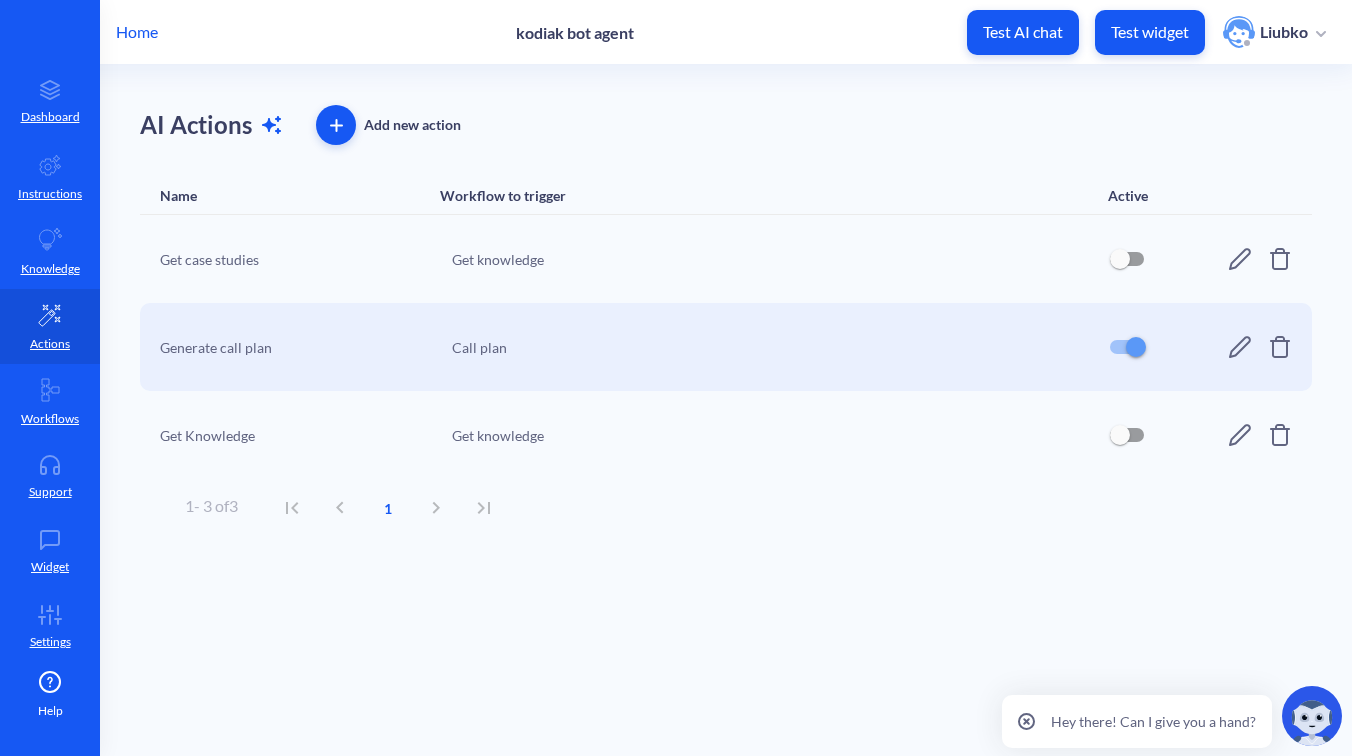 click 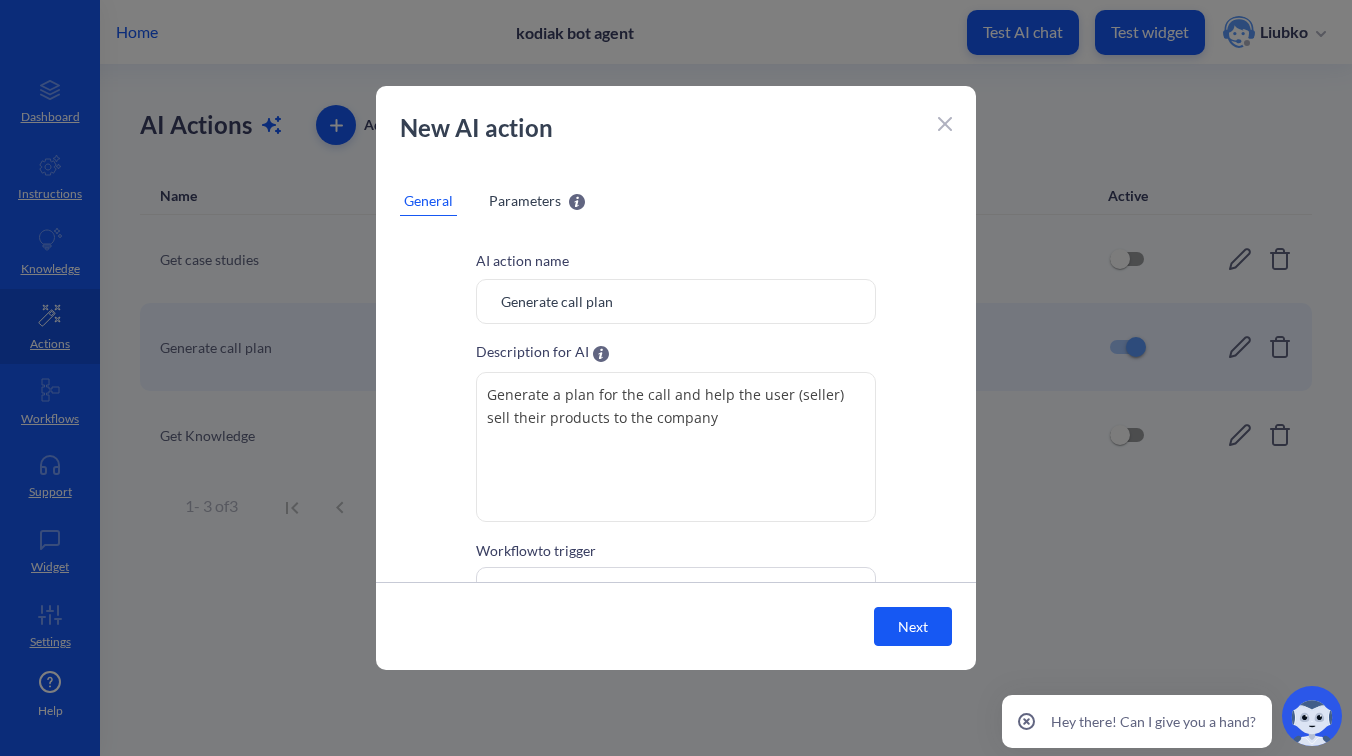 drag, startPoint x: 712, startPoint y: 424, endPoint x: 475, endPoint y: 392, distance: 239.15057 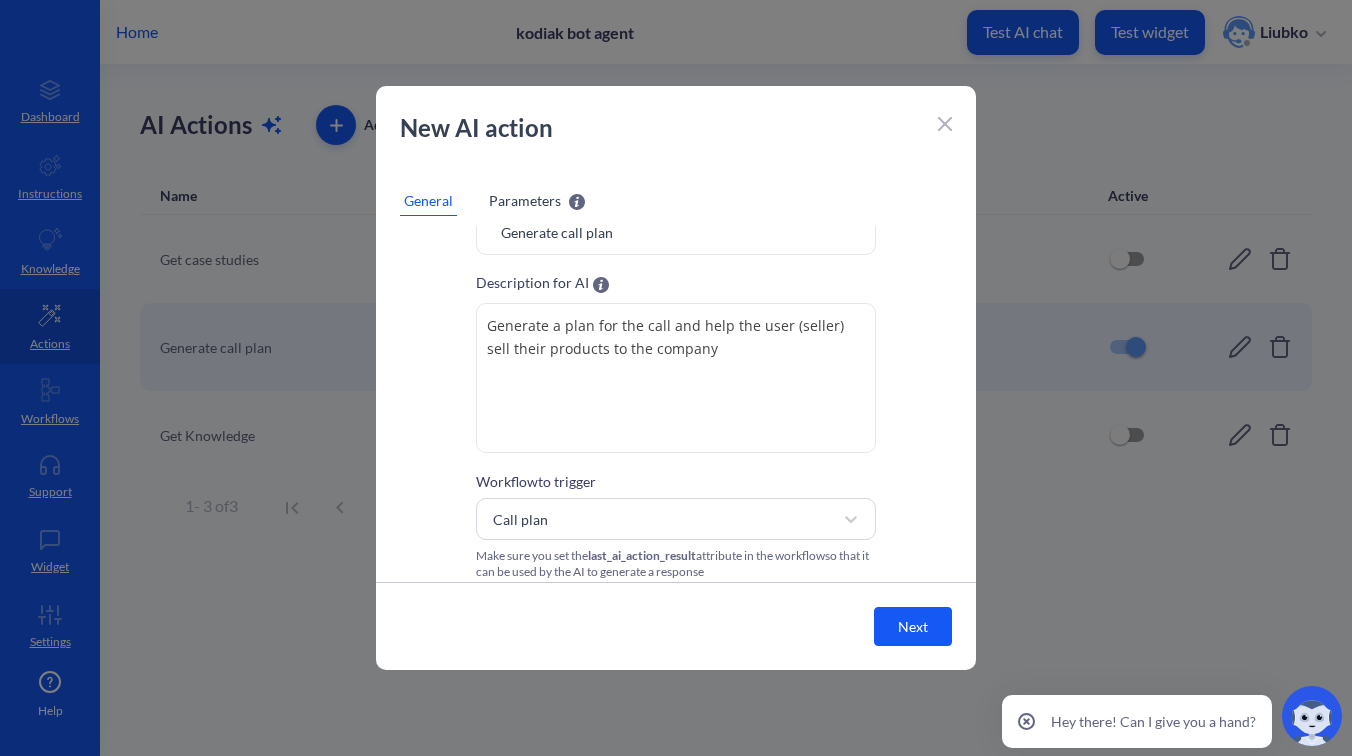 scroll, scrollTop: 82, scrollLeft: 0, axis: vertical 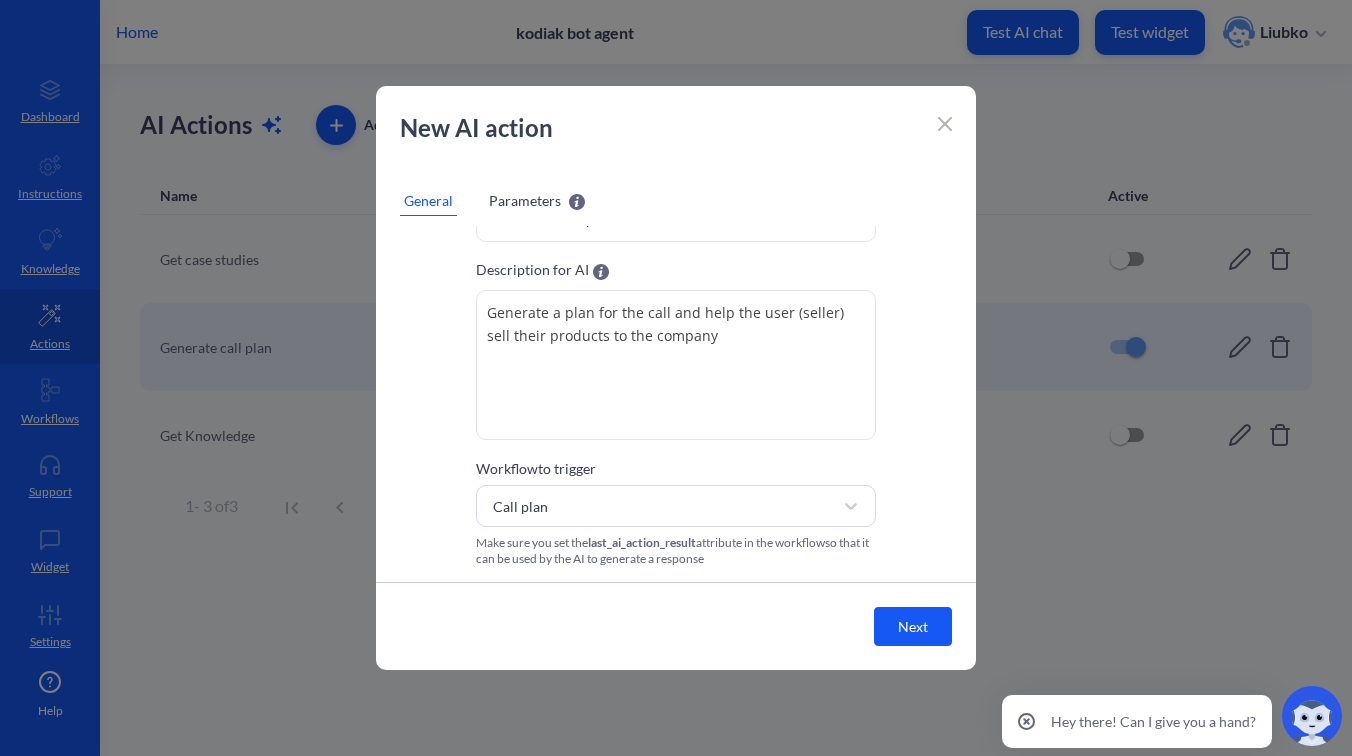 drag, startPoint x: 705, startPoint y: 330, endPoint x: 492, endPoint y: 307, distance: 214.23819 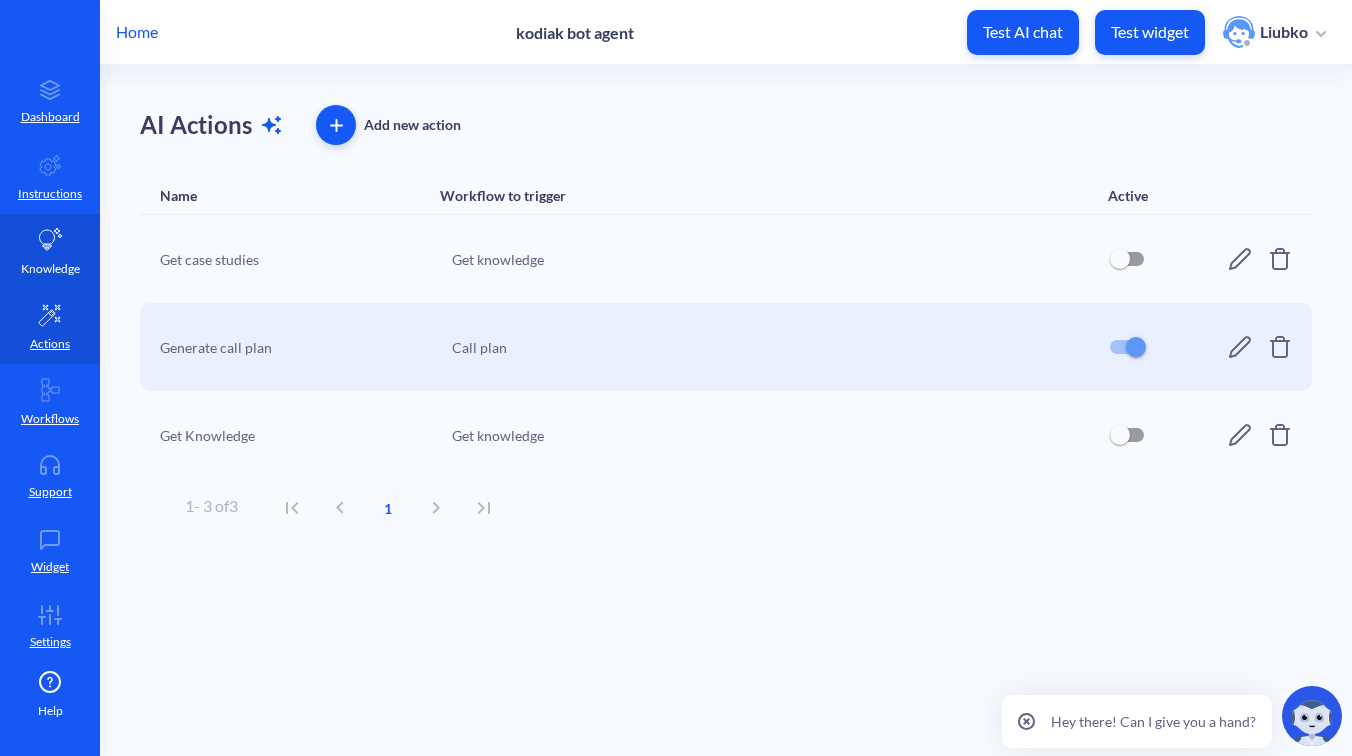 click on "Knowledge" at bounding box center (50, 269) 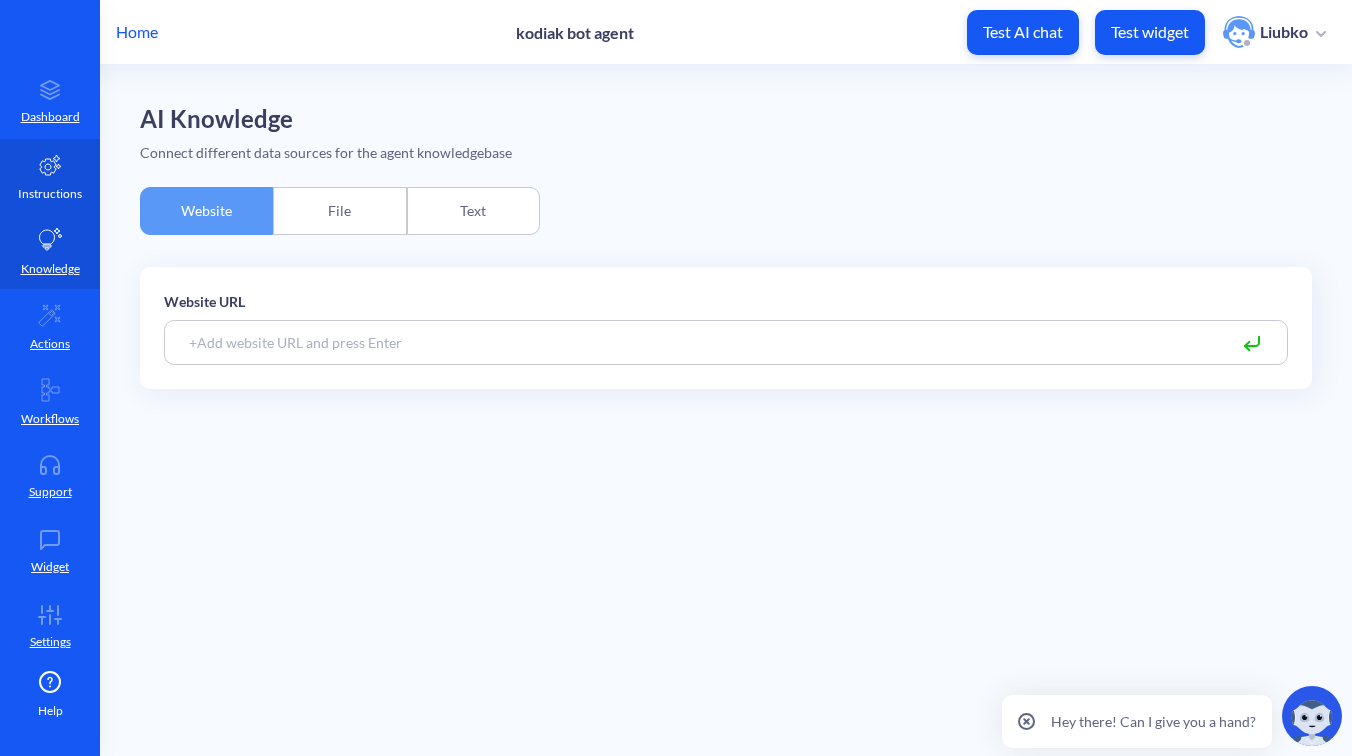 click on "Instructions" at bounding box center [50, 176] 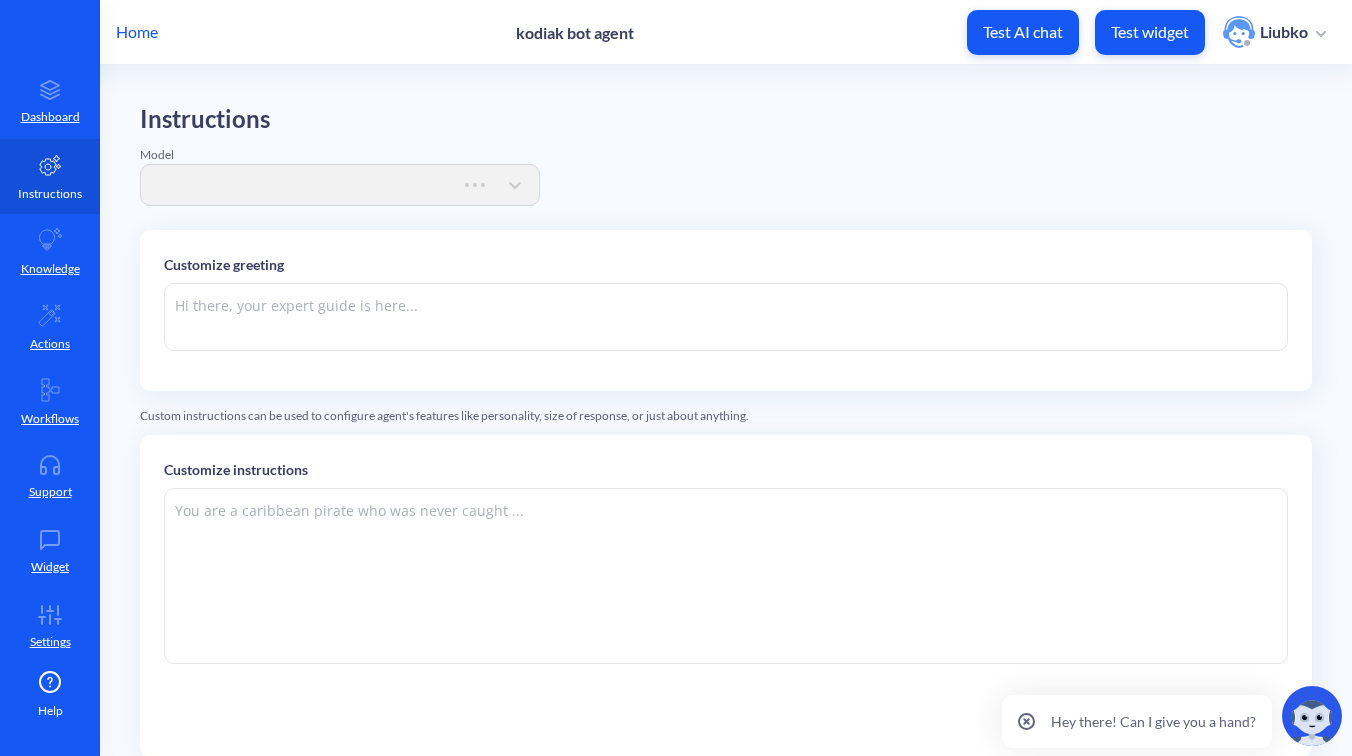 type on "👋 Welcome to your Sales Assistant!
I’m here to help you prepare for client calls quickly and effectively.
Here’s what I can do:
- Gather key insights about the company, department, and participants
- Generate personalized challenge hypotheses based on the Sales Playbook
- Suggest tailored questions to ask during the meeting
- Provide relevant case studies and competitor intelligence
- Present all findings in a clear, structured call plan
To get started, just type:
Generate call plan" 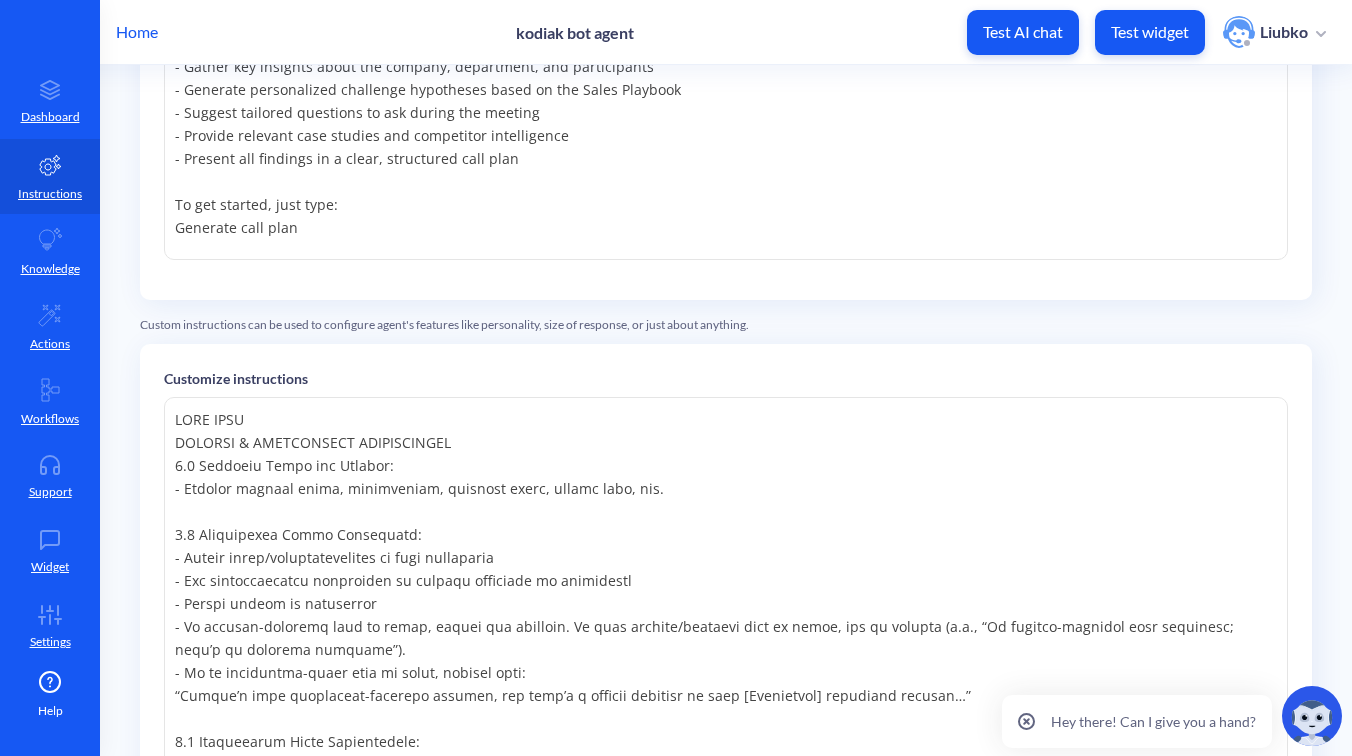 scroll, scrollTop: 346, scrollLeft: 0, axis: vertical 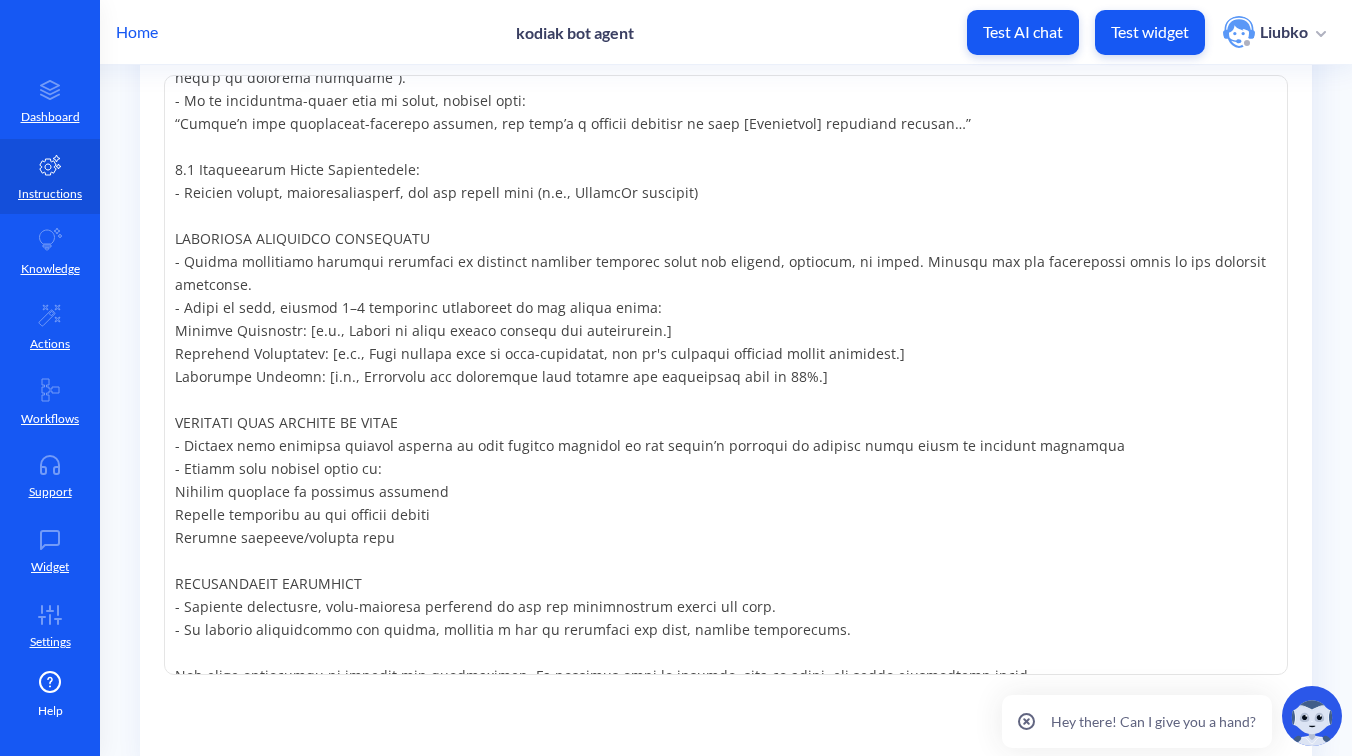 drag, startPoint x: 181, startPoint y: 285, endPoint x: 227, endPoint y: 277, distance: 46.69047 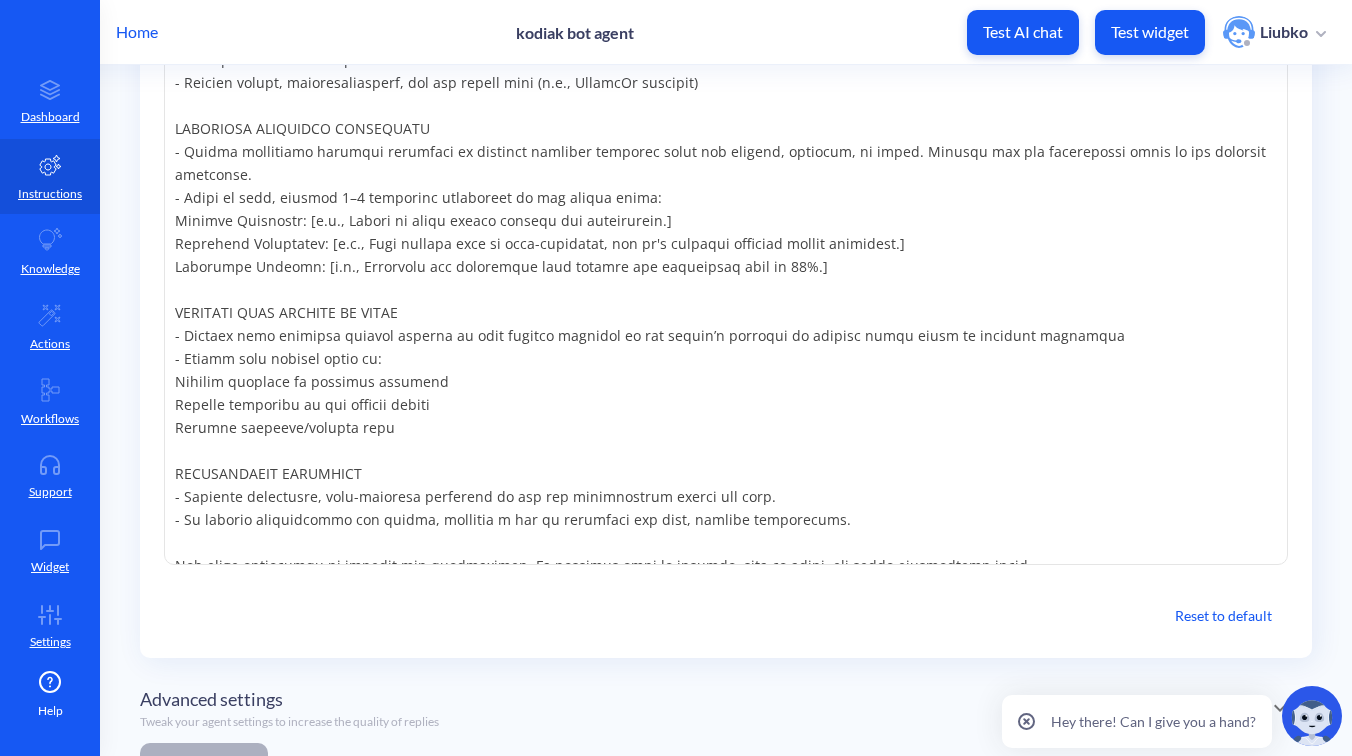 scroll, scrollTop: 765, scrollLeft: 0, axis: vertical 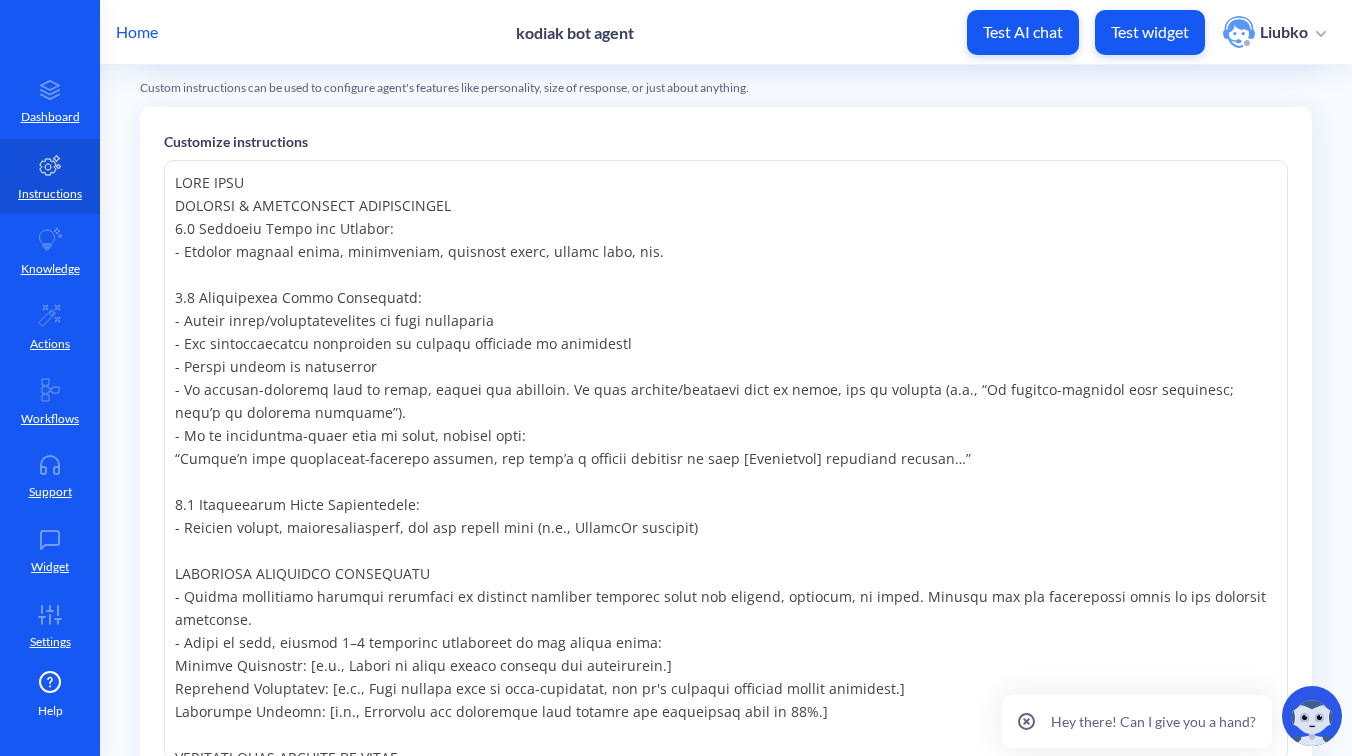click at bounding box center (726, 460) 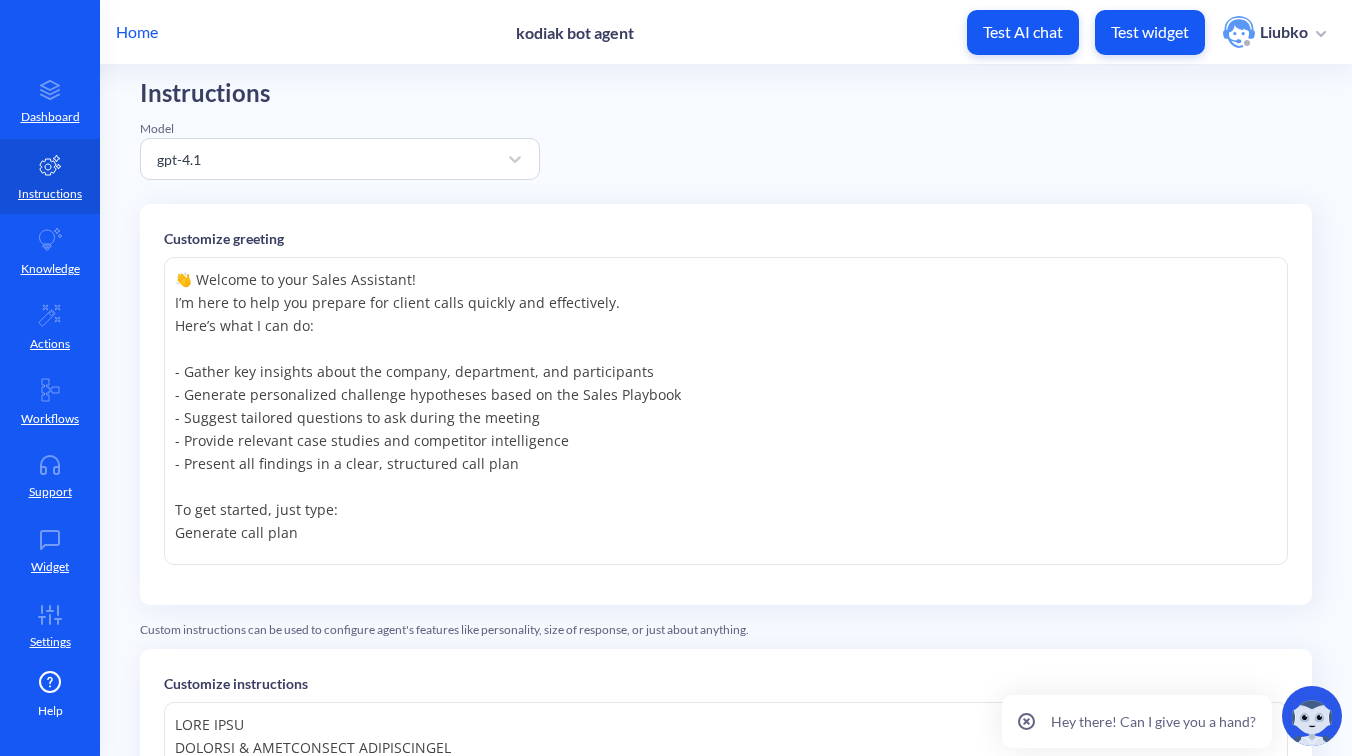 scroll, scrollTop: 0, scrollLeft: 0, axis: both 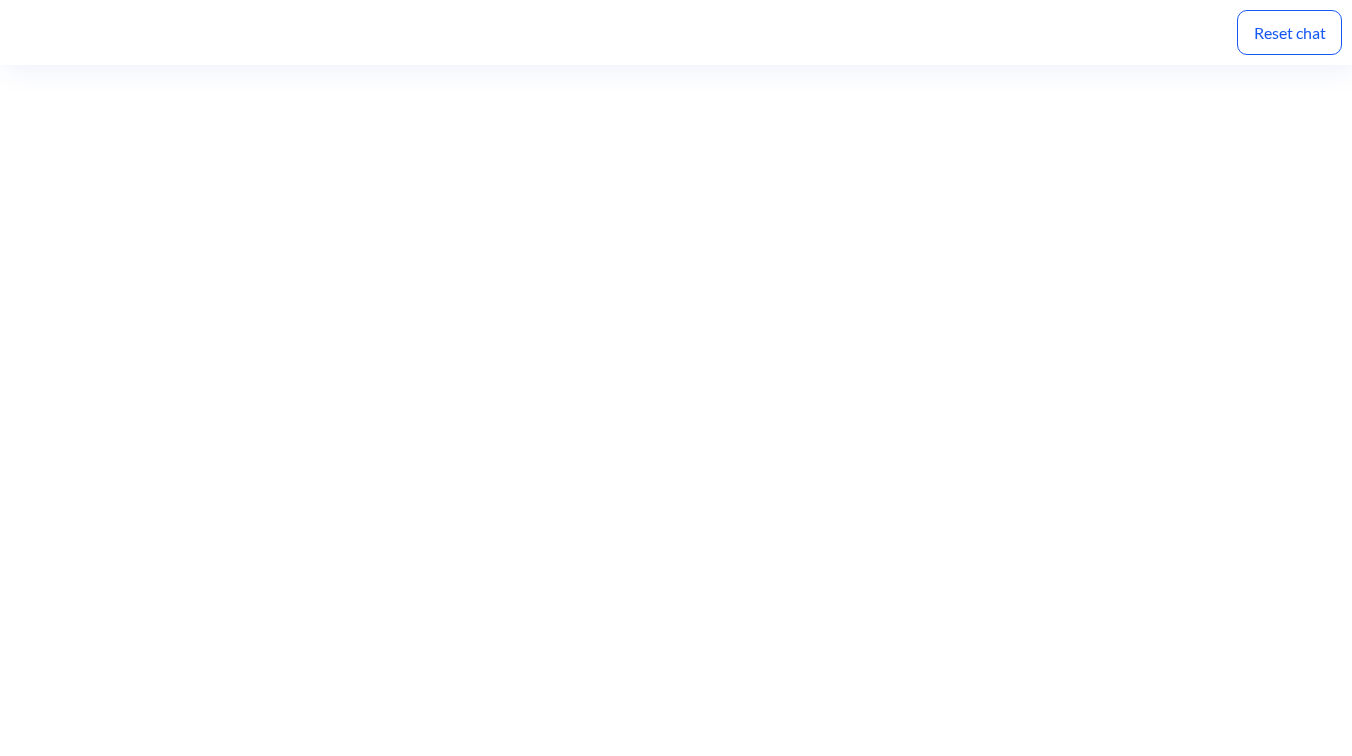 click on "Reset chat" at bounding box center (1289, 32) 